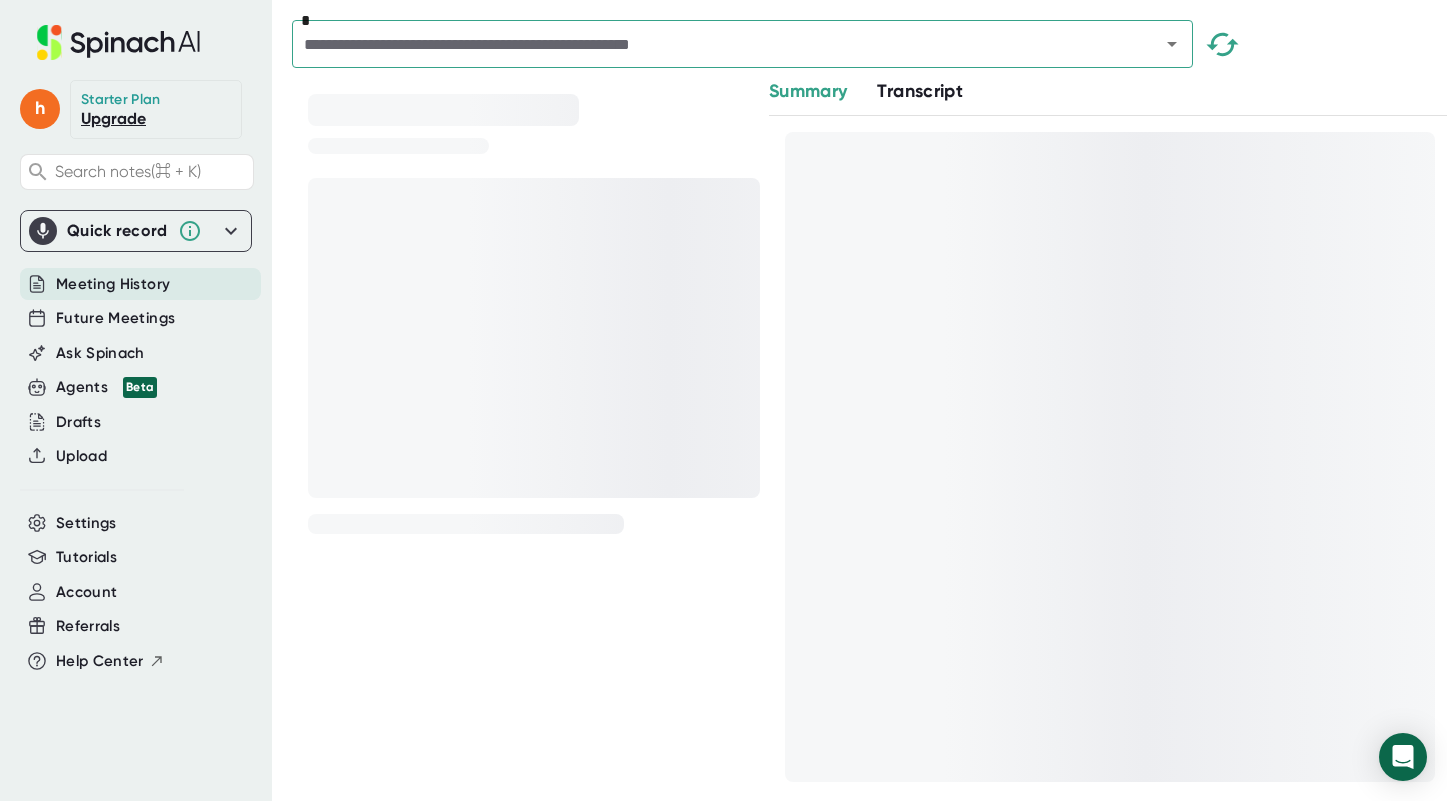 scroll, scrollTop: 0, scrollLeft: 0, axis: both 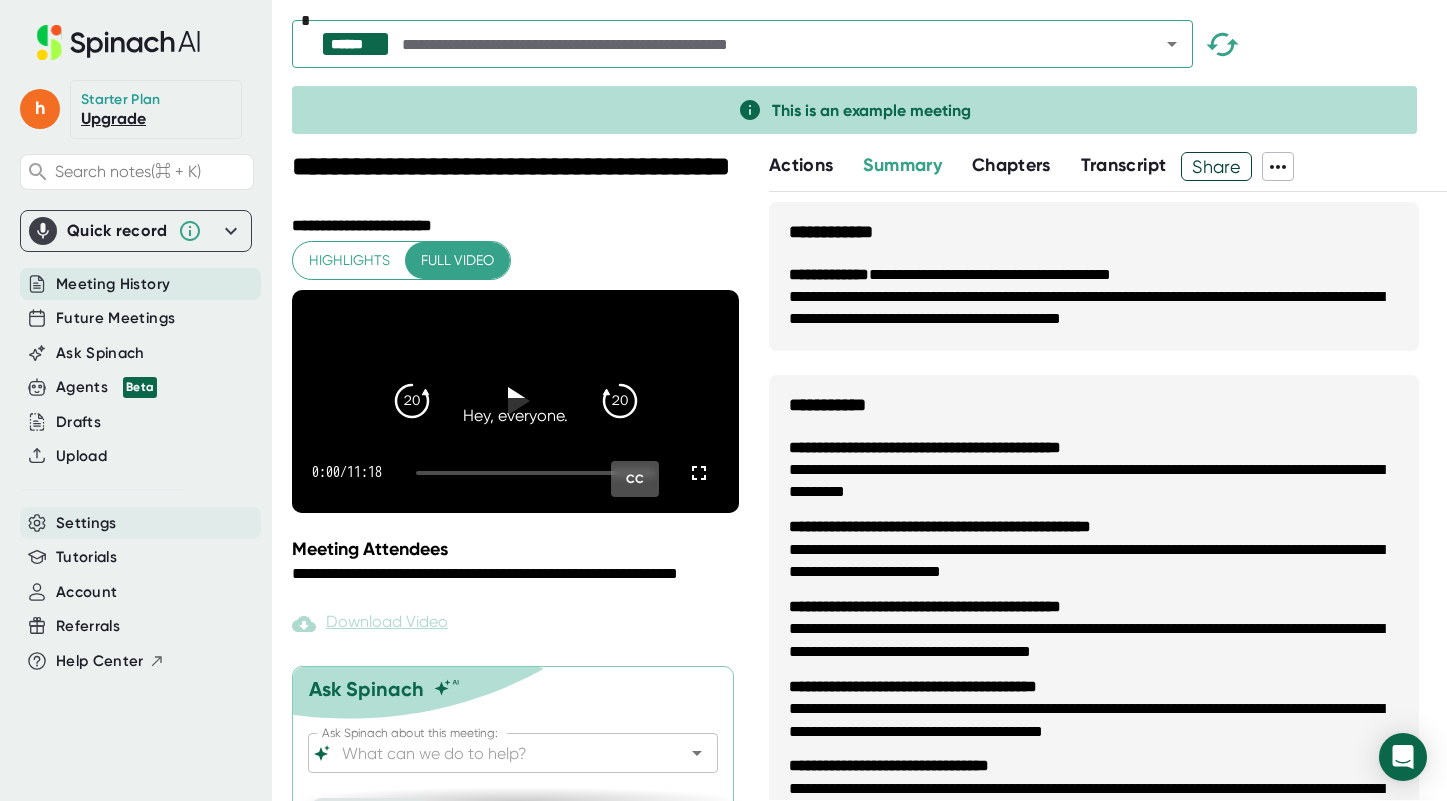 click on "Settings" at bounding box center [140, 523] 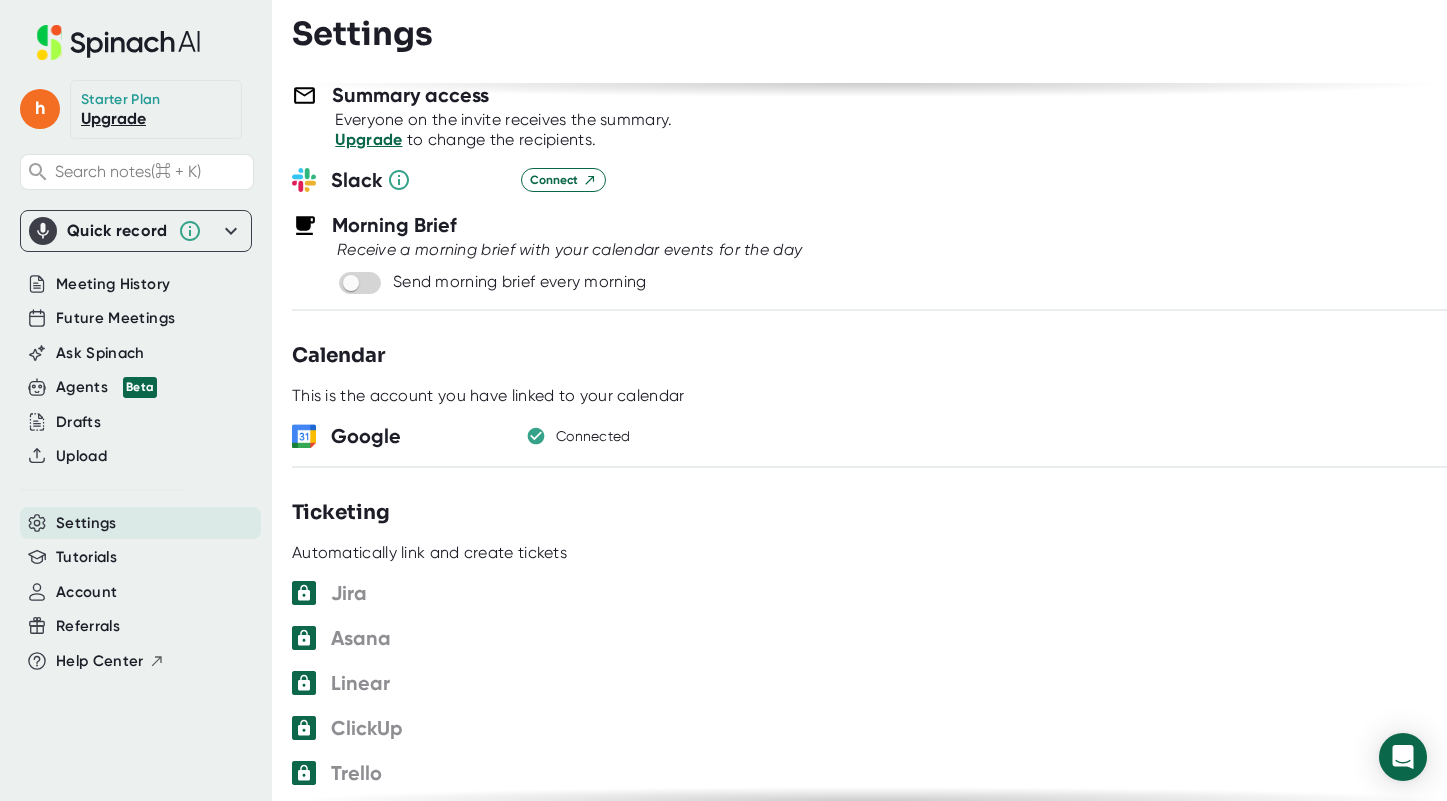 scroll, scrollTop: 884, scrollLeft: 0, axis: vertical 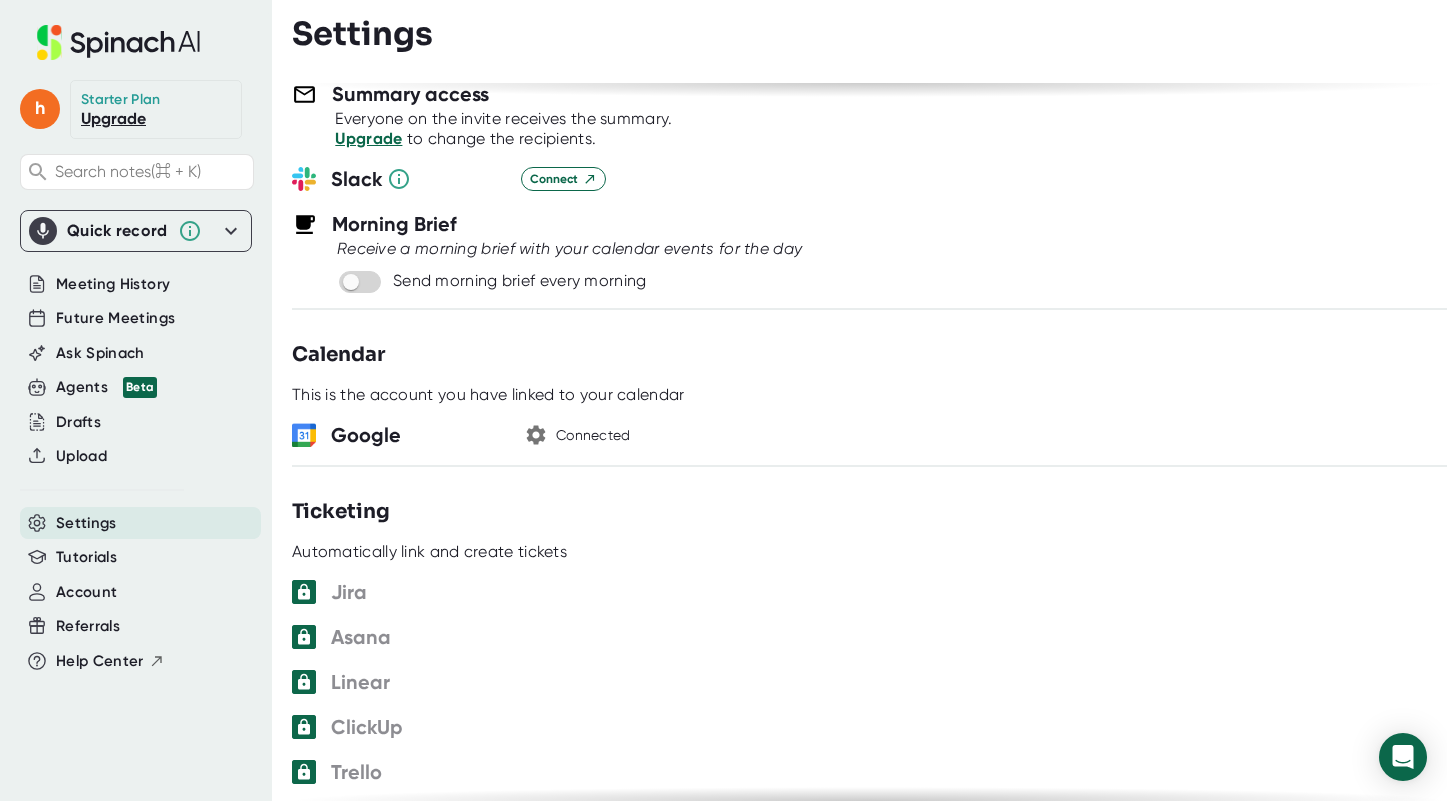 click 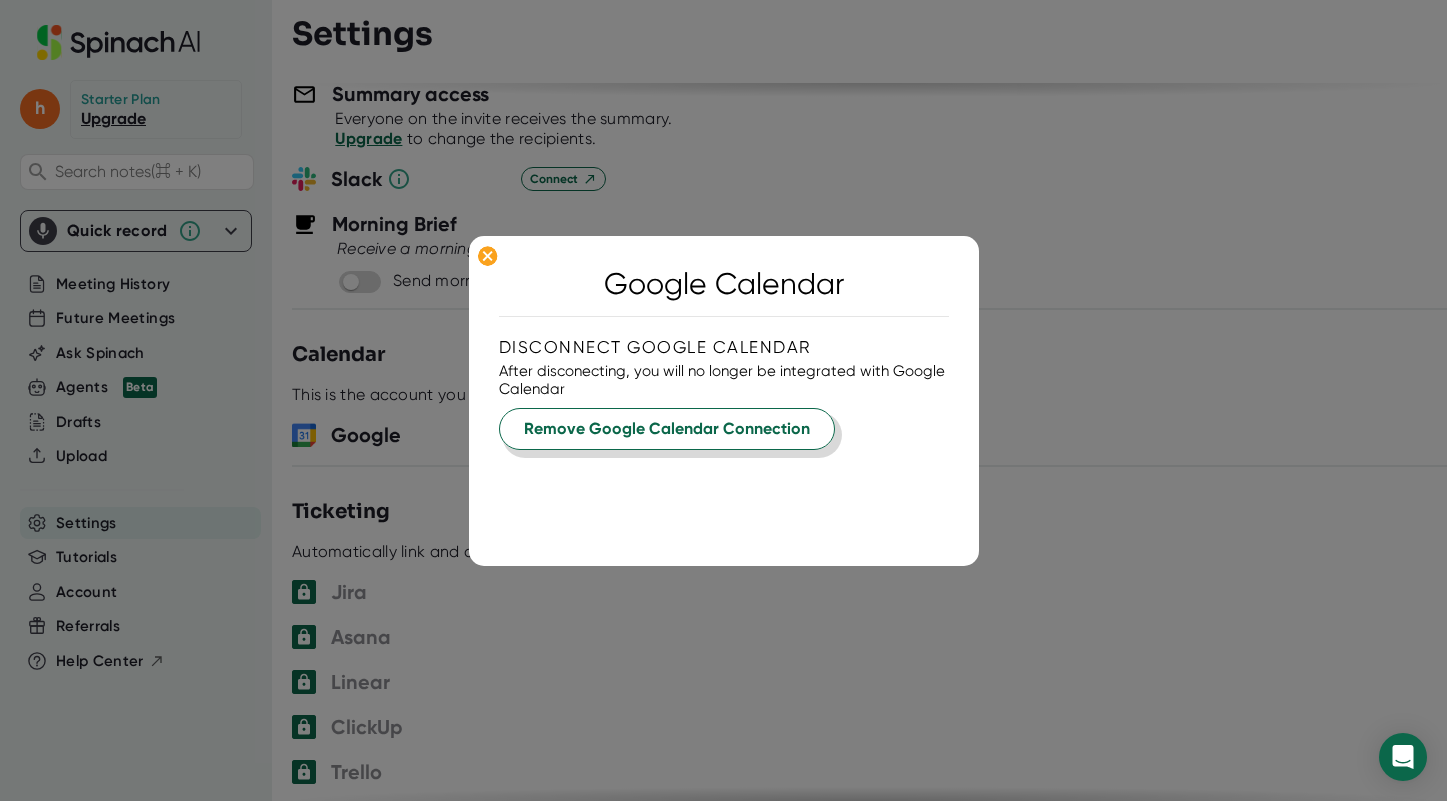 click on "Remove Google Calendar Connection" at bounding box center [667, 429] 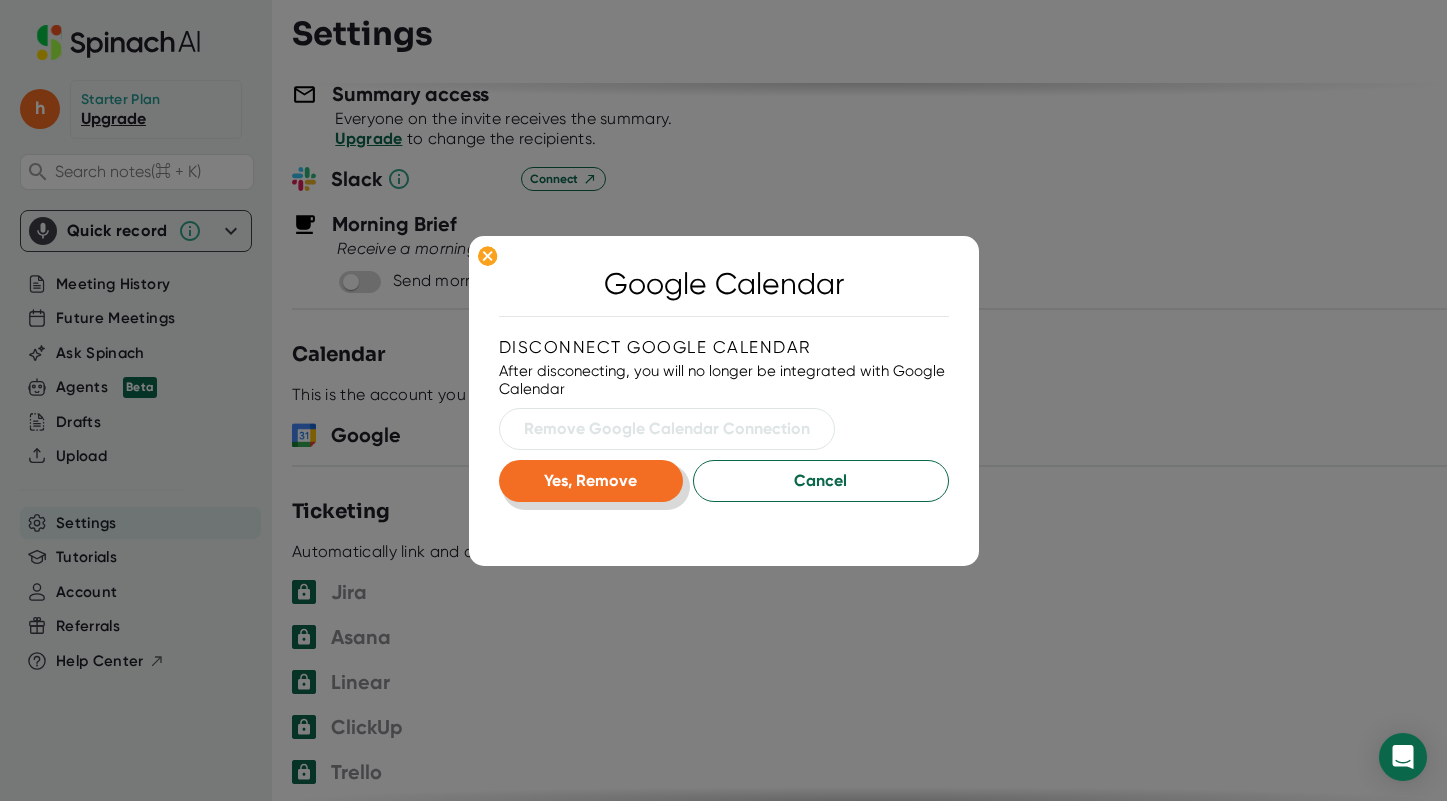 click on "Yes, Remove" at bounding box center [590, 480] 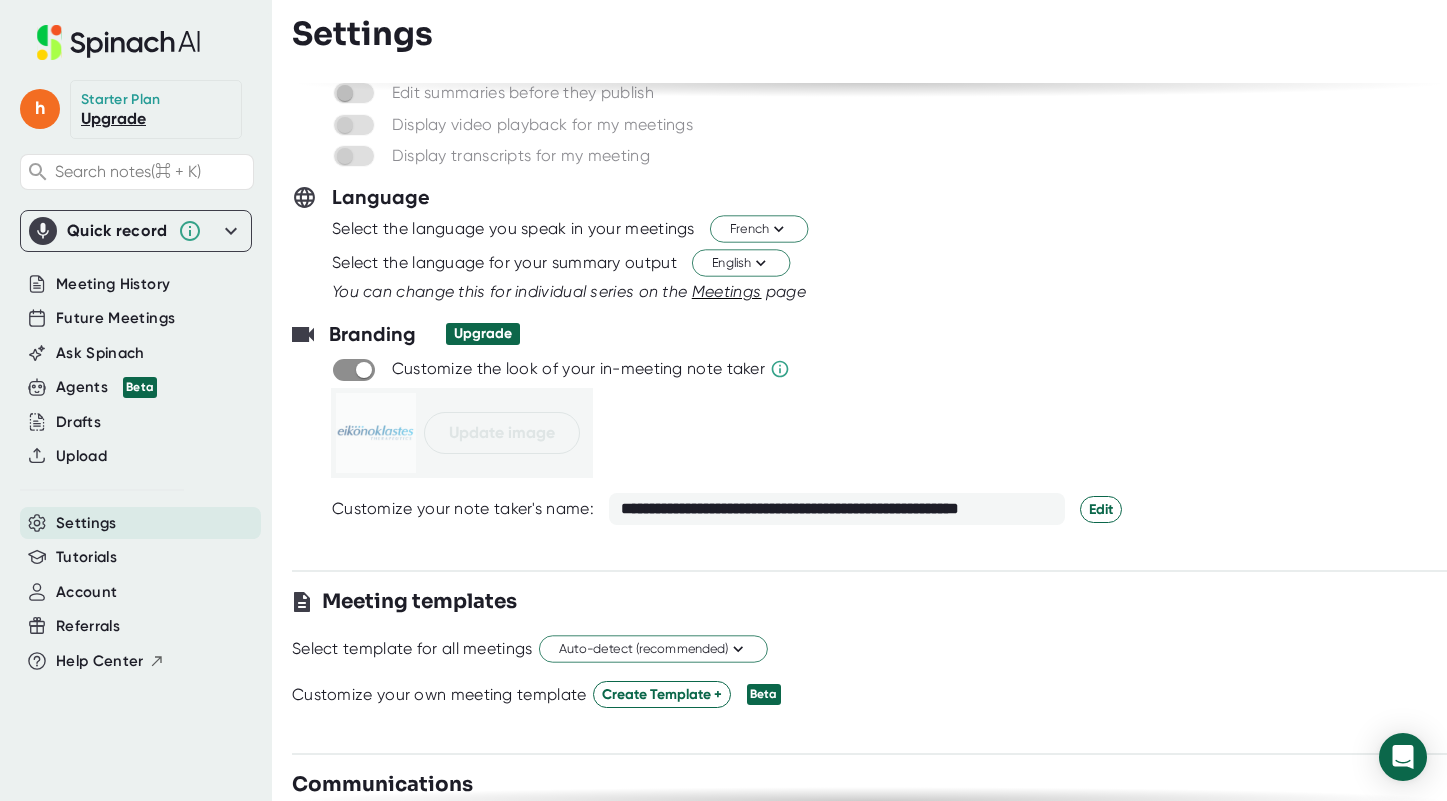 scroll, scrollTop: 0, scrollLeft: 0, axis: both 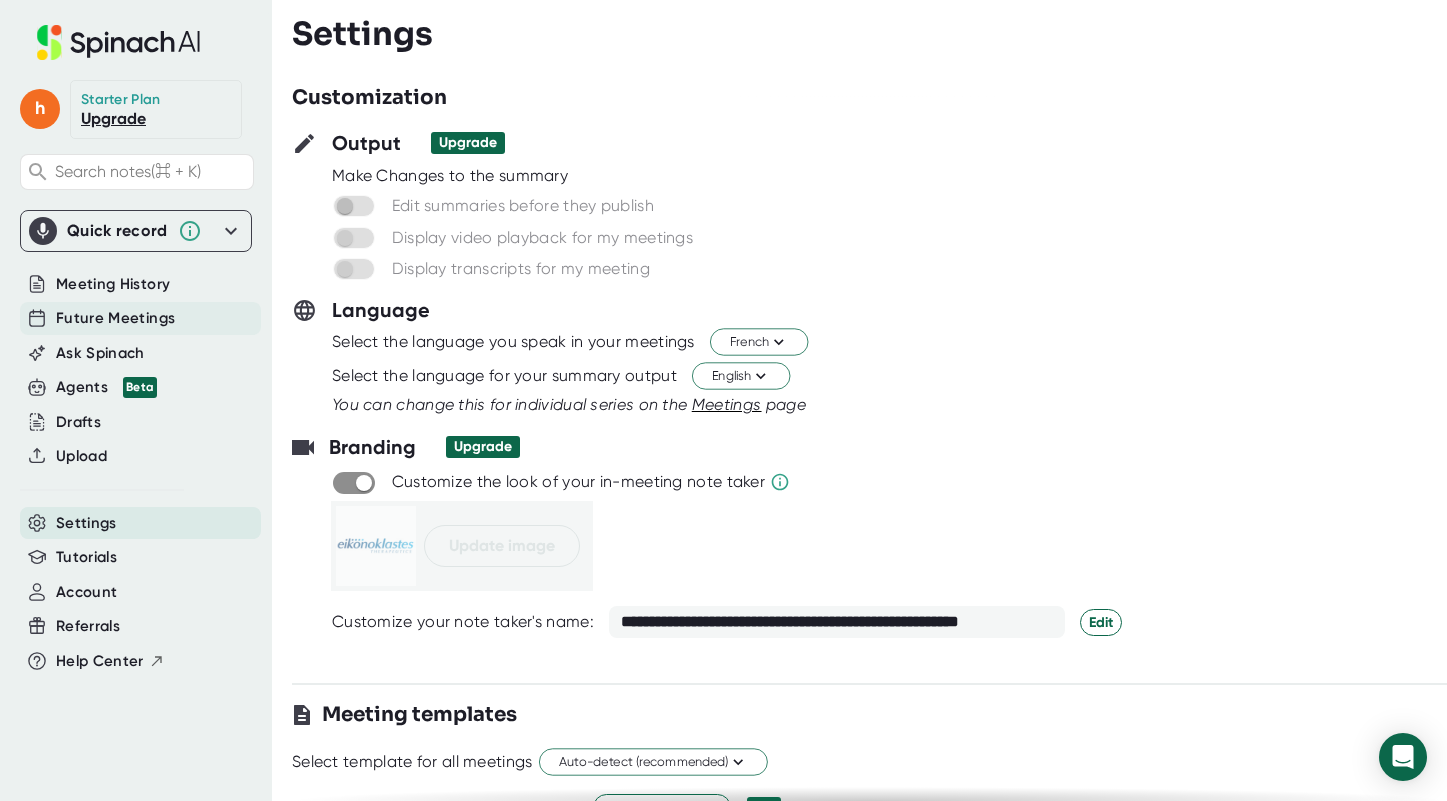 click on "Future Meetings" at bounding box center [115, 318] 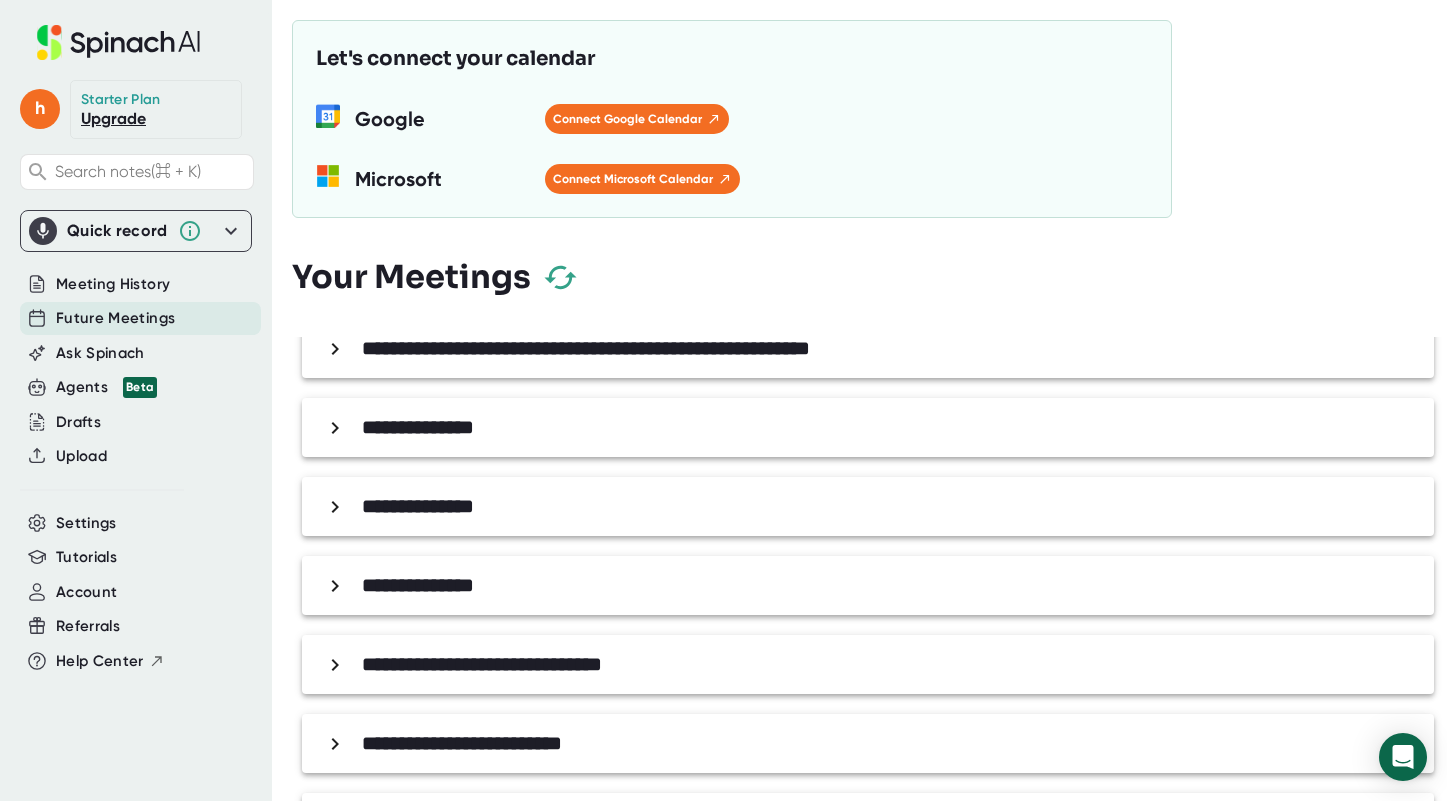 scroll, scrollTop: 0, scrollLeft: 0, axis: both 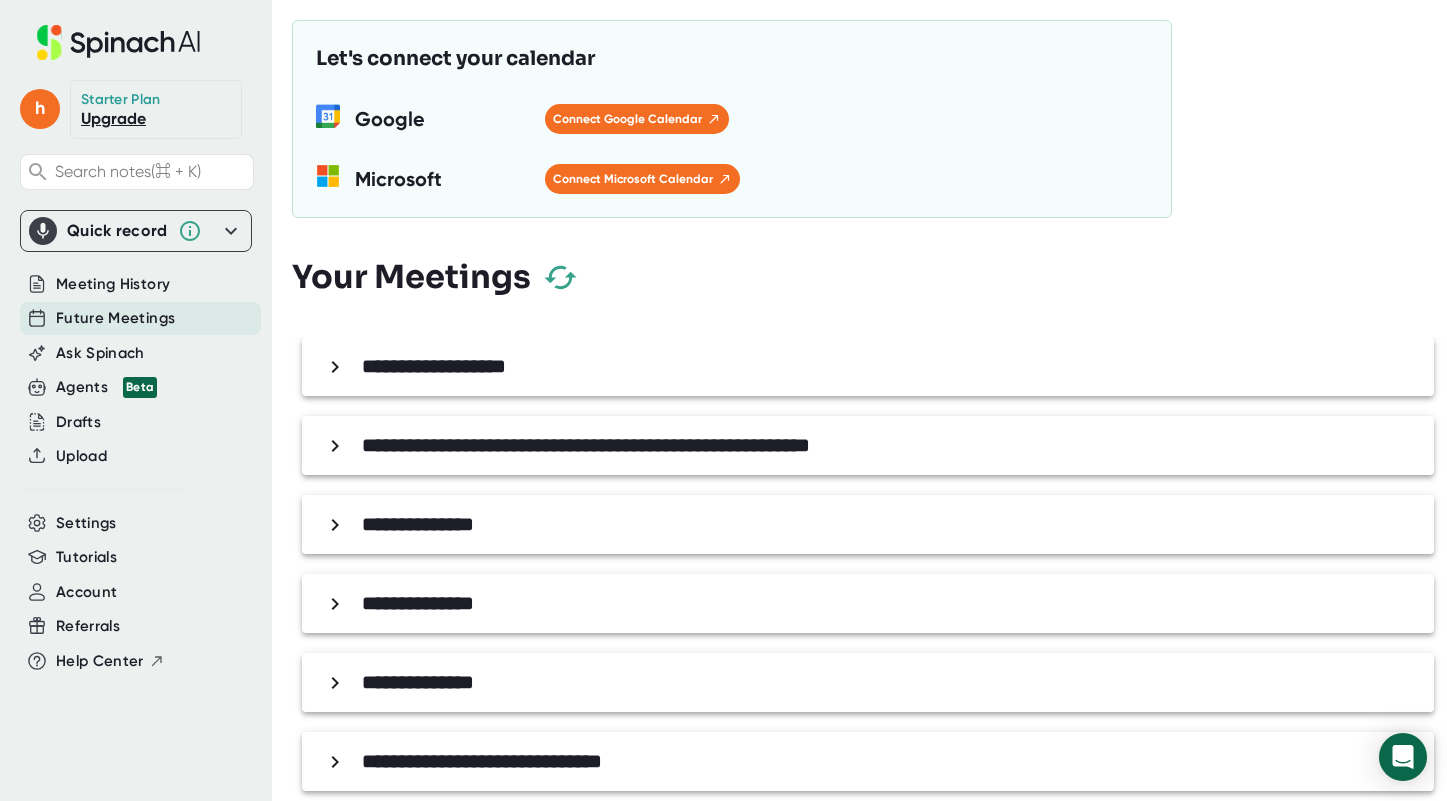 click 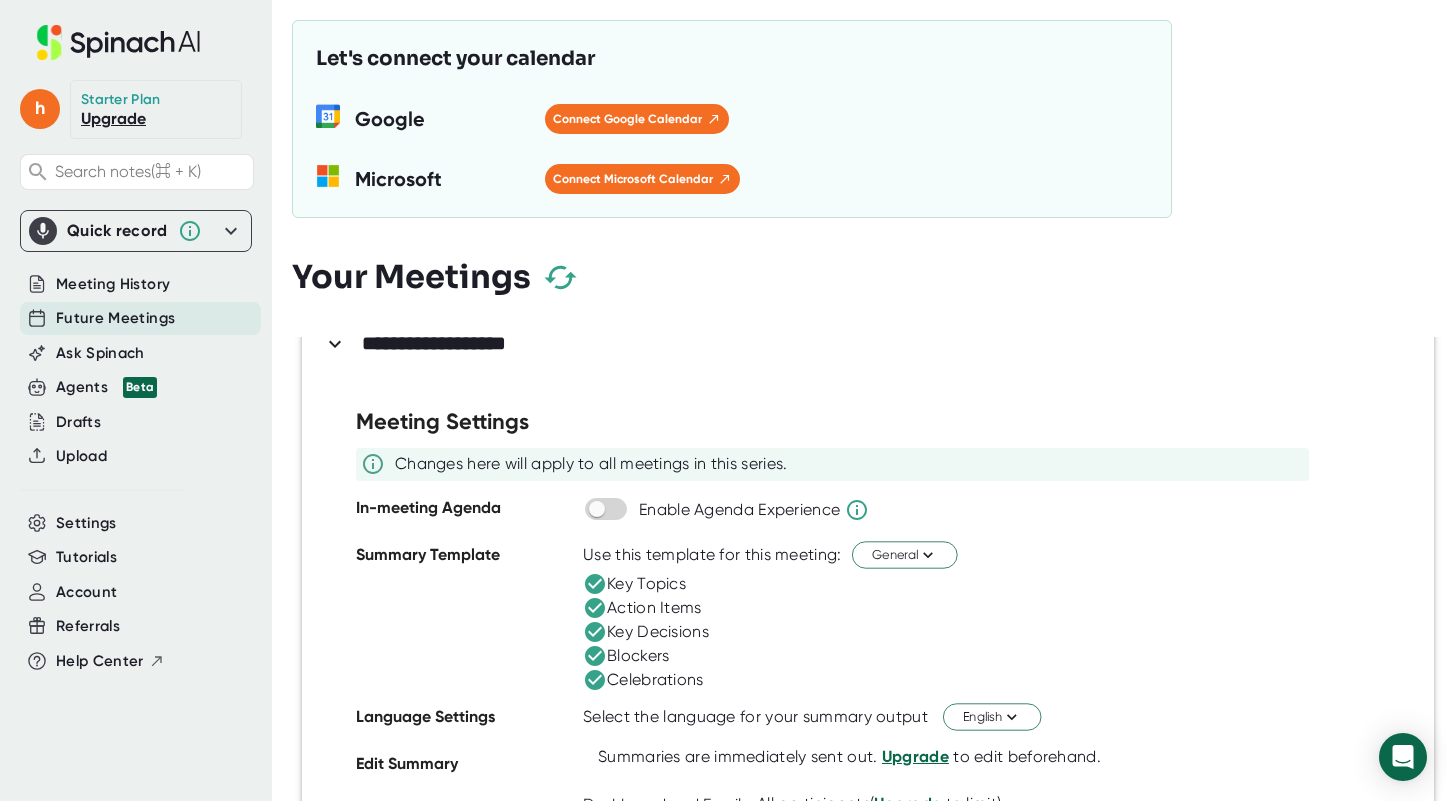 scroll, scrollTop: 0, scrollLeft: 0, axis: both 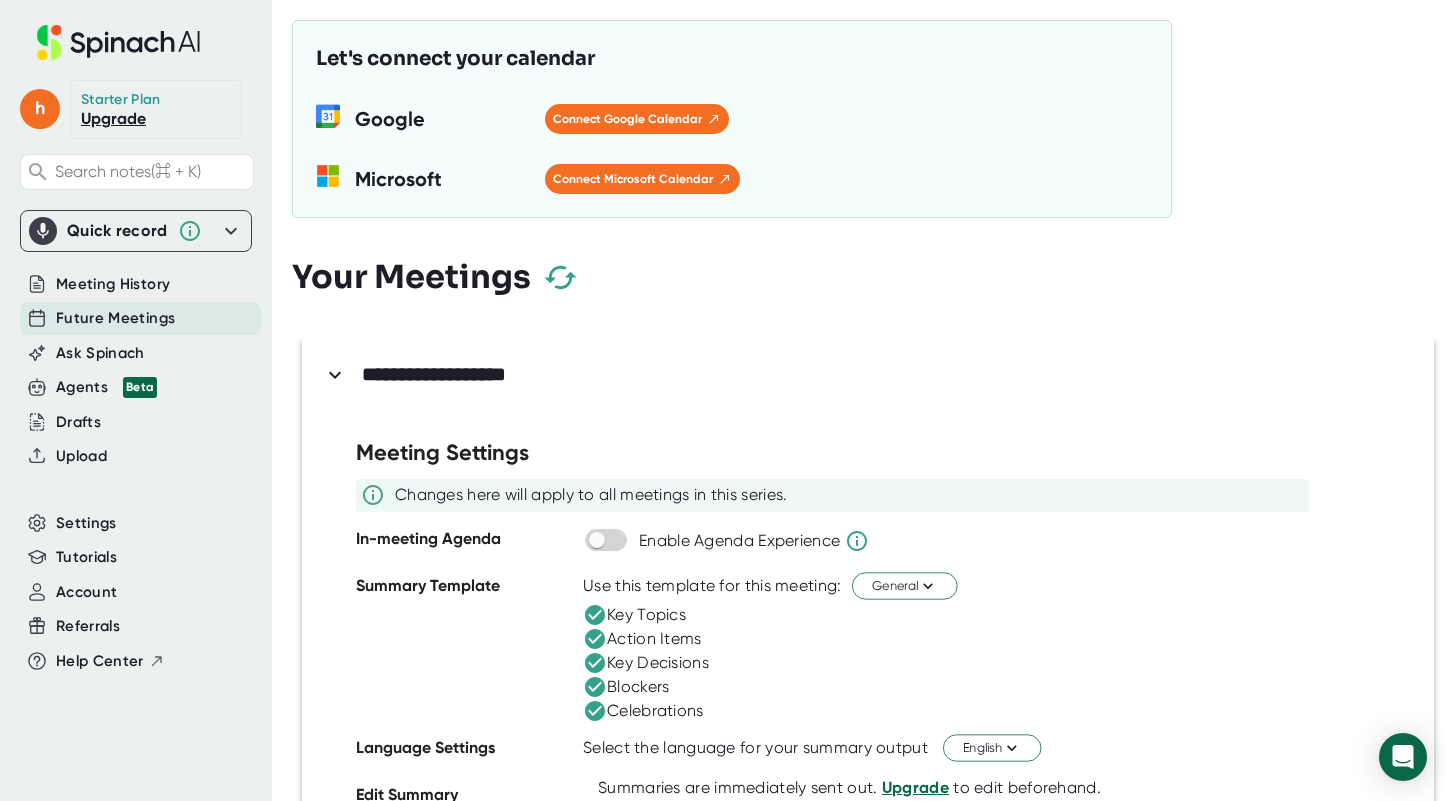 click 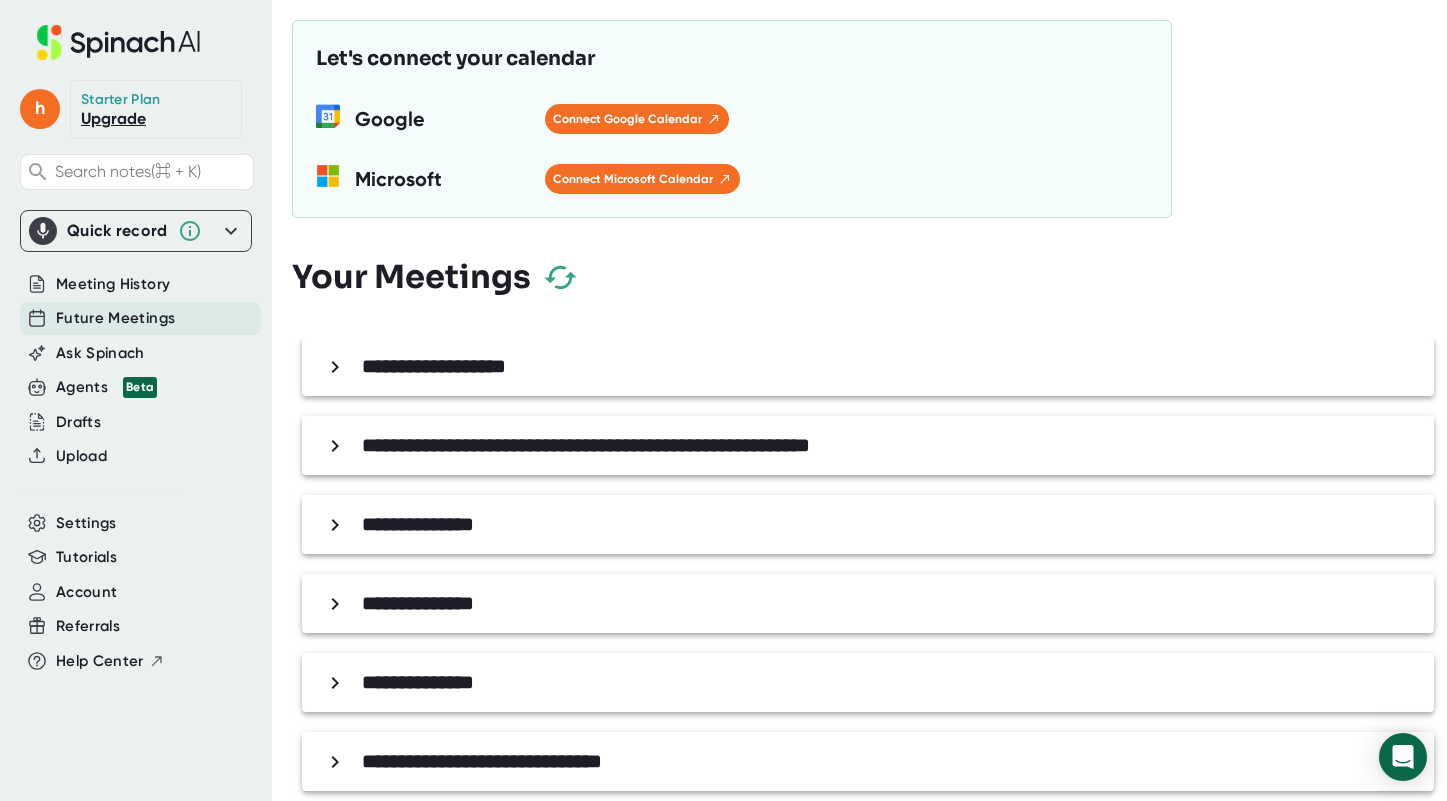 click 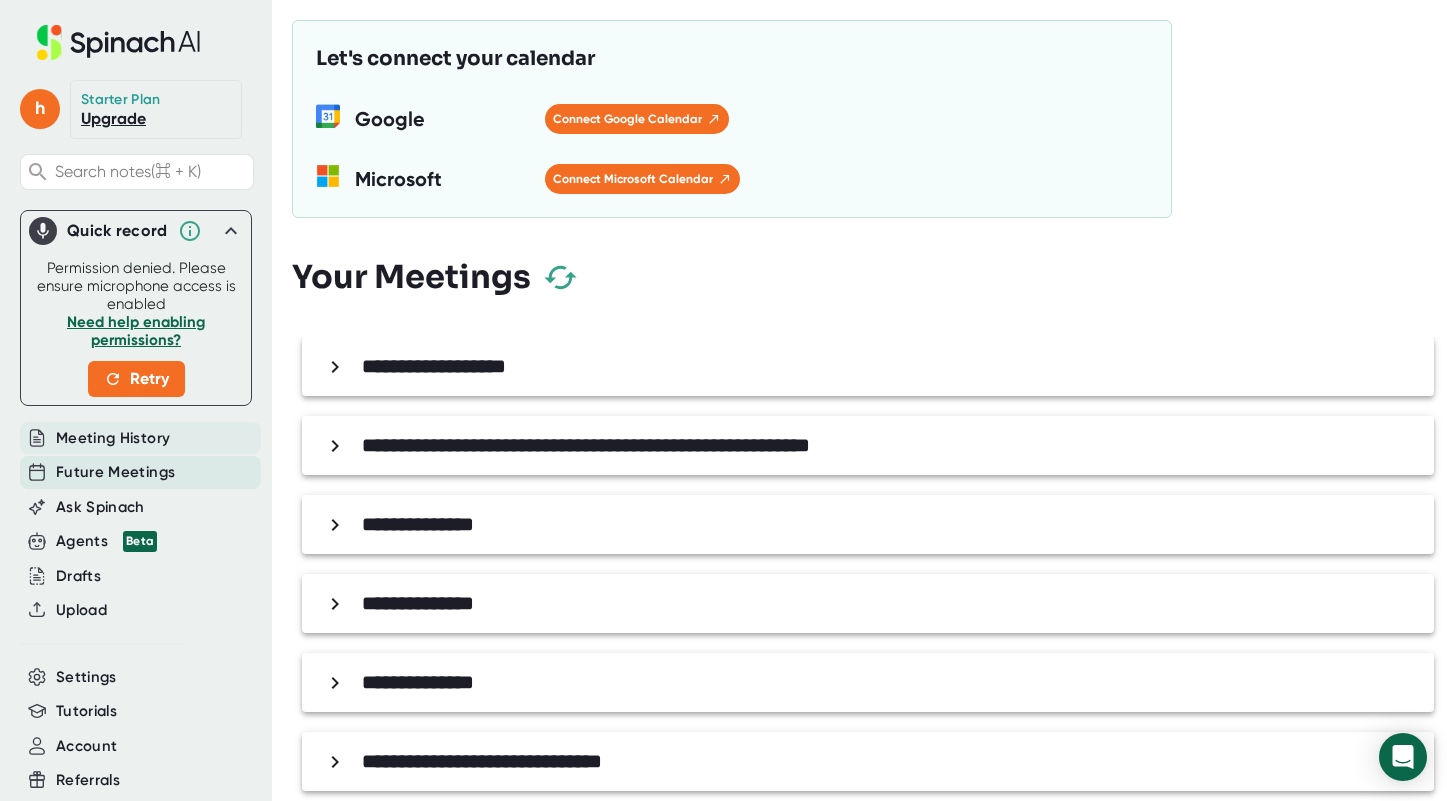 click on "Meeting History" at bounding box center (140, 438) 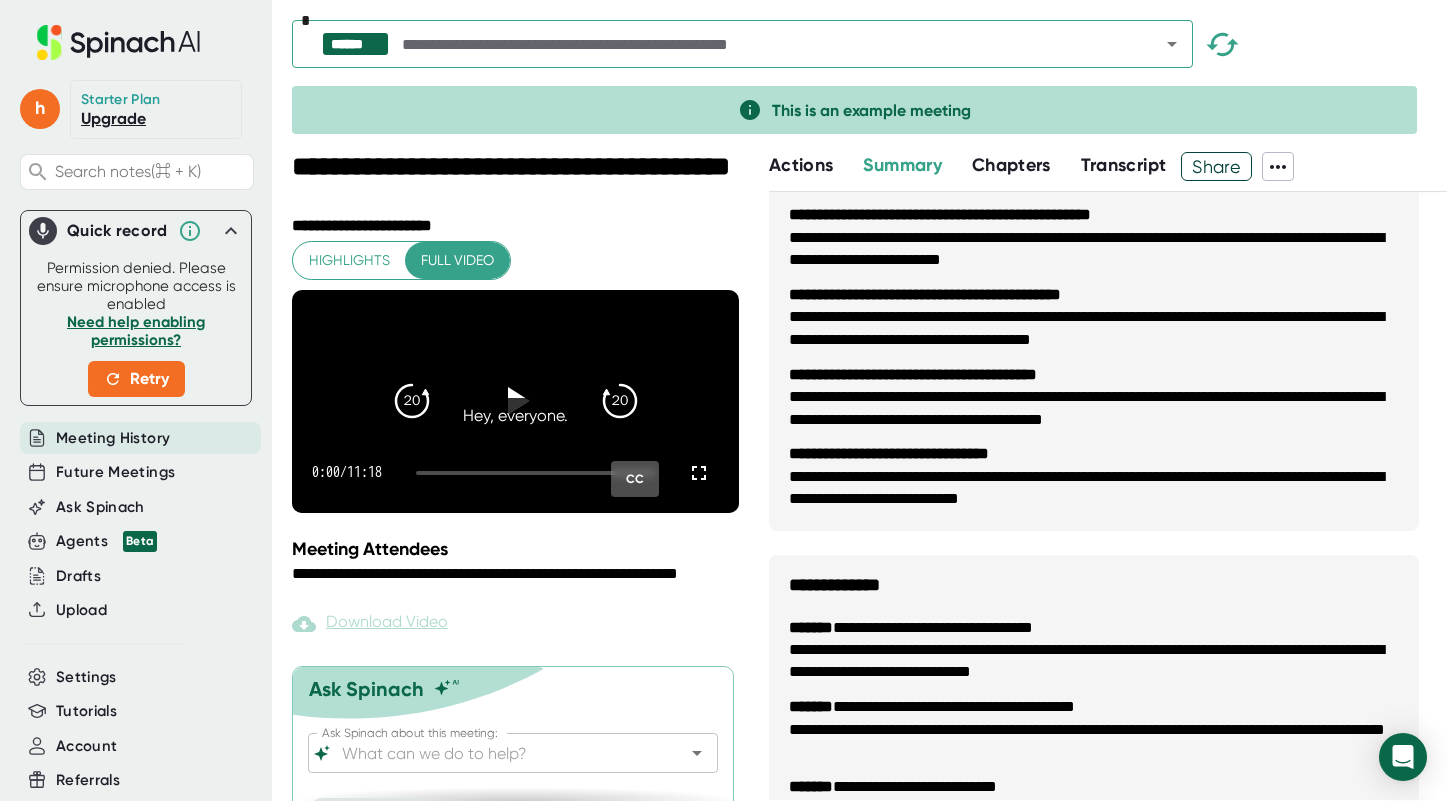 scroll, scrollTop: 0, scrollLeft: 0, axis: both 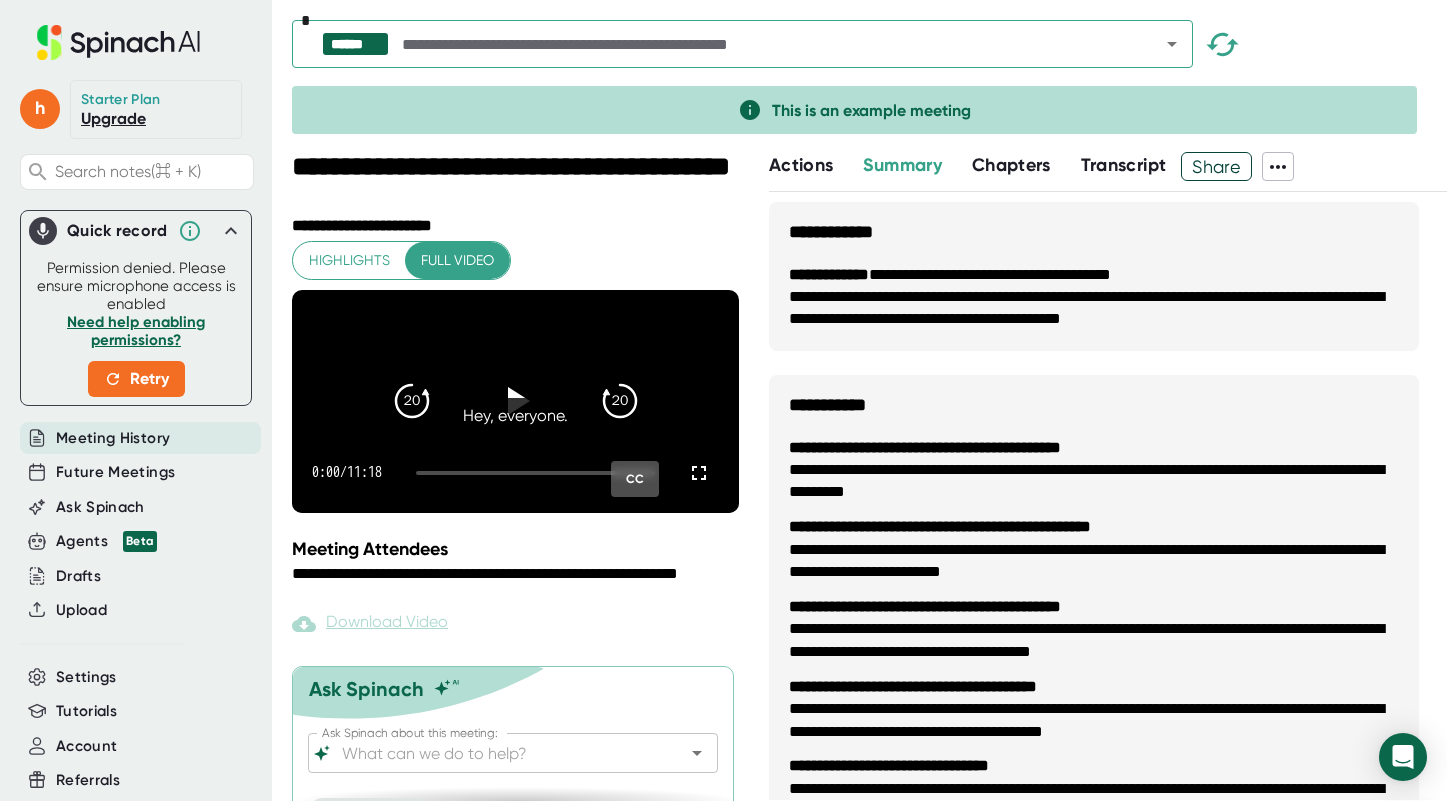 click on "Actions" at bounding box center [801, 165] 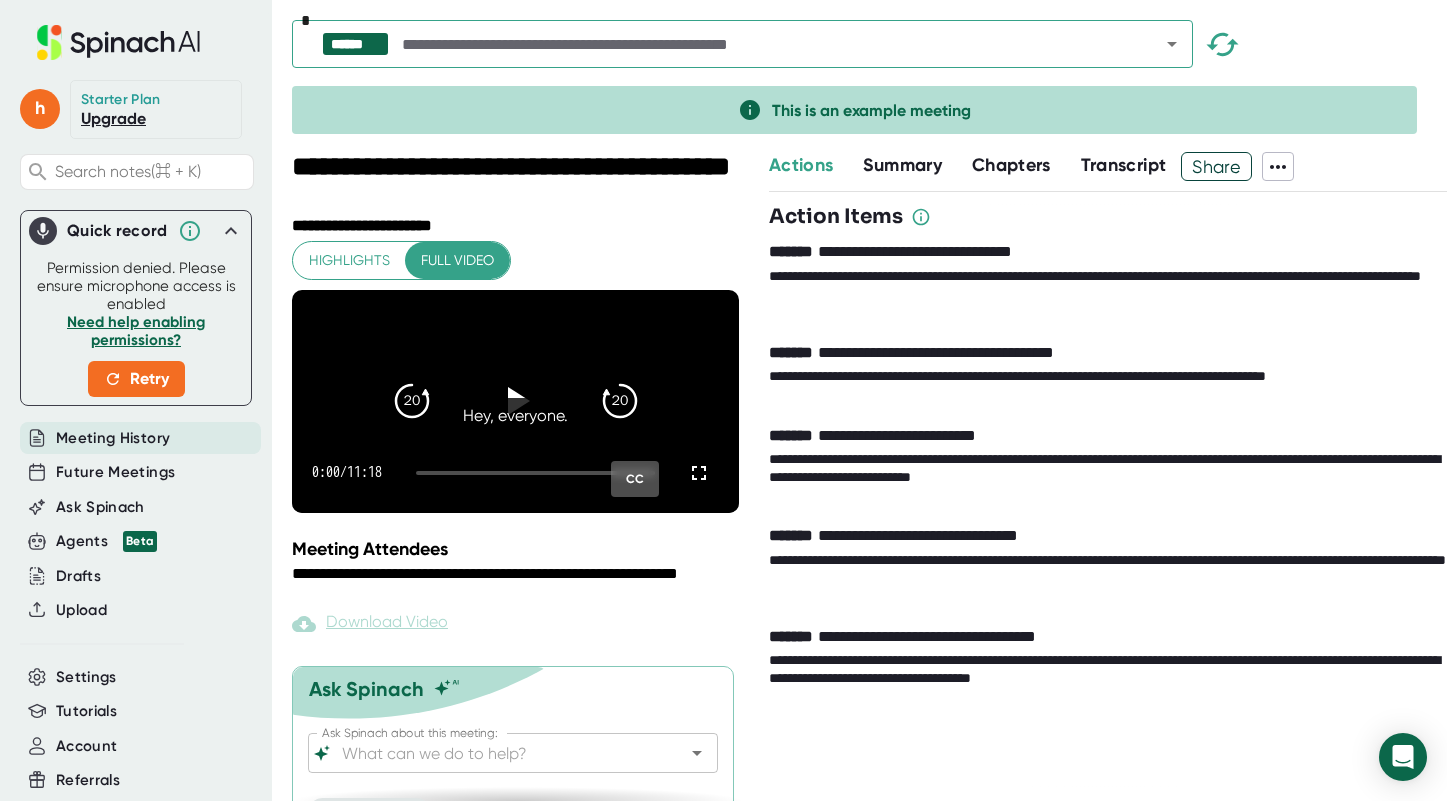 click on "Highlights" at bounding box center [349, 260] 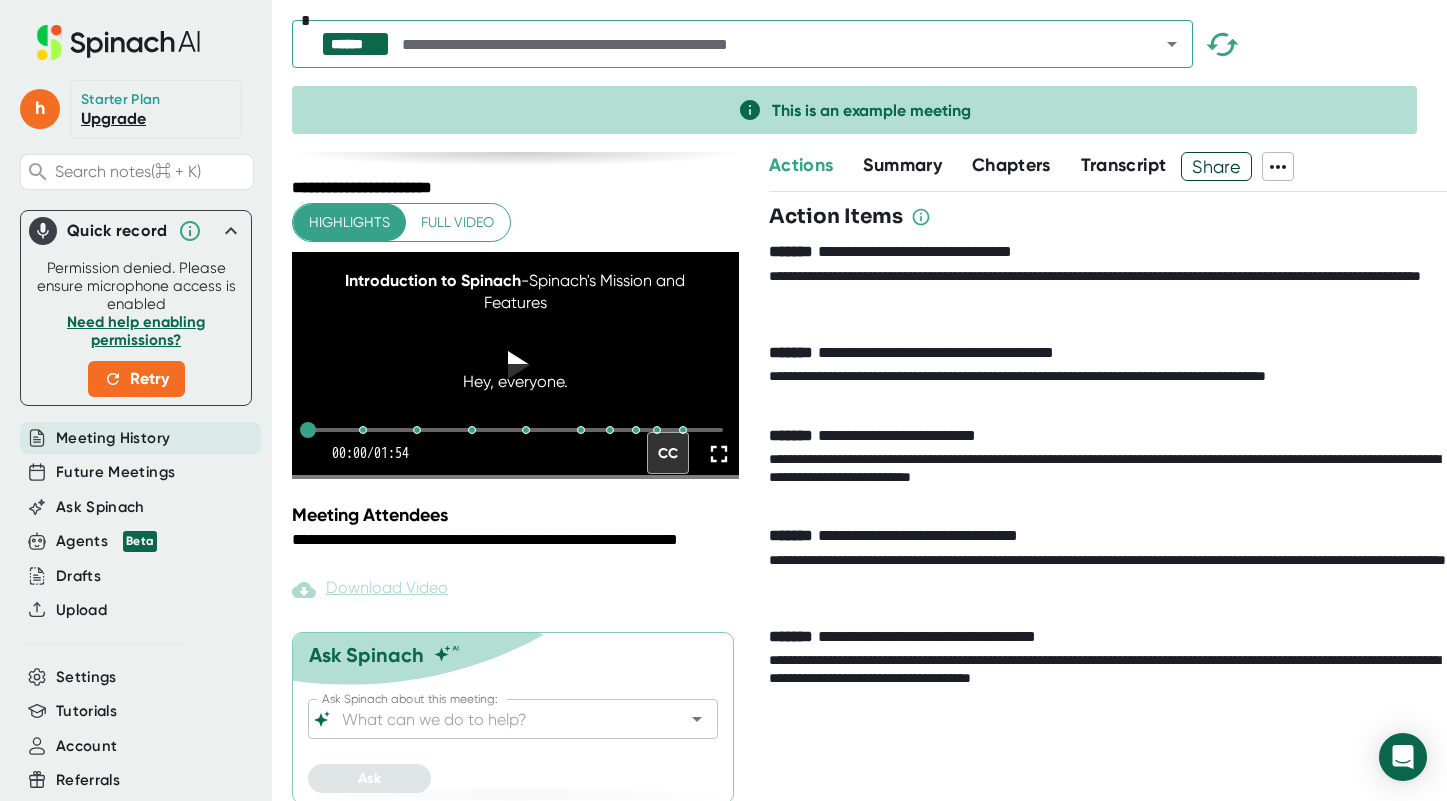 scroll, scrollTop: 79, scrollLeft: 0, axis: vertical 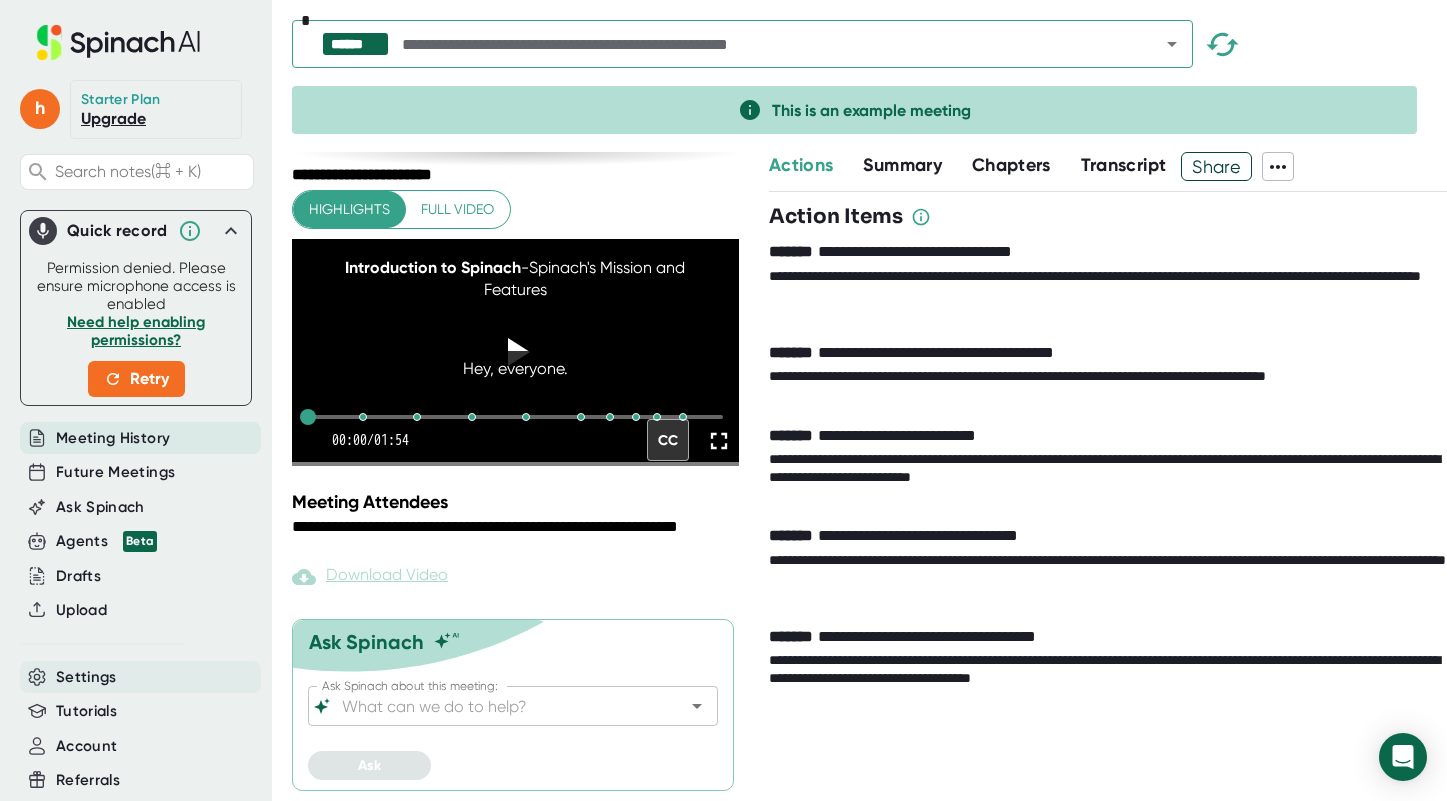 click on "Settings" at bounding box center (86, 677) 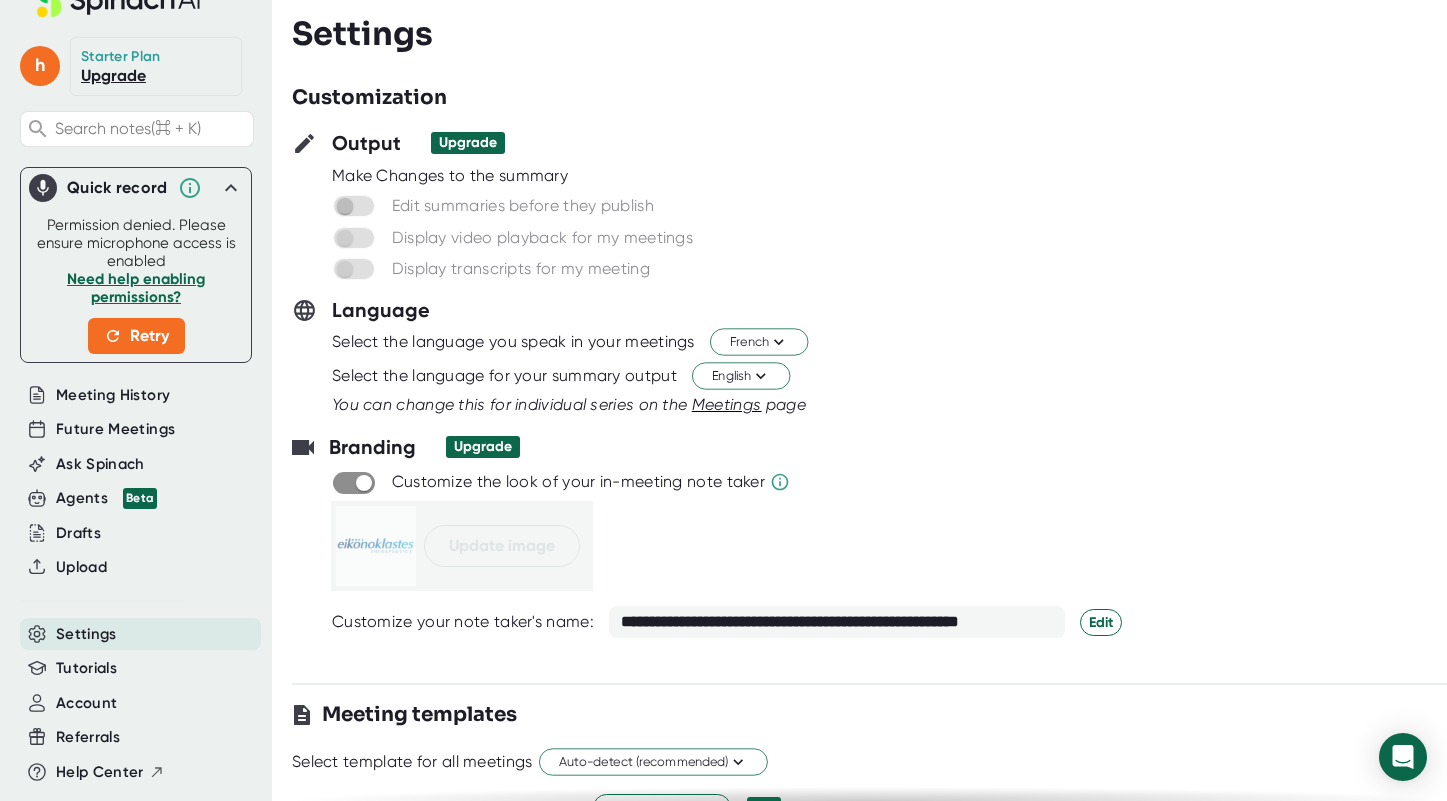 scroll, scrollTop: 63, scrollLeft: 0, axis: vertical 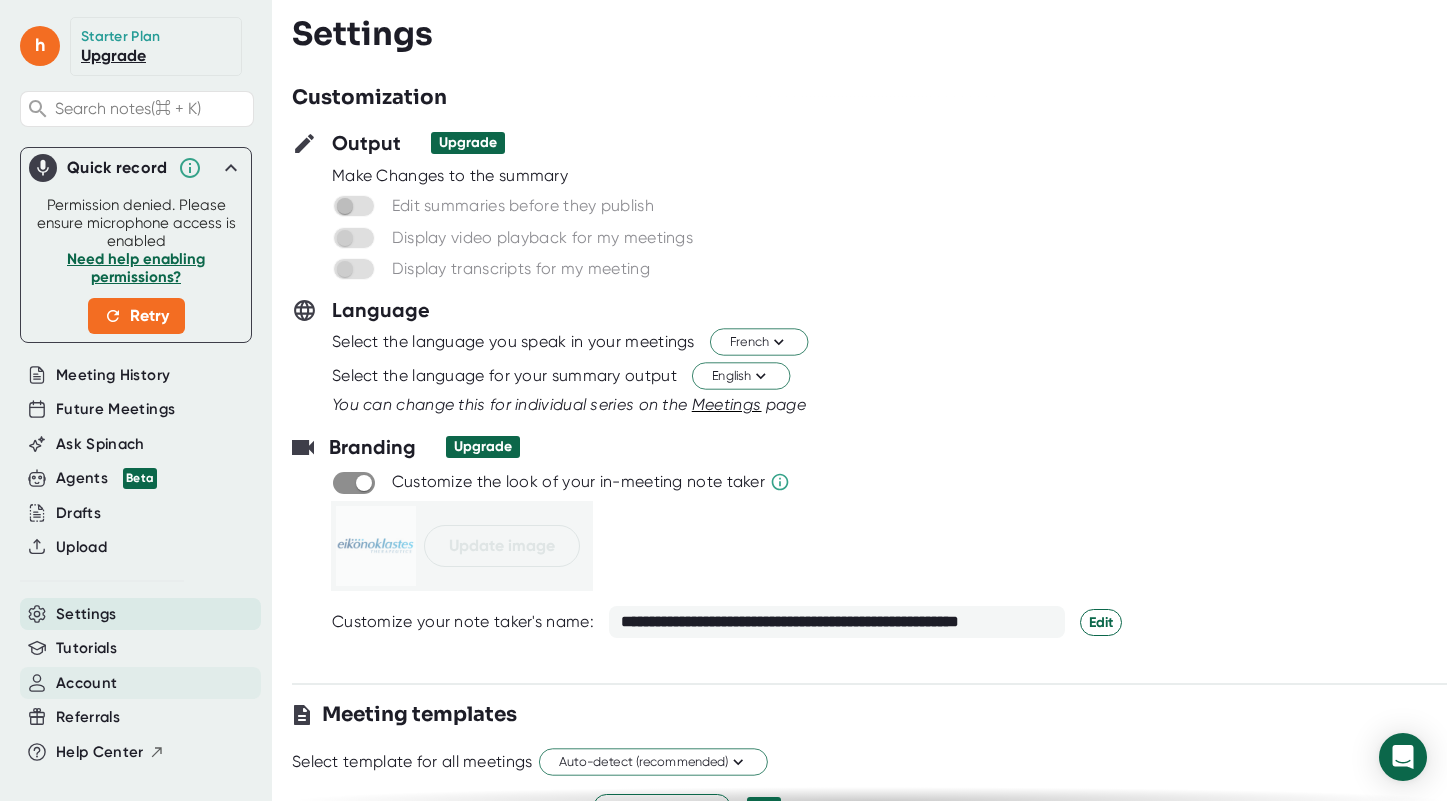 click on "Account" at bounding box center [140, 683] 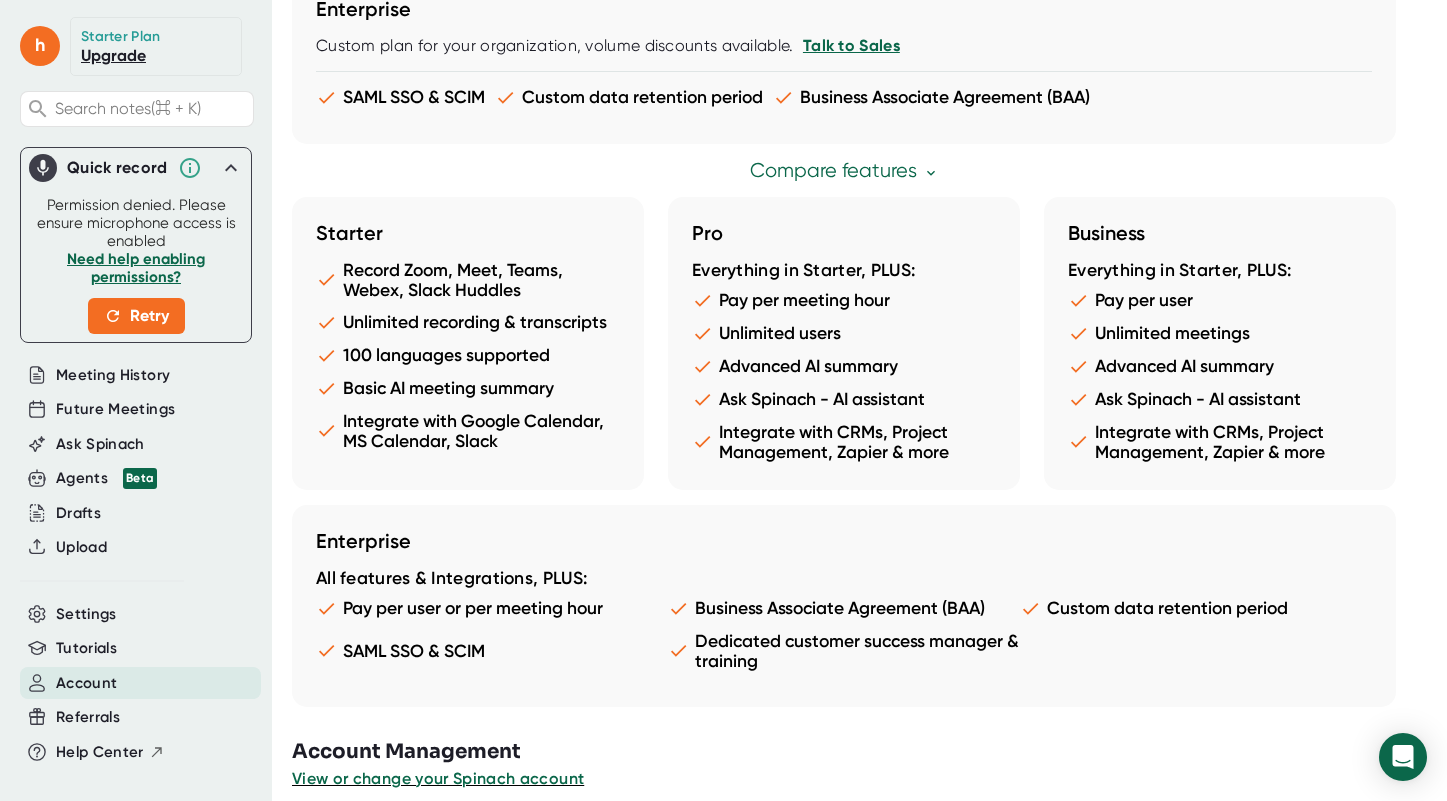 scroll, scrollTop: 1090, scrollLeft: 0, axis: vertical 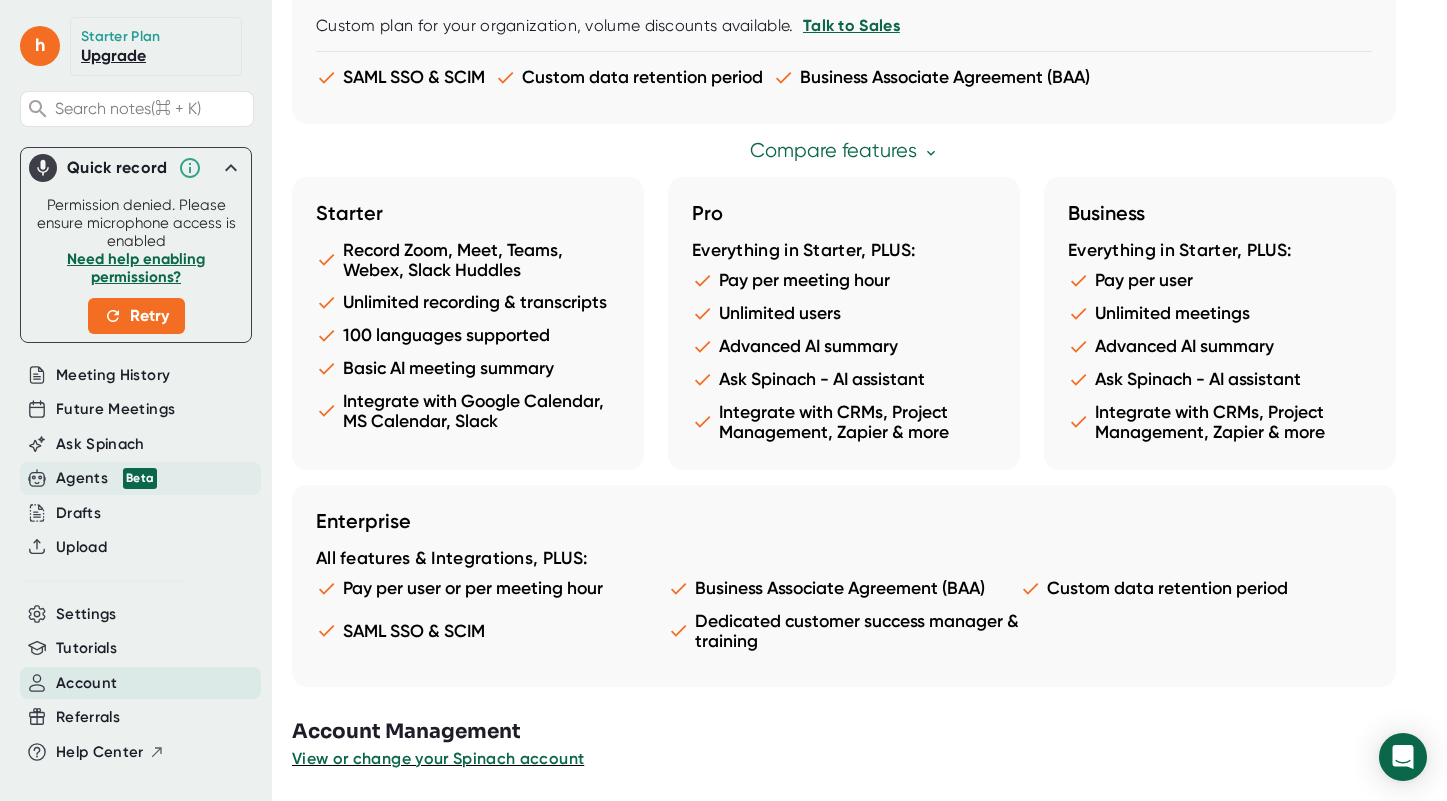 click on "Agents   Beta" at bounding box center (106, 478) 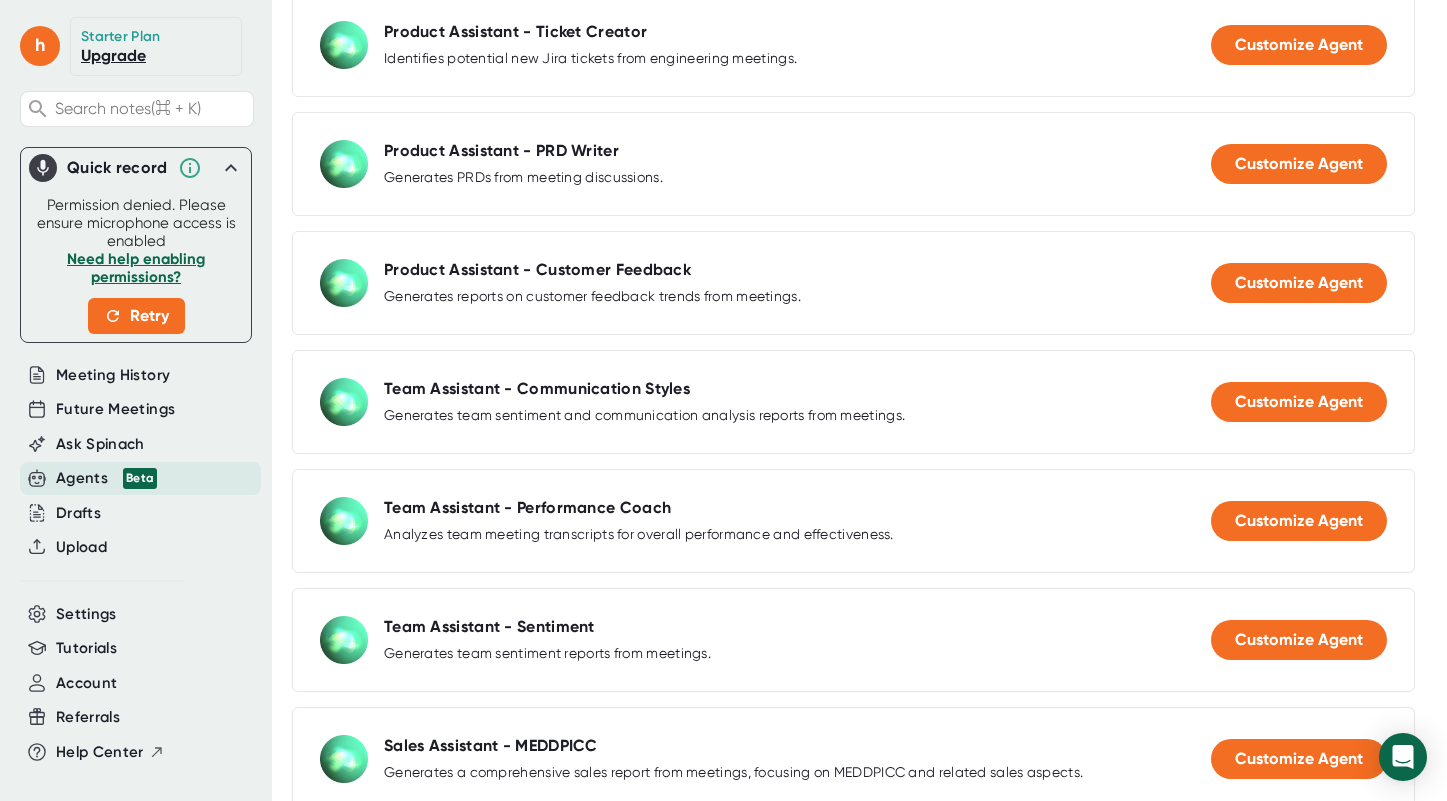 scroll, scrollTop: 0, scrollLeft: 0, axis: both 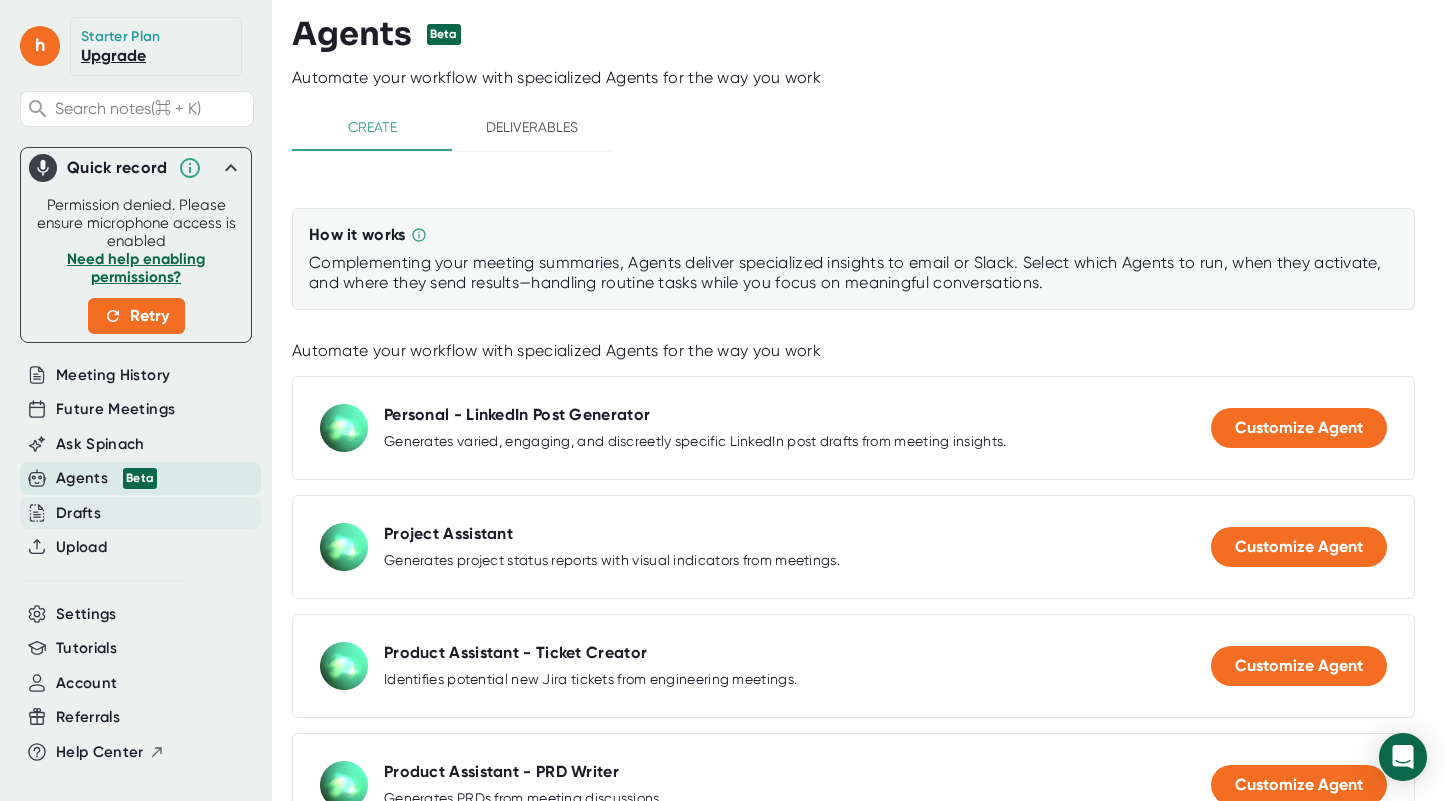 click on "Drafts" at bounding box center [140, 513] 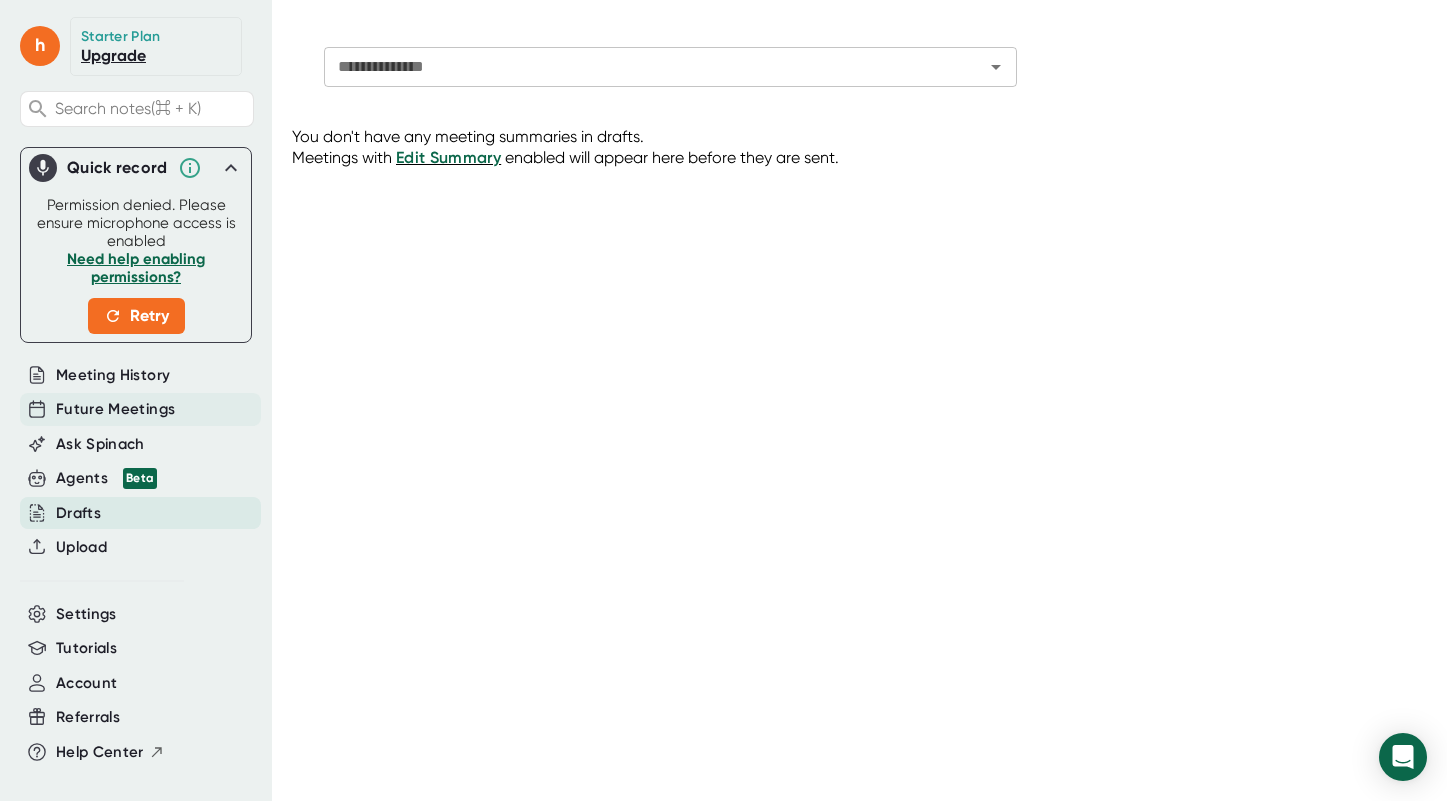 click on "Future Meetings" at bounding box center (140, 409) 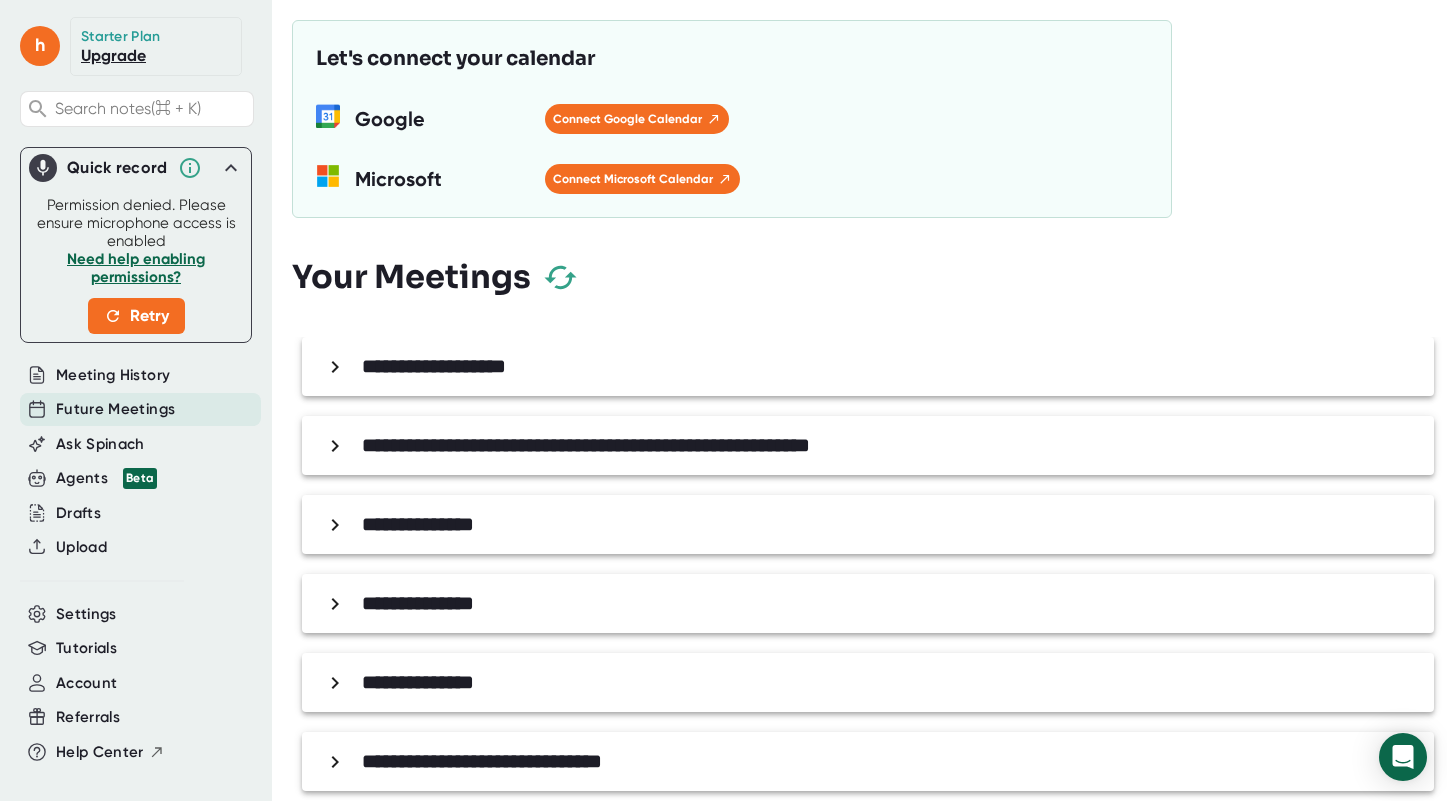 click 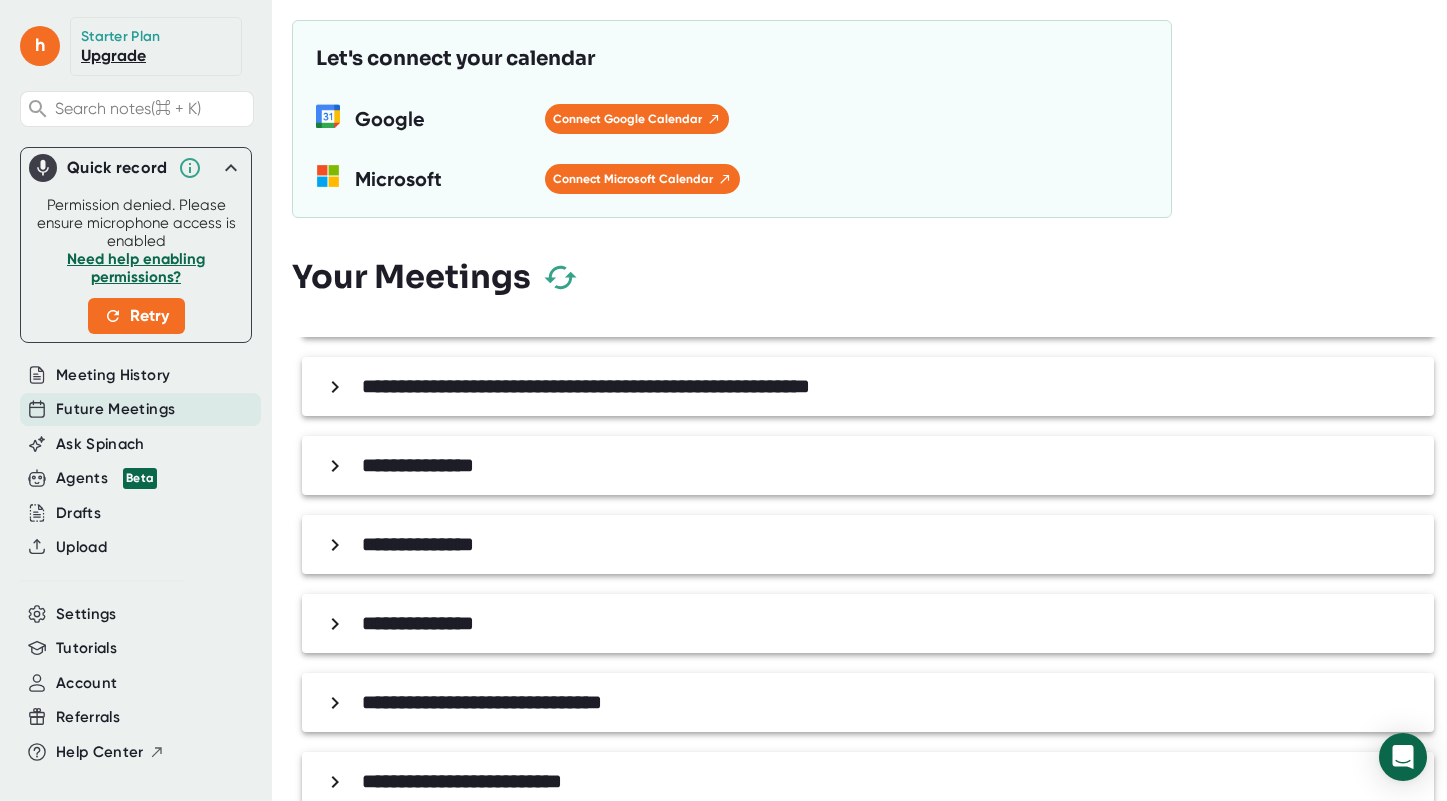 scroll, scrollTop: 0, scrollLeft: 0, axis: both 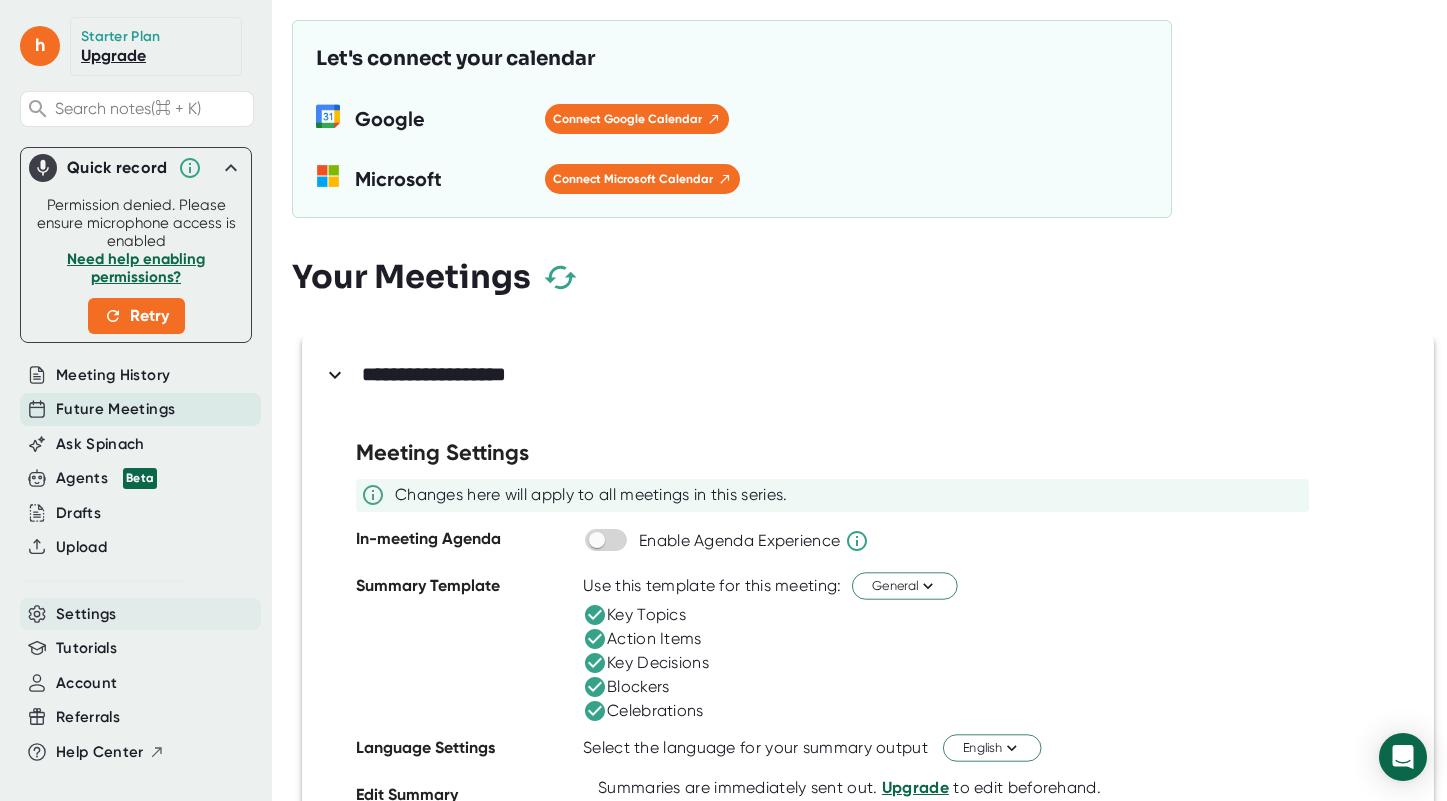 click on "Settings" at bounding box center [86, 614] 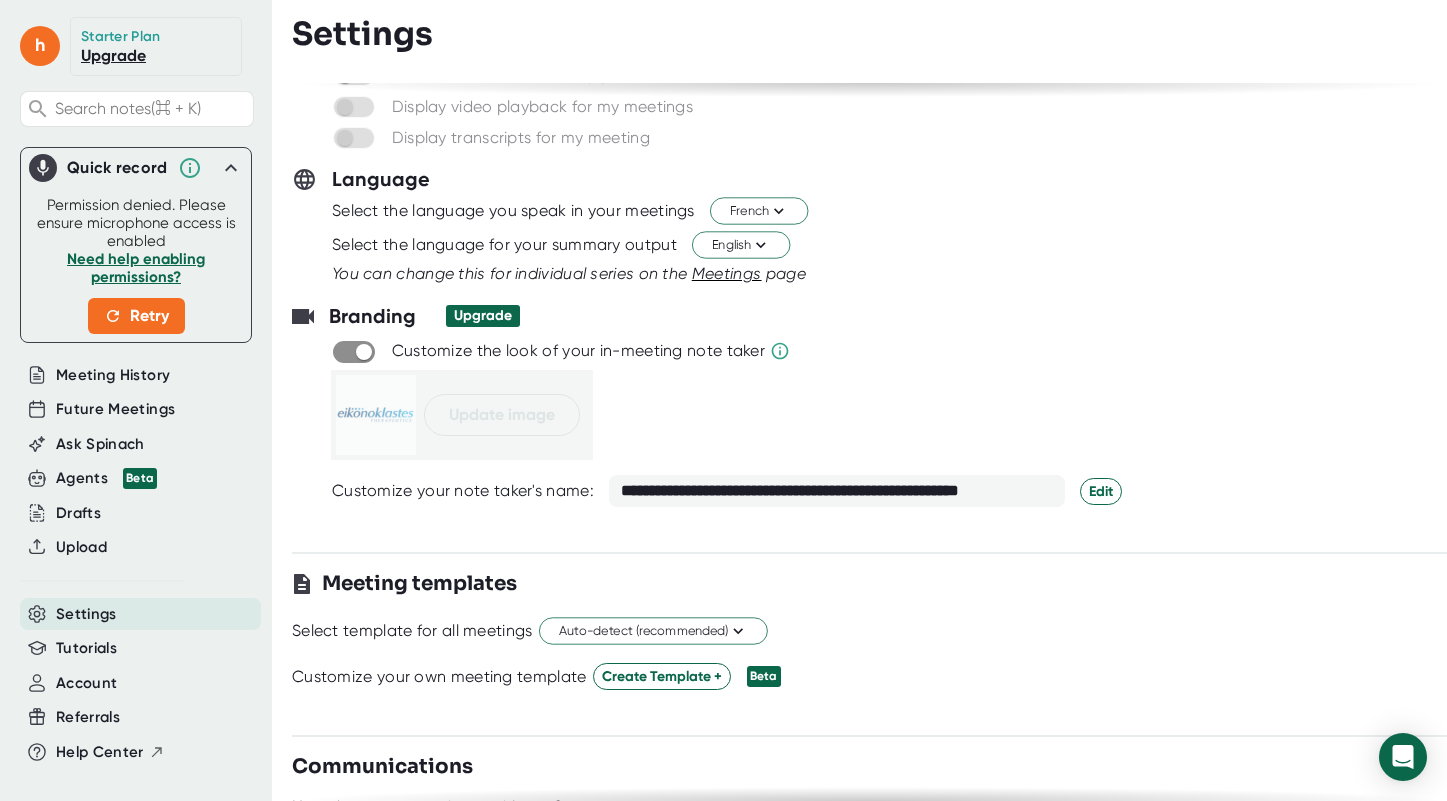 scroll, scrollTop: 0, scrollLeft: 0, axis: both 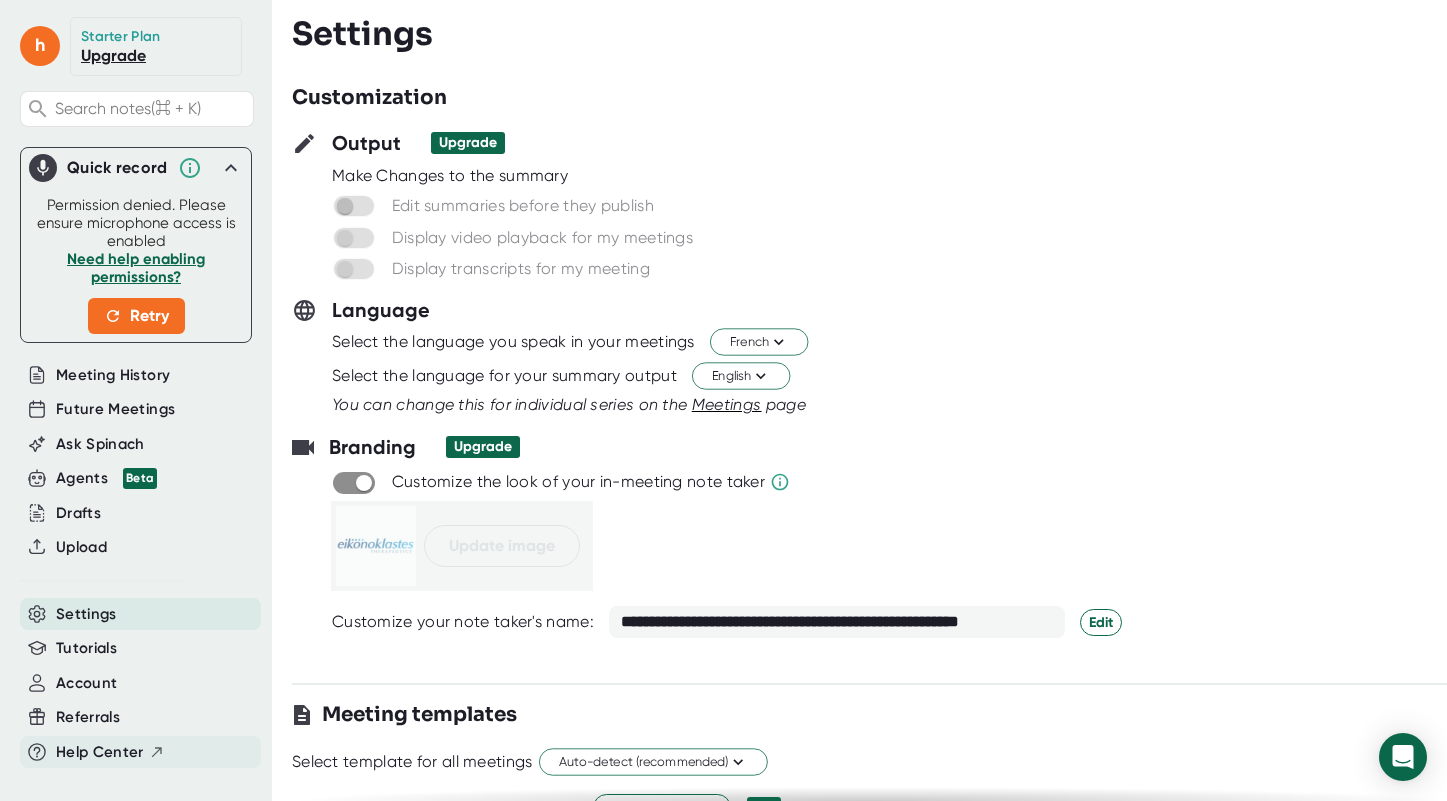 click on "Help Center" at bounding box center (100, 752) 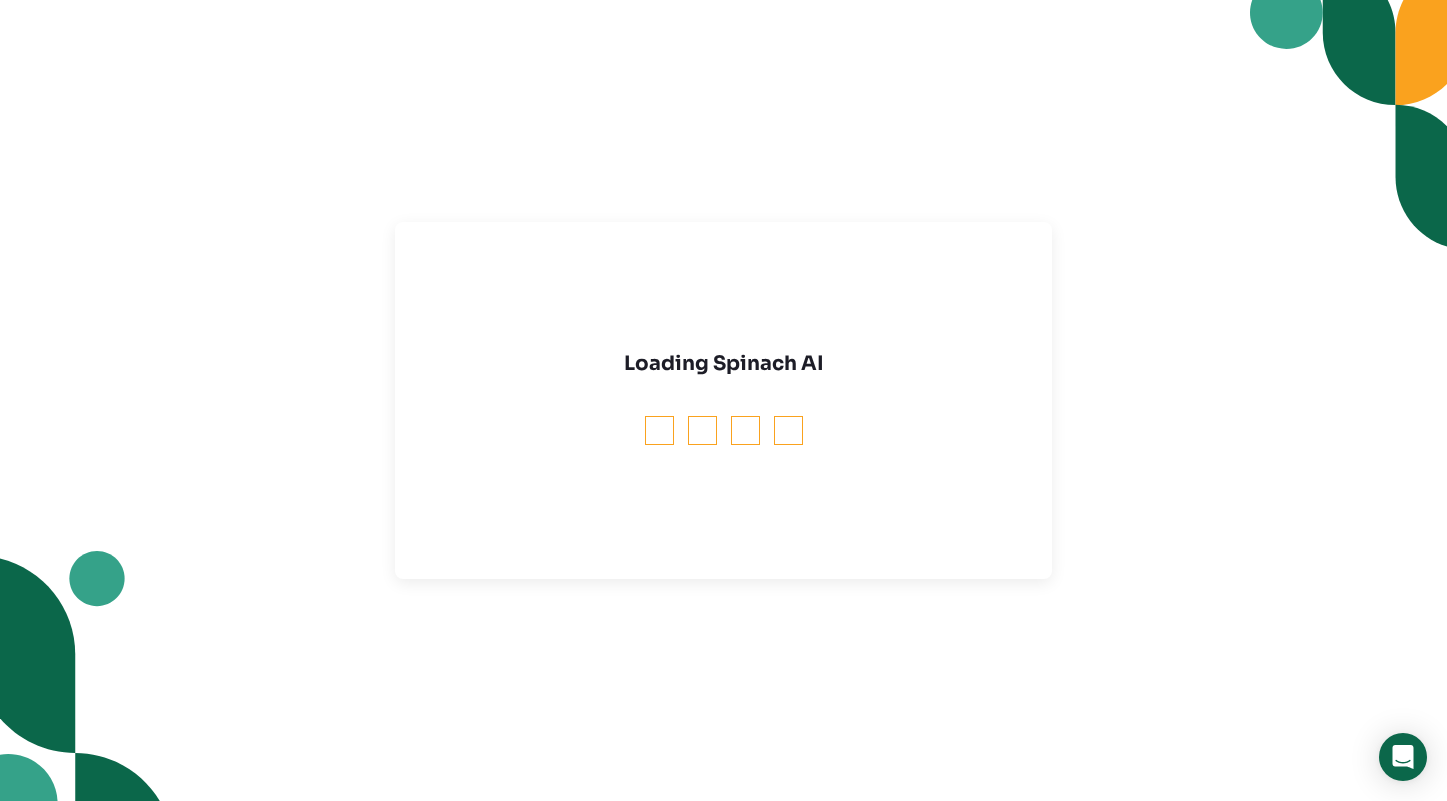 scroll, scrollTop: 0, scrollLeft: 0, axis: both 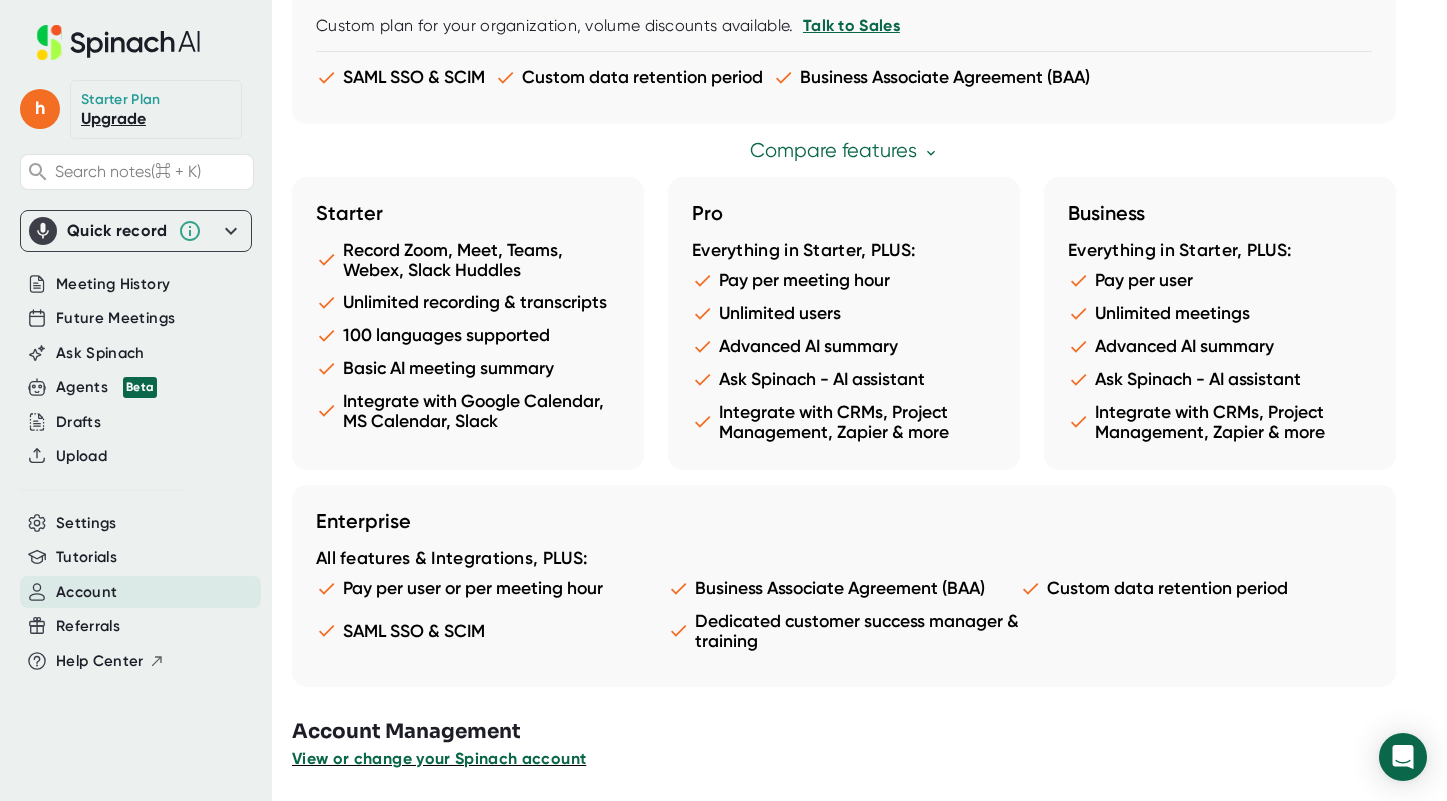 click on "View or change your Spinach account" at bounding box center [439, 758] 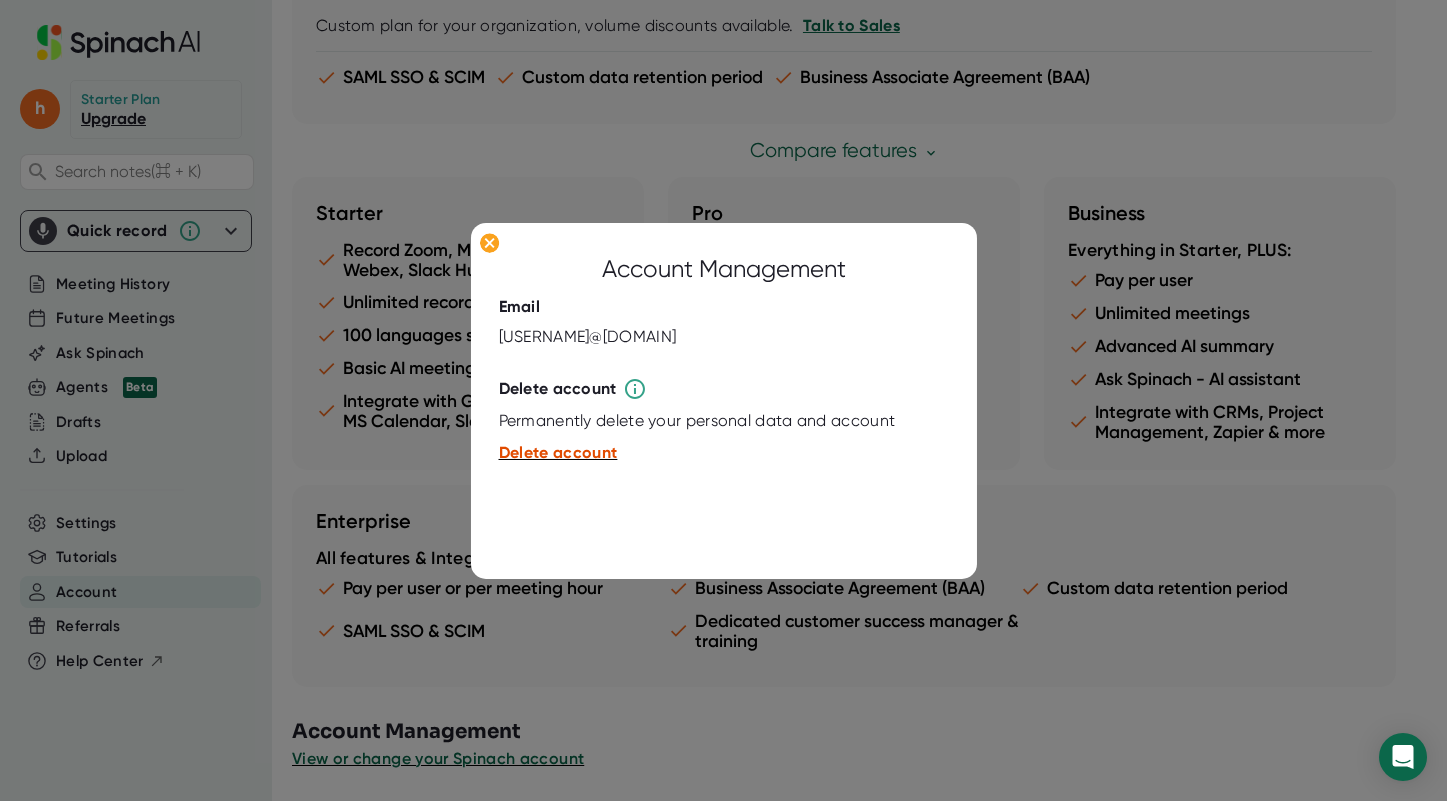 click on "Delete account" at bounding box center [558, 452] 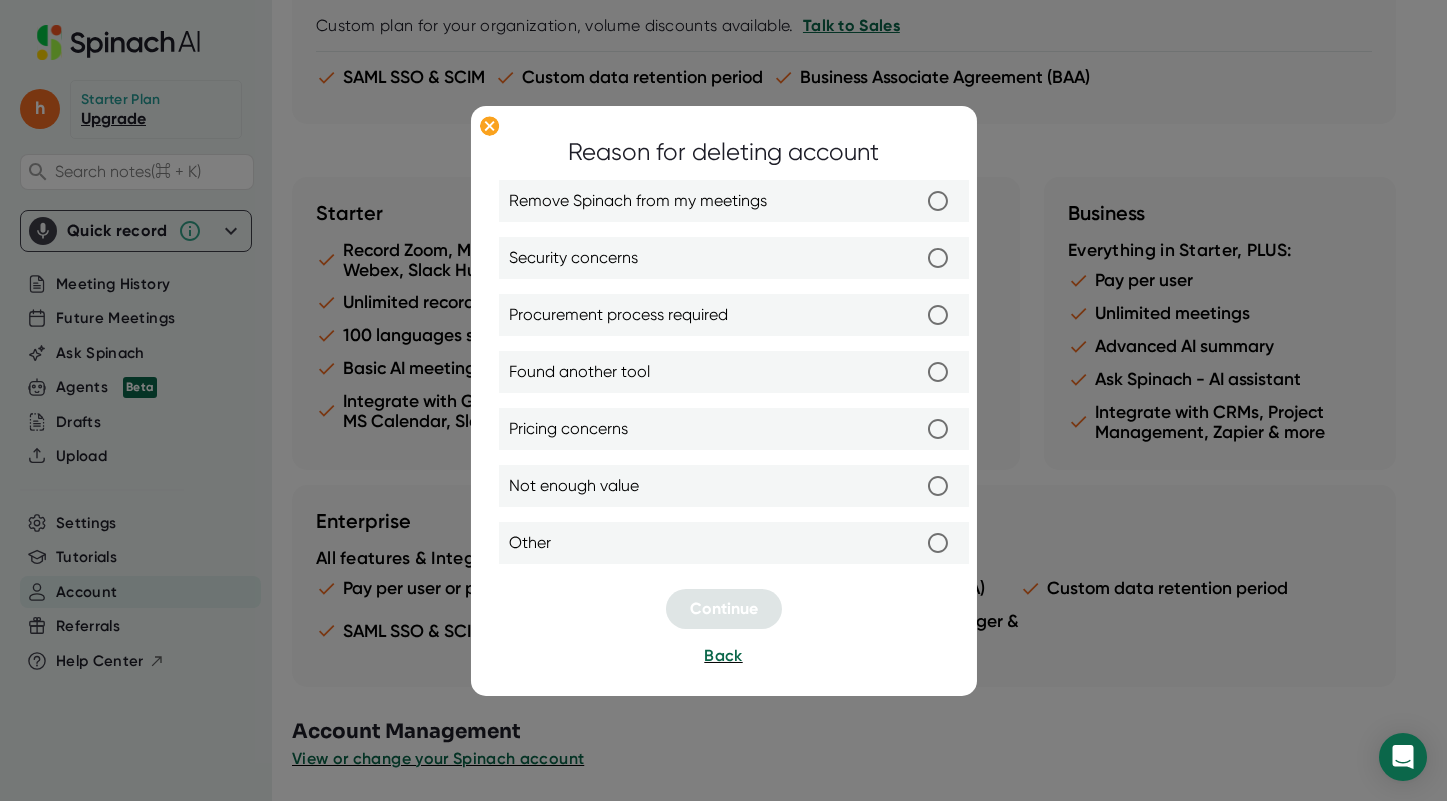 click on "Remove Spinach from my meetings" at bounding box center [938, 201] 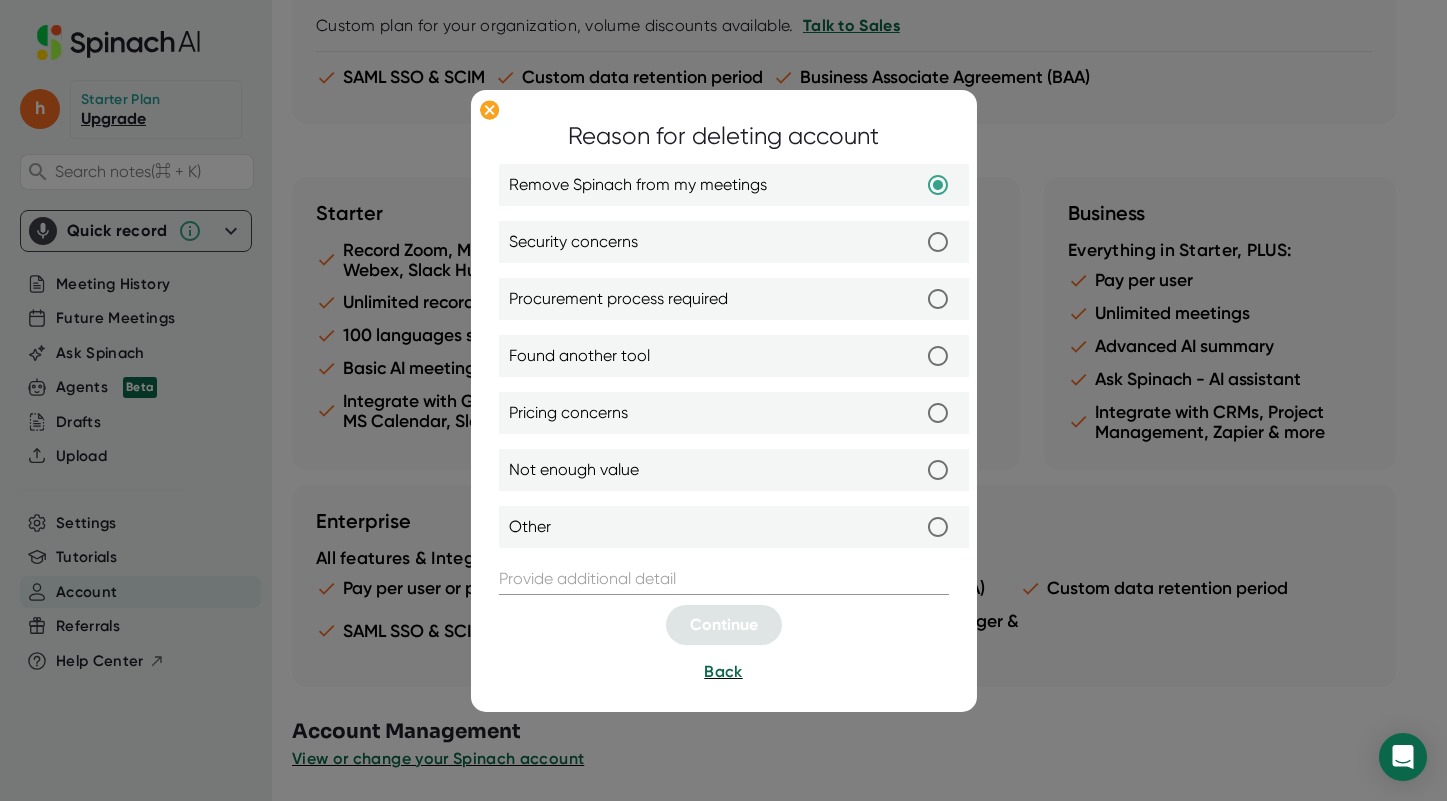 click on "Security concerns" at bounding box center [938, 242] 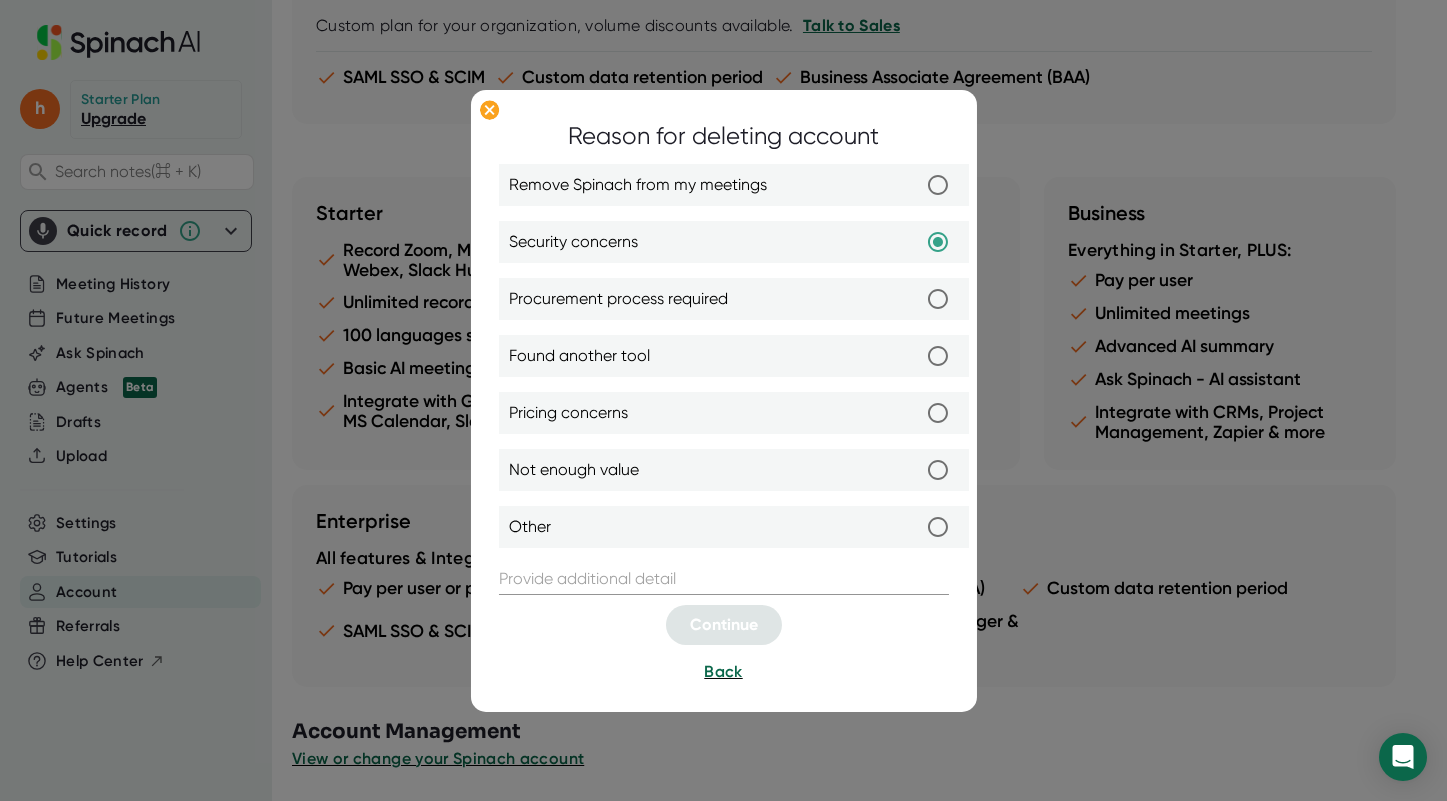 click on "Remove Spinach from my meetings" at bounding box center [938, 185] 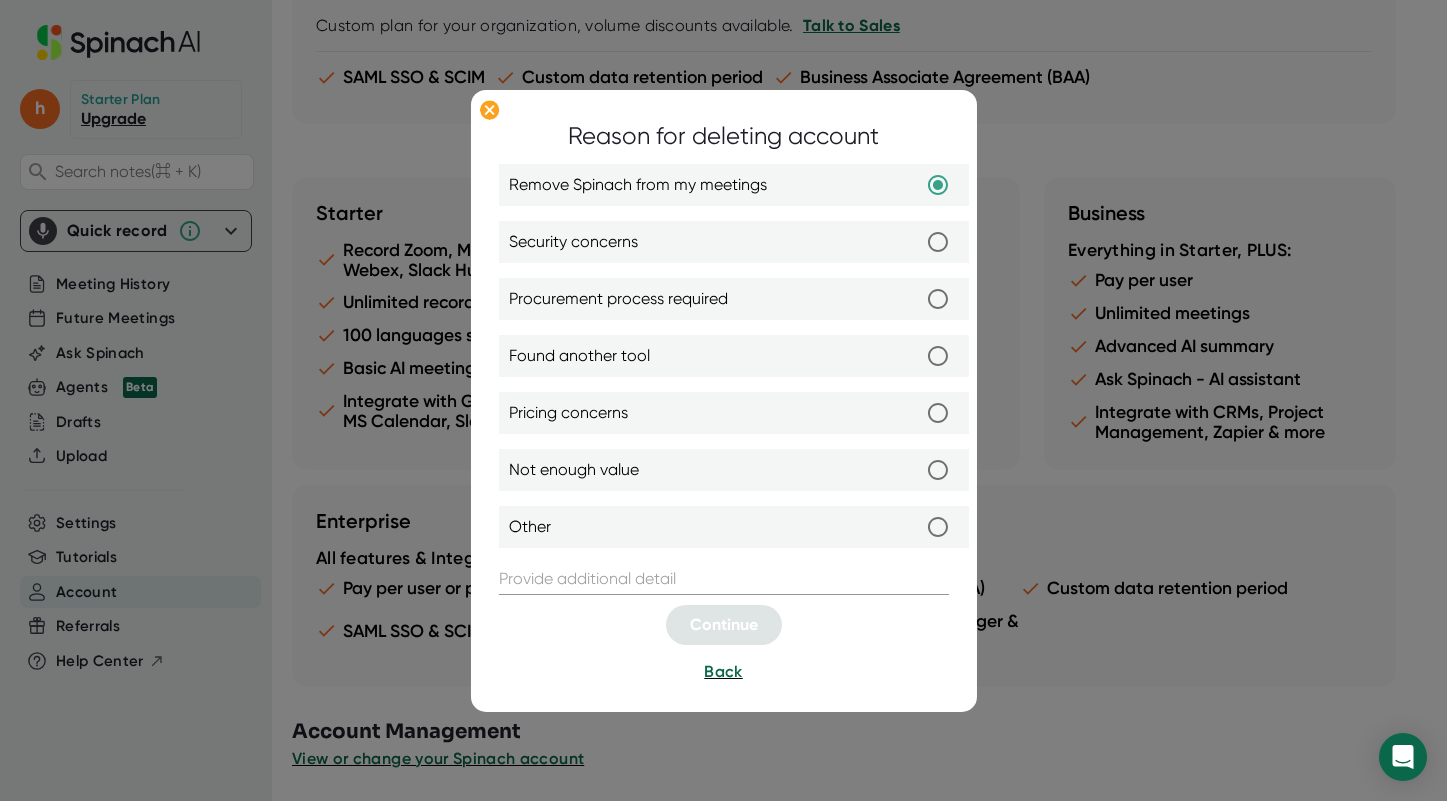 click at bounding box center (724, 579) 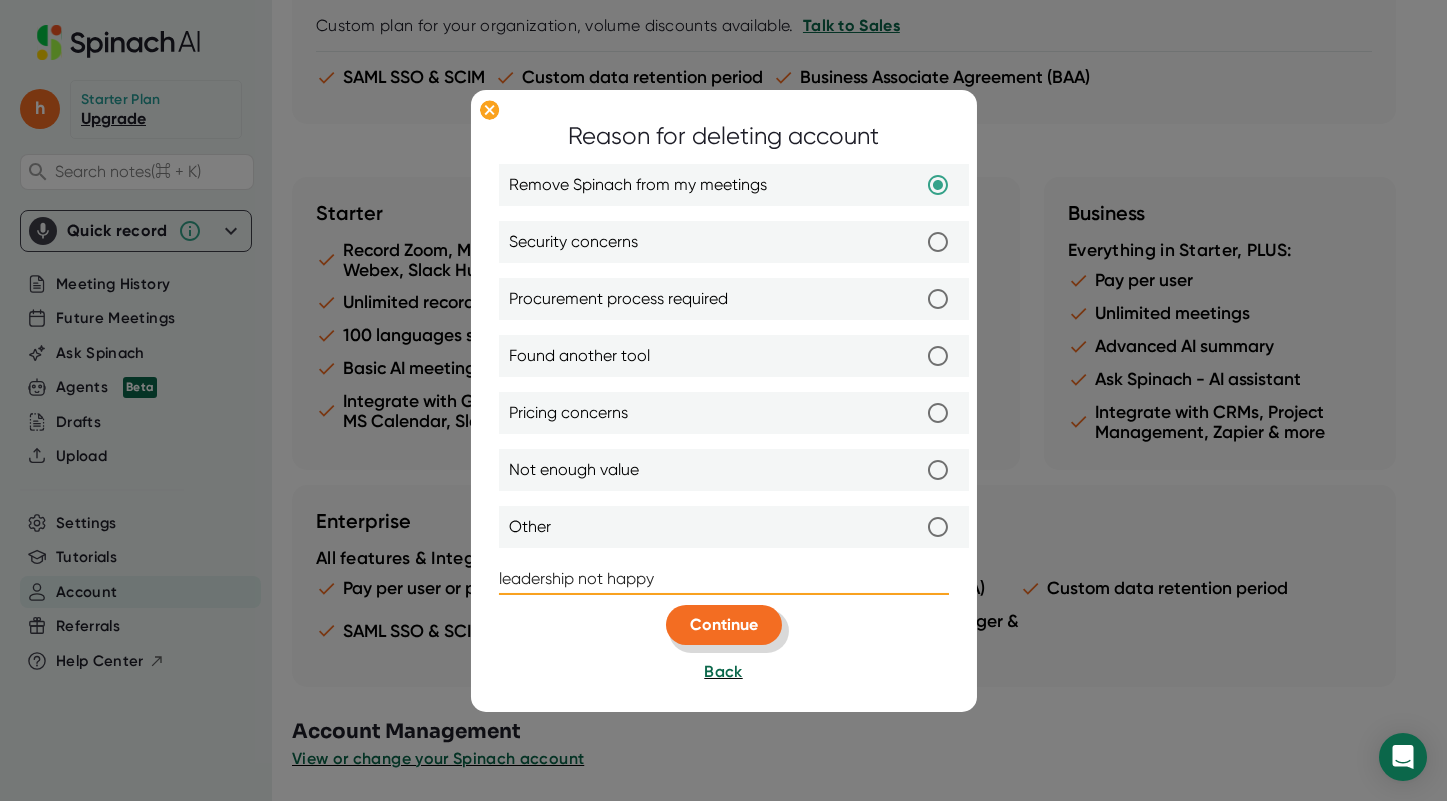 type on "leadership not happy" 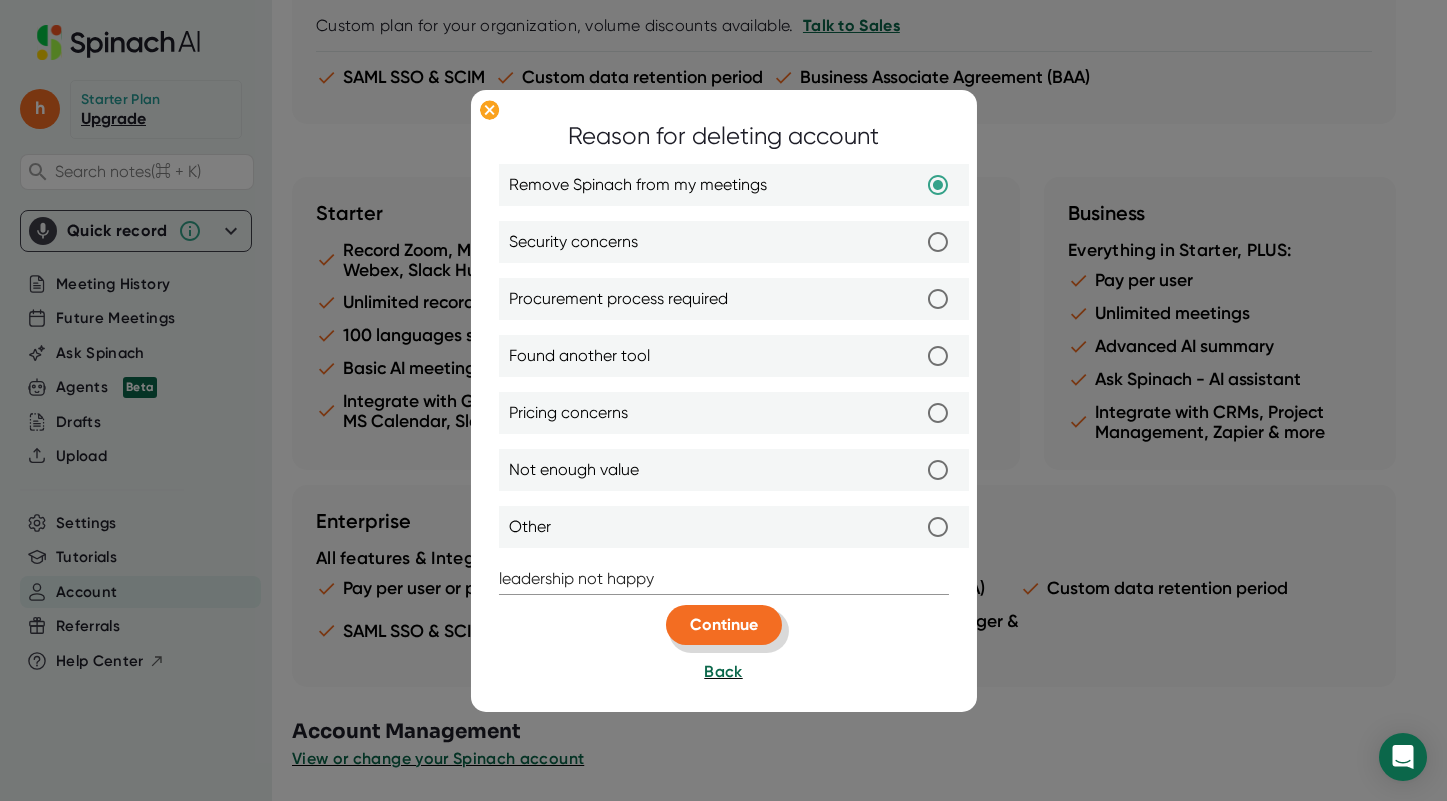 click on "Continue" at bounding box center (724, 624) 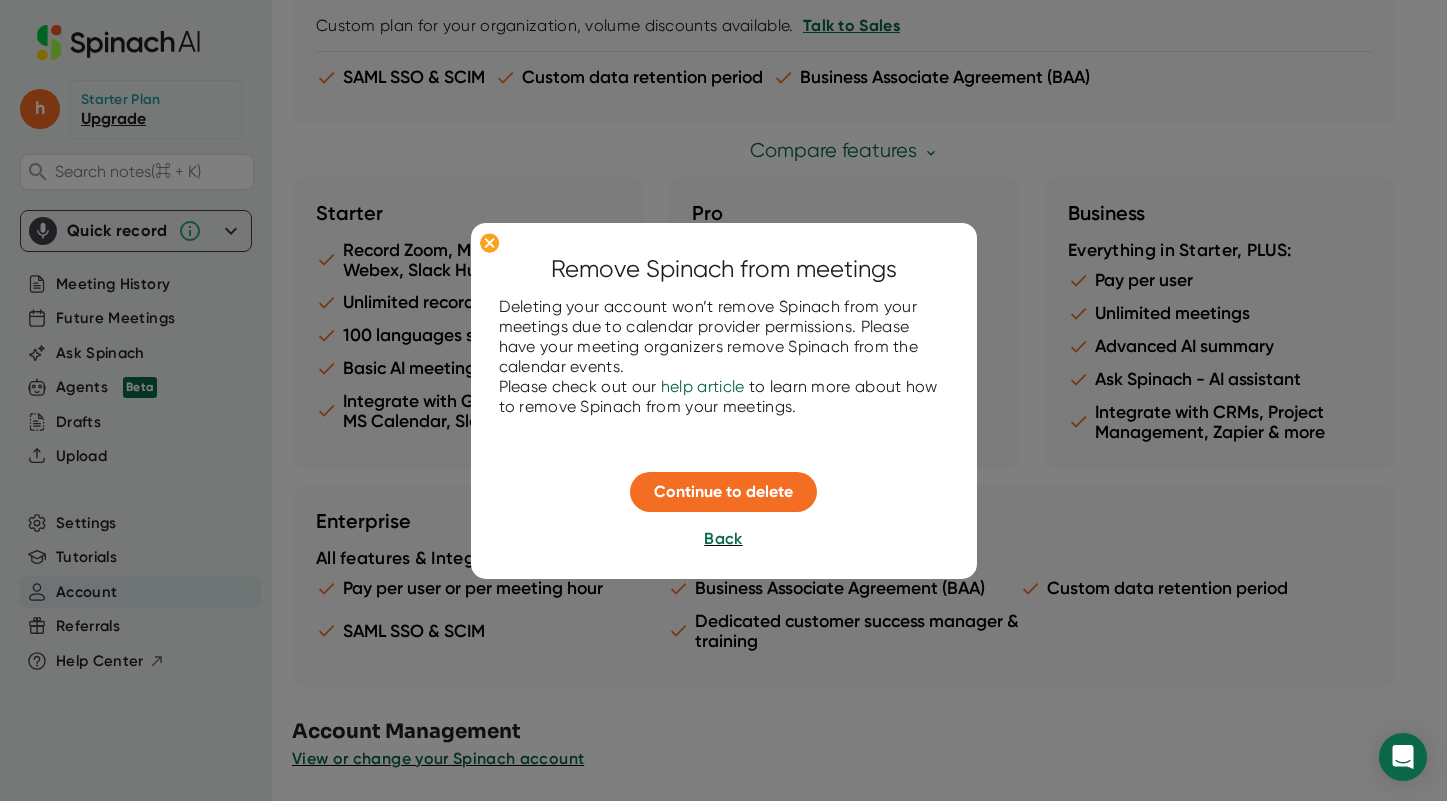 click on "help article" at bounding box center (703, 386) 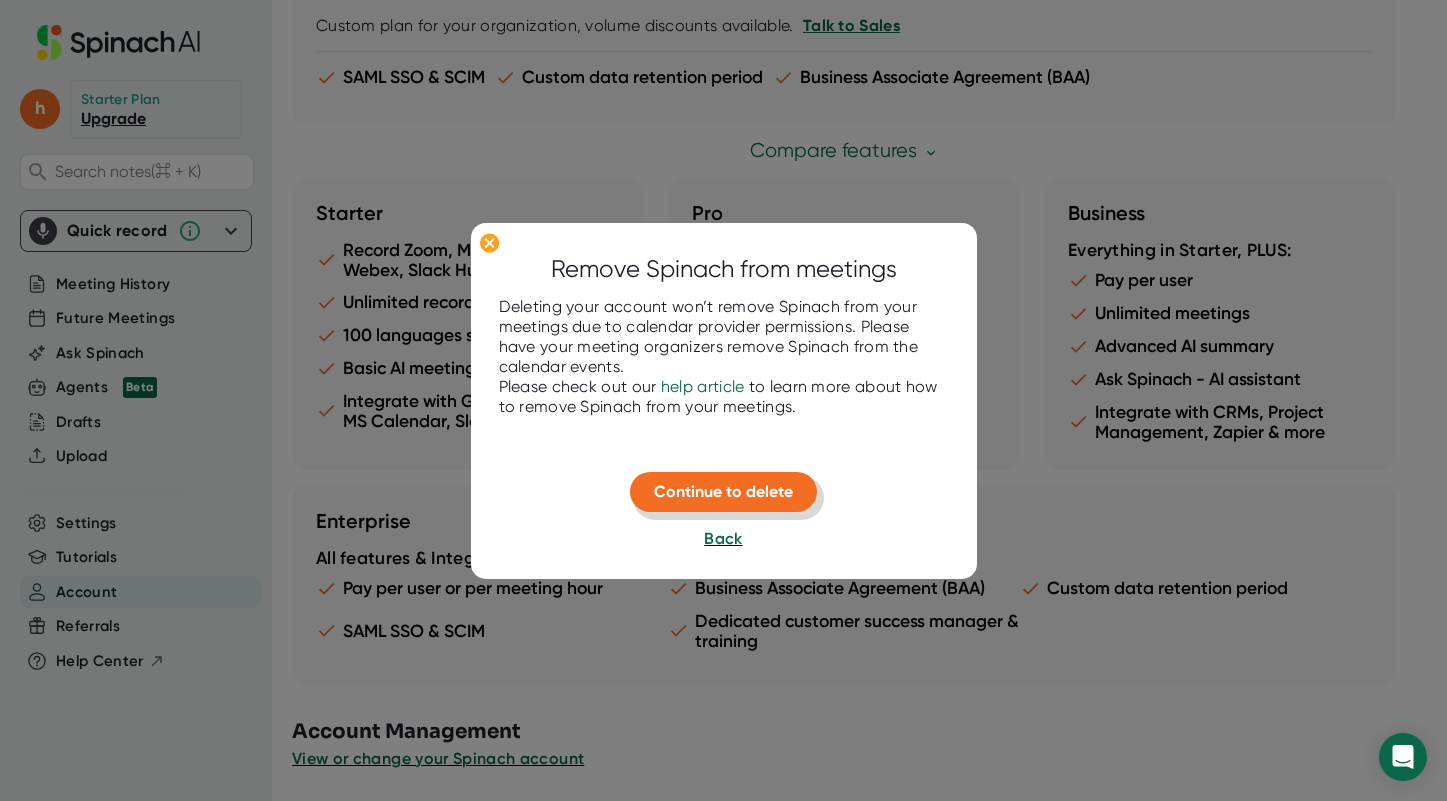 click on "Continue to delete" at bounding box center (723, 491) 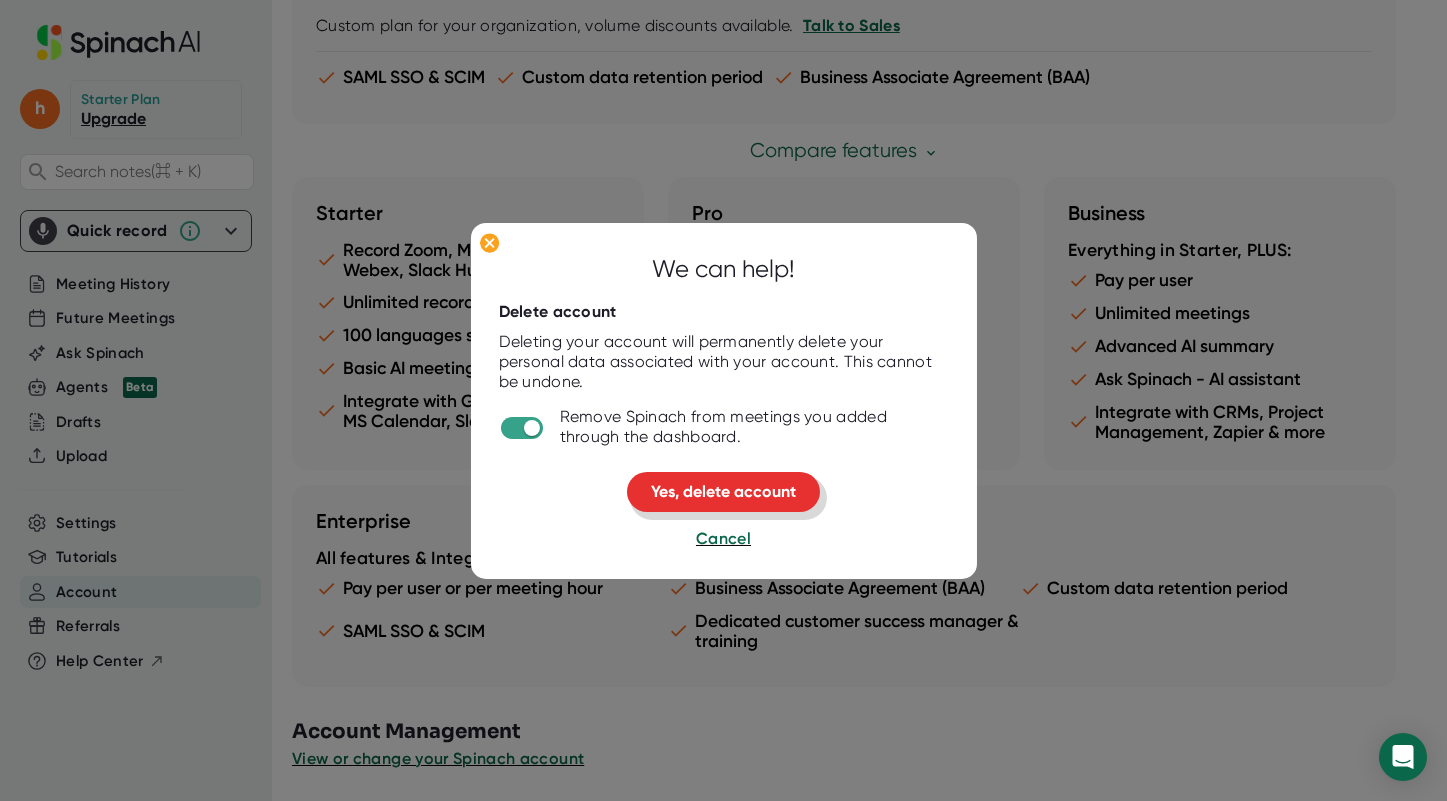 click on "Yes, delete account" at bounding box center (723, 491) 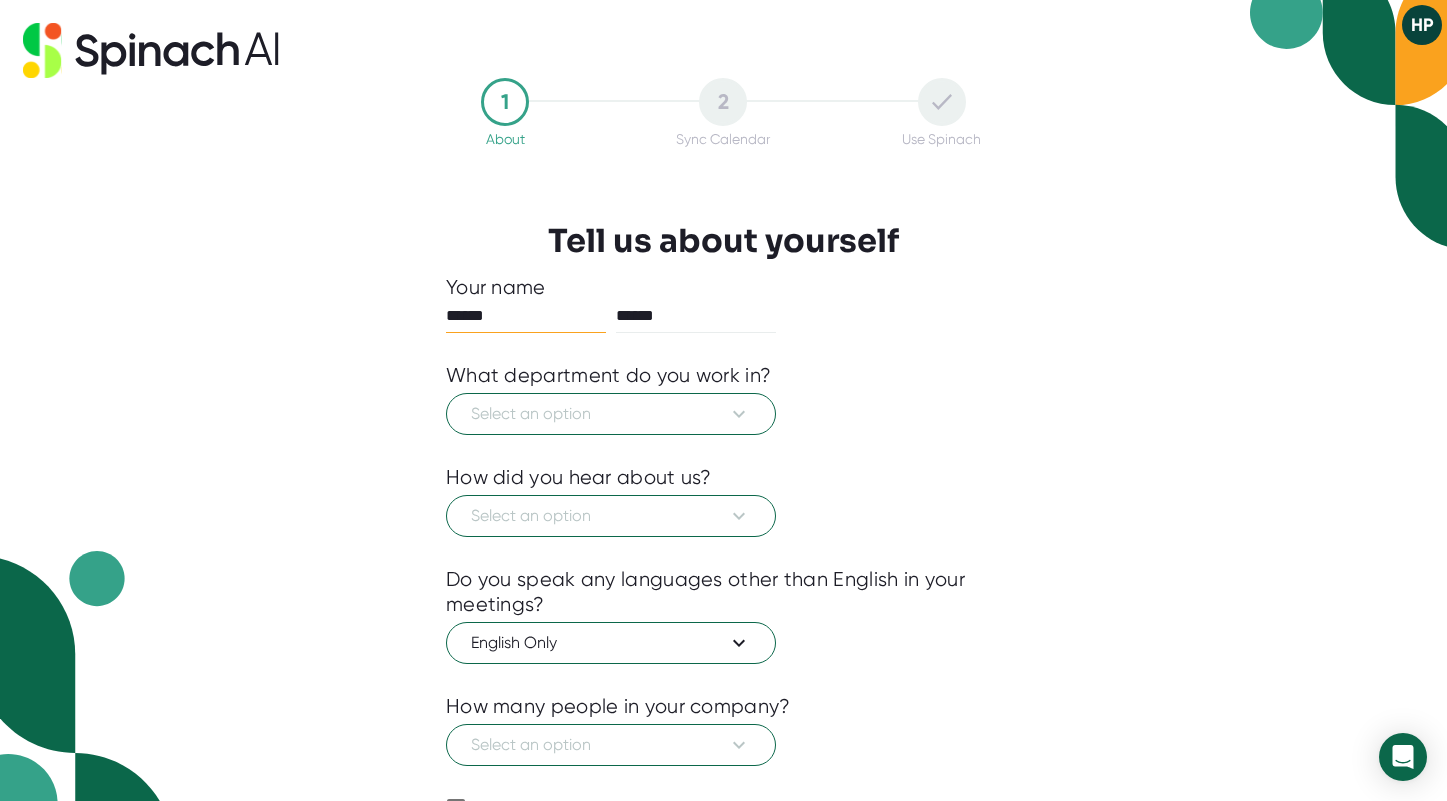 scroll, scrollTop: 0, scrollLeft: 0, axis: both 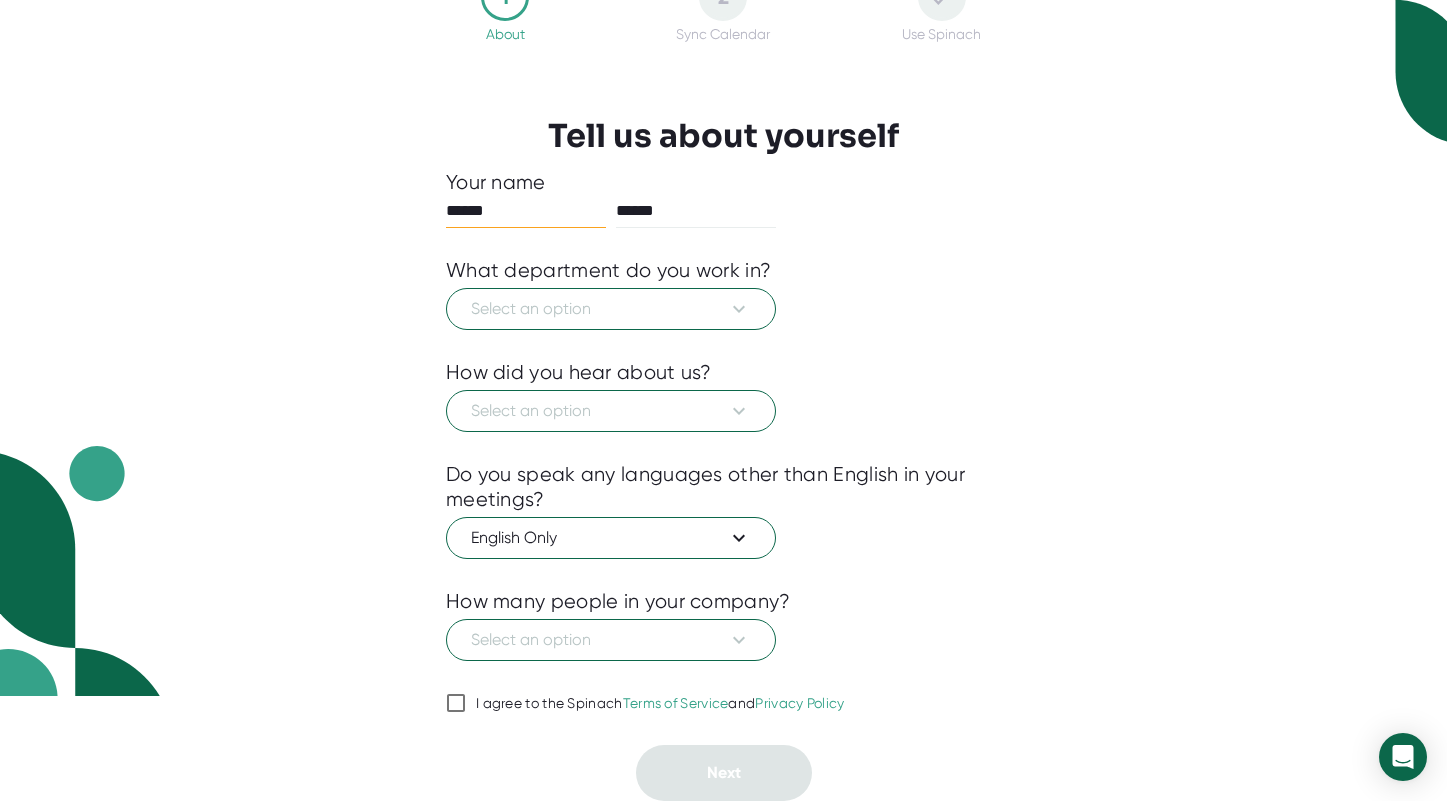 click on "I agree to the Spinach  Terms of Service  and  Privacy Policy" at bounding box center [456, 703] 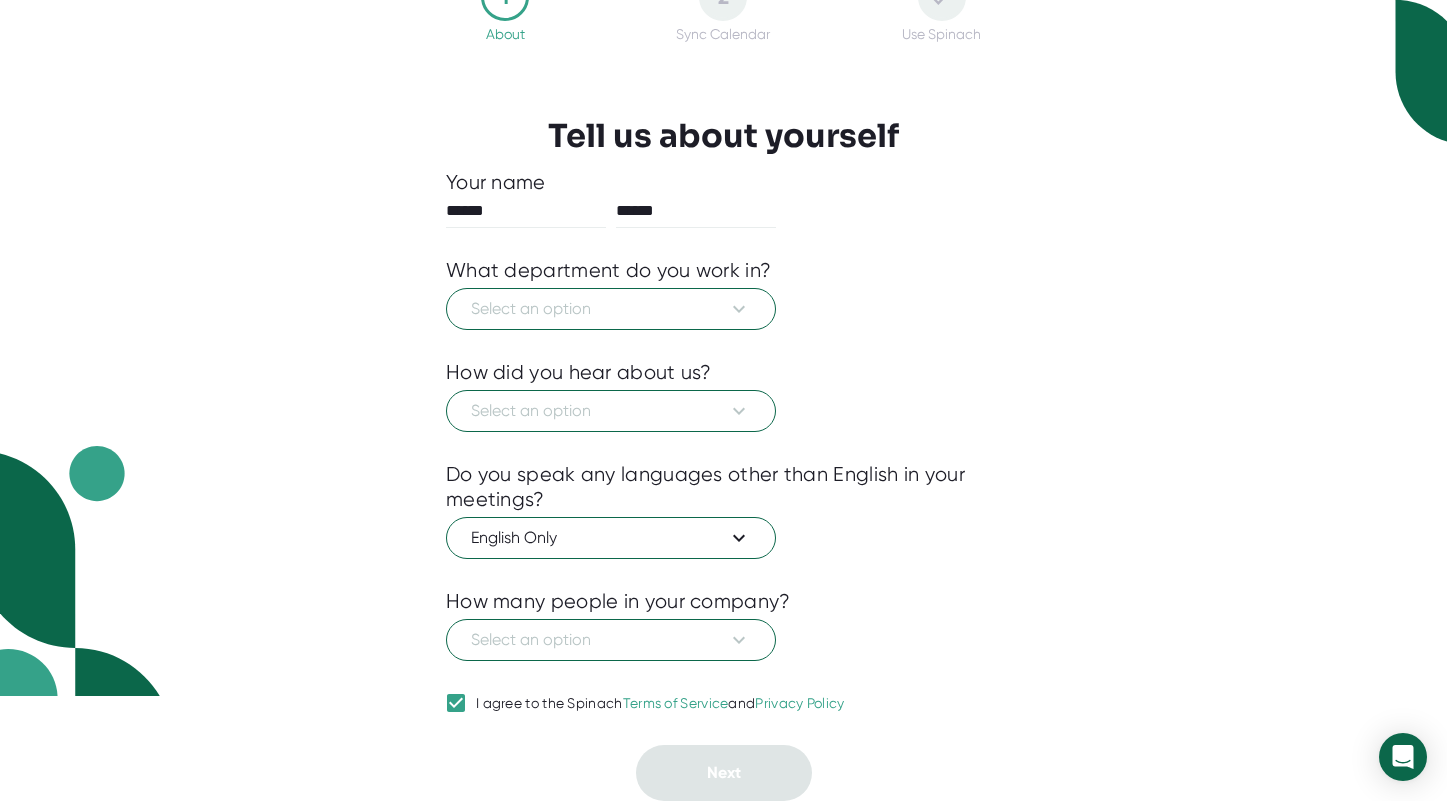 click on "I agree to the Spinach  Terms of Service  and  Privacy Policy" at bounding box center [456, 703] 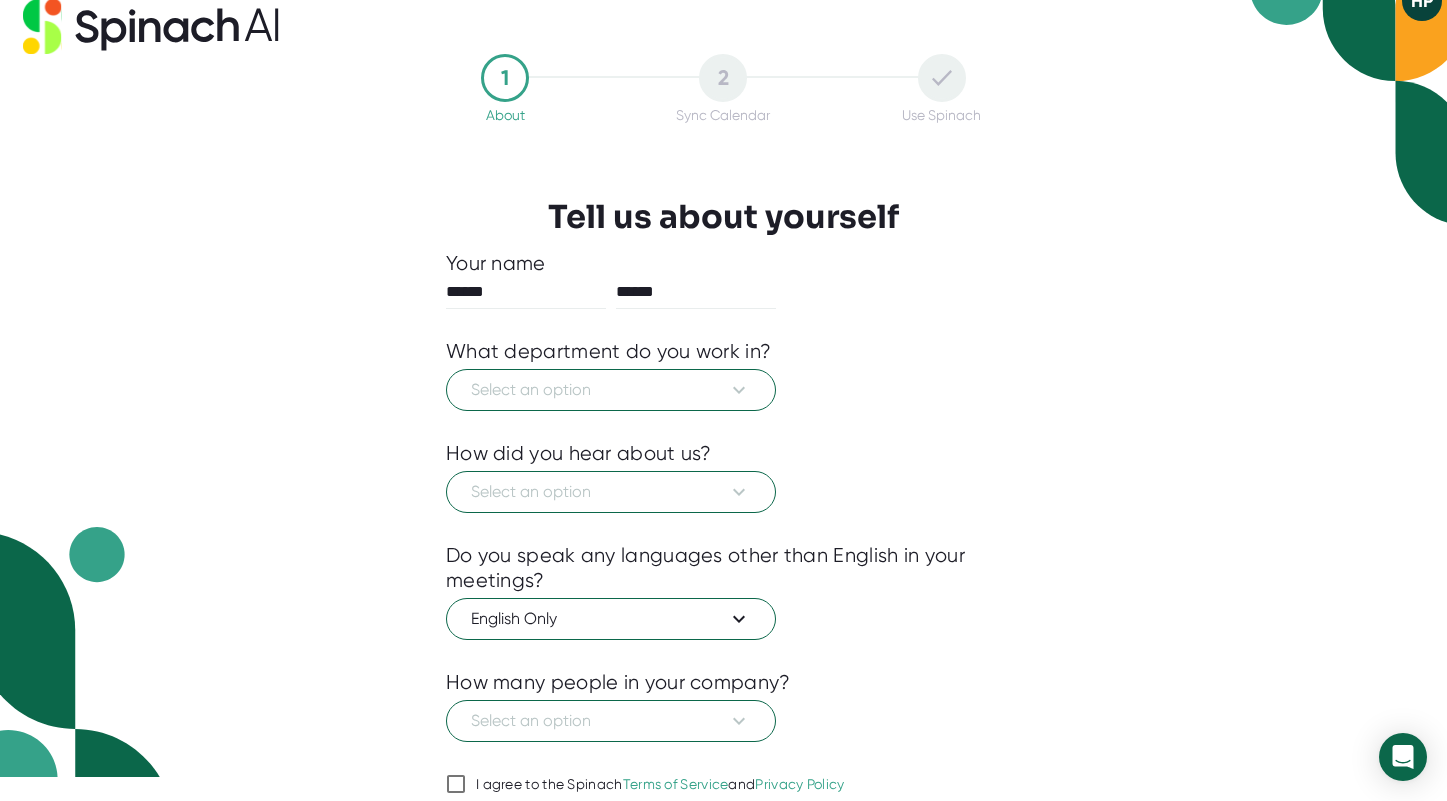 scroll, scrollTop: 0, scrollLeft: 0, axis: both 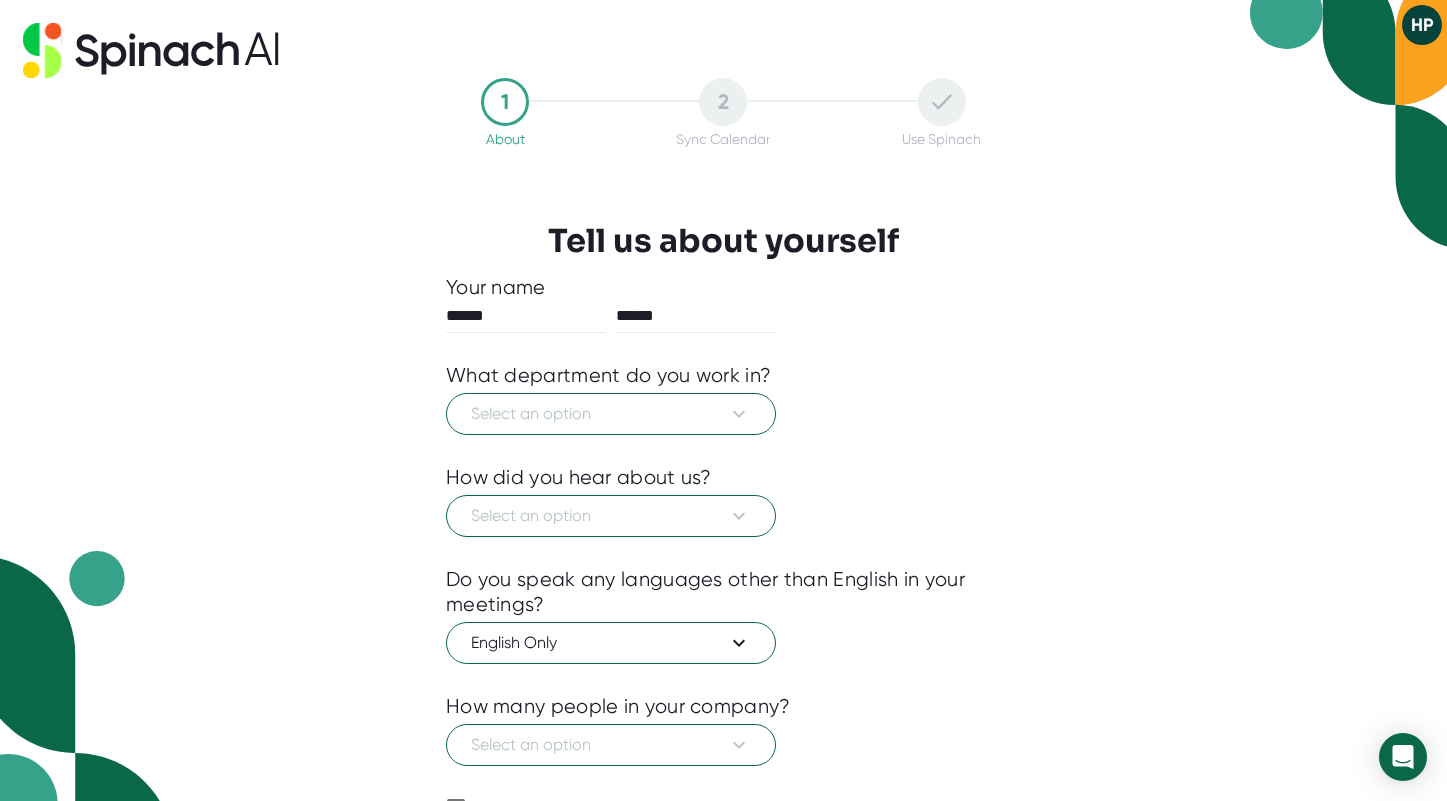 click on "HP" at bounding box center (1422, 25) 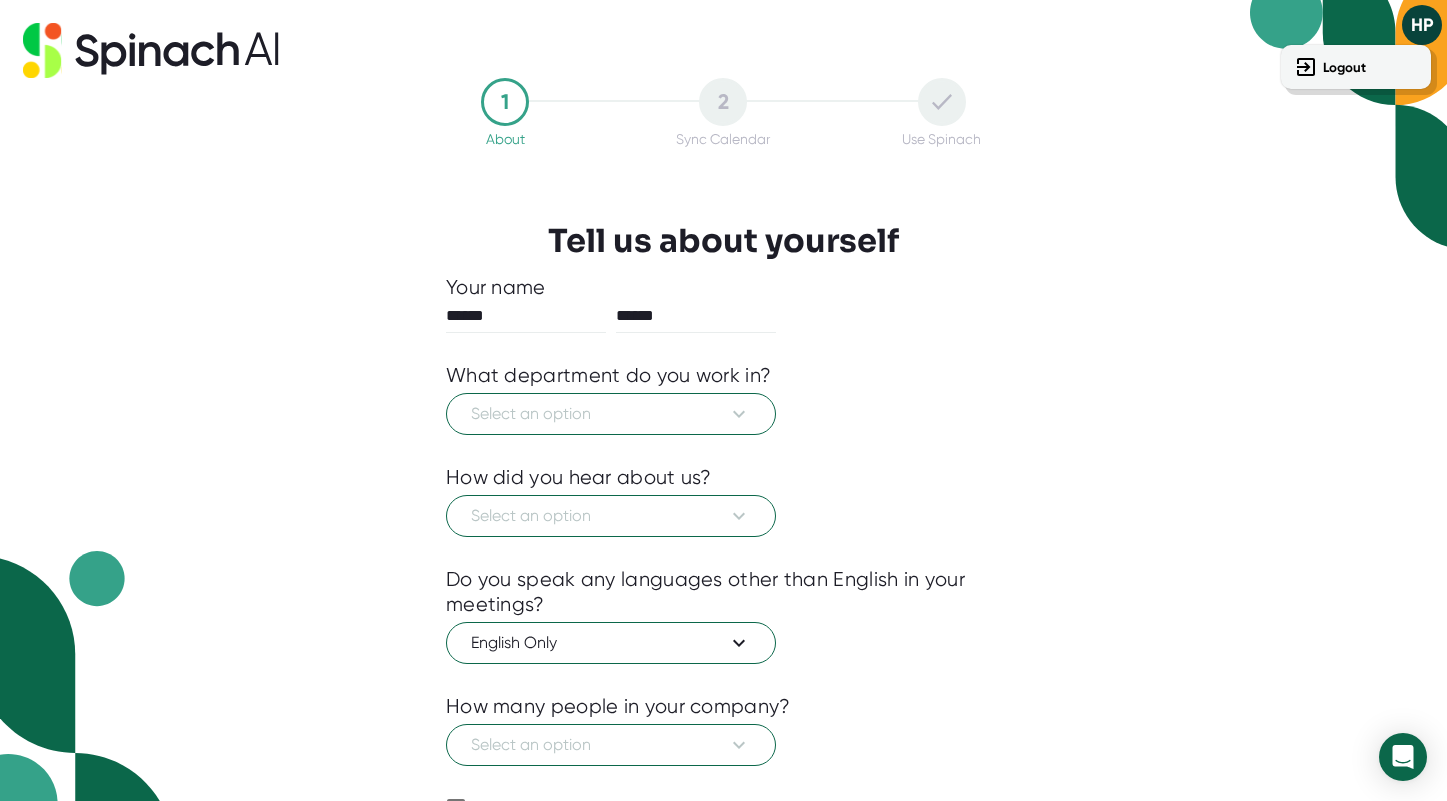 click at bounding box center (723, 400) 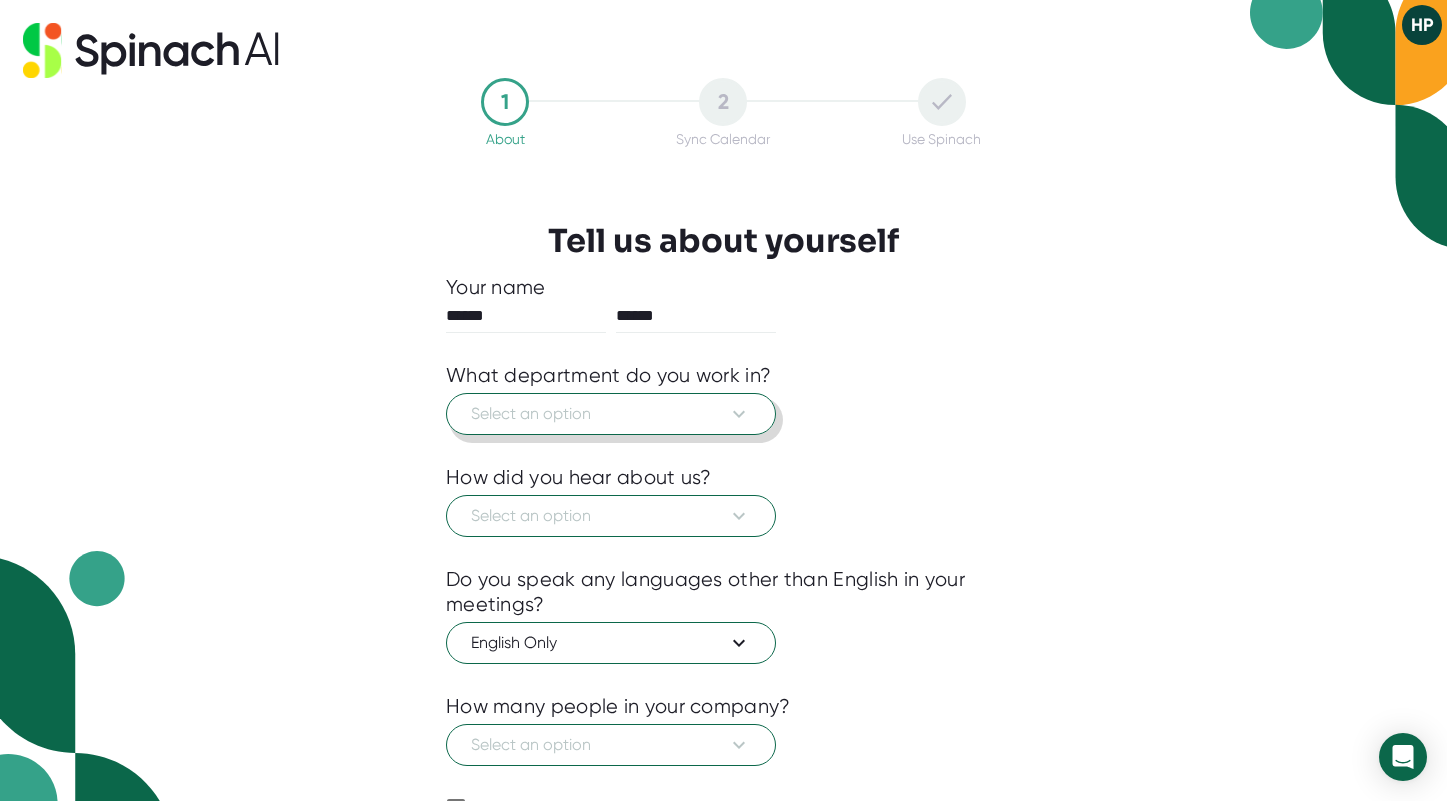 click 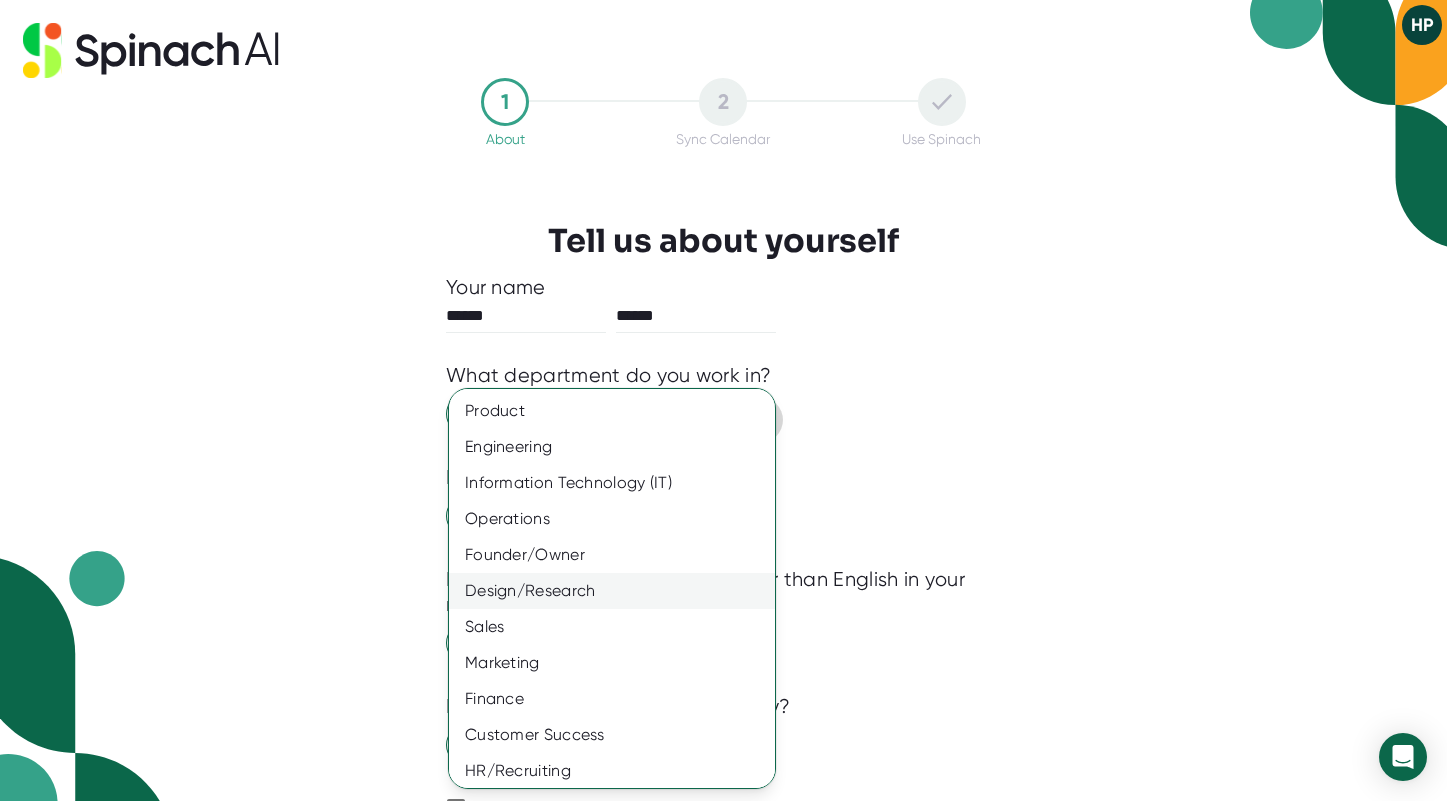 click on "Design/Research" at bounding box center (612, 591) 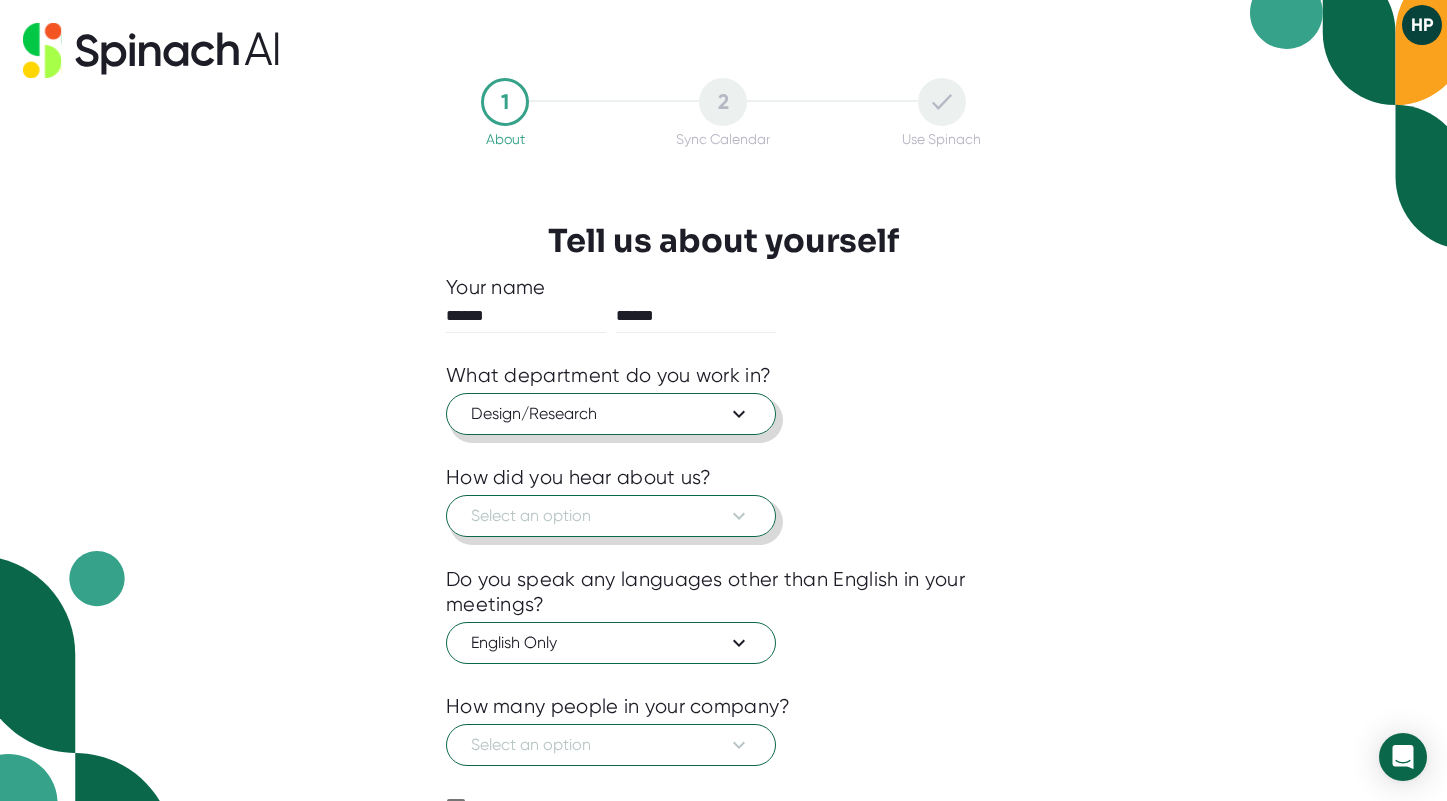 click on "Select an option" at bounding box center [611, 516] 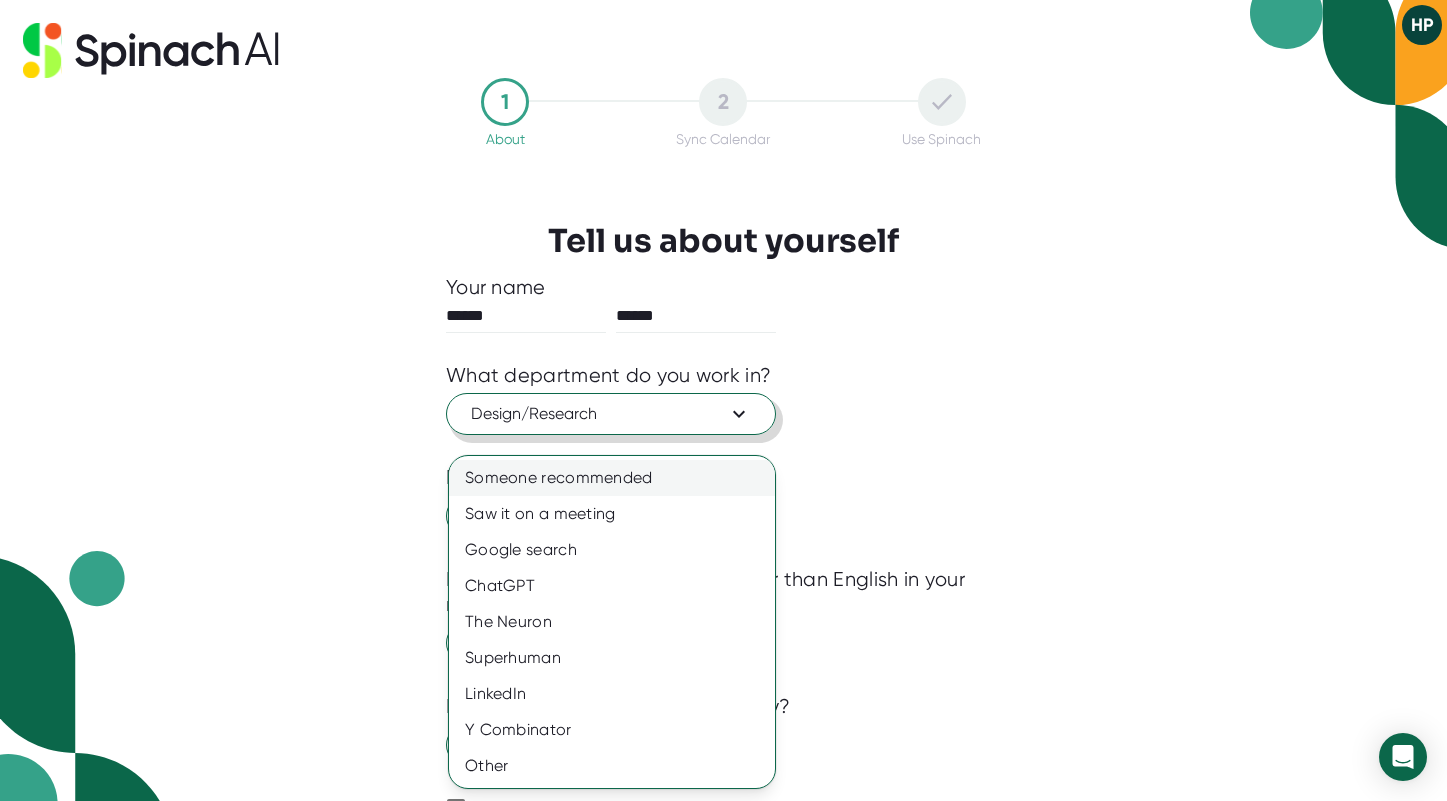 click on "Someone recommended" at bounding box center [612, 478] 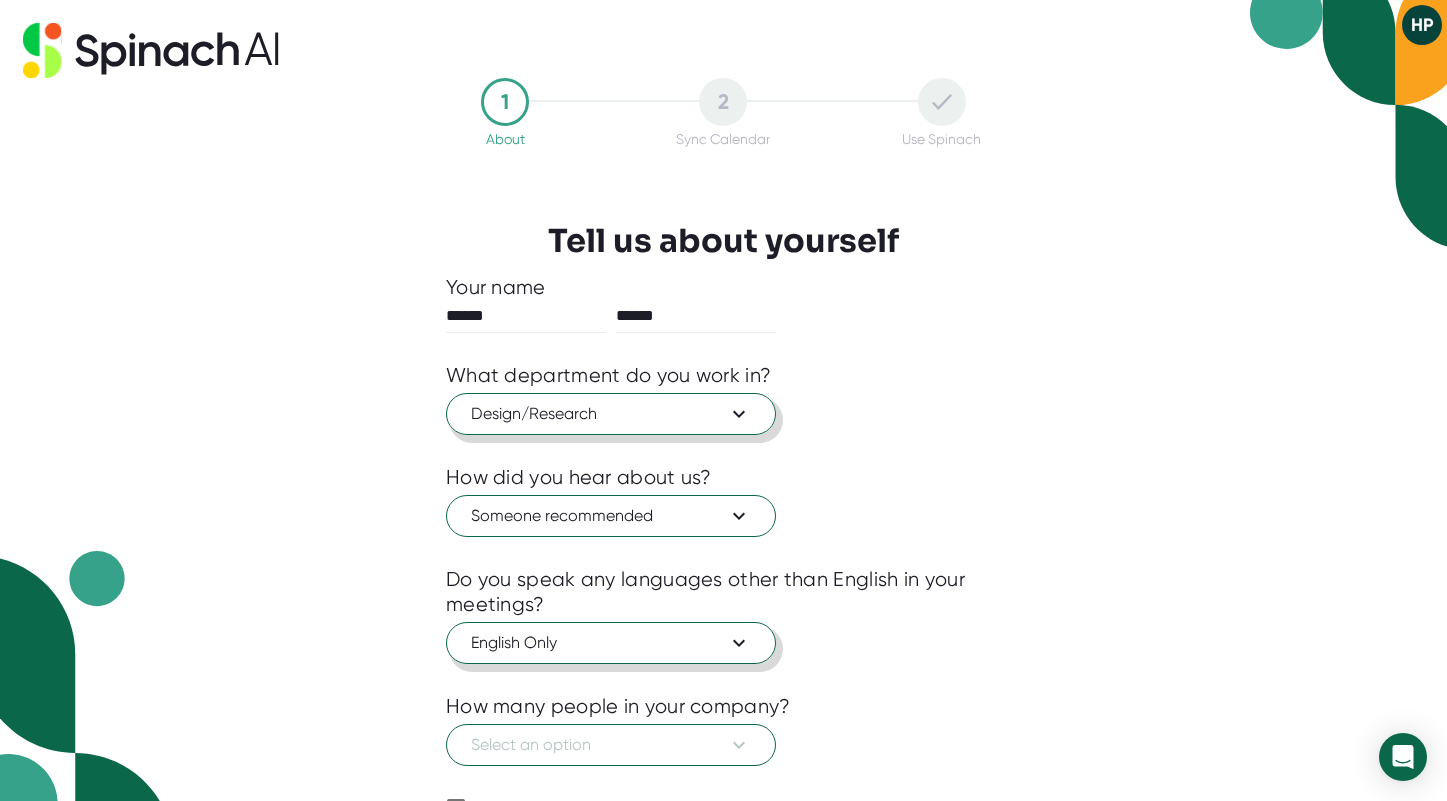 click on "English Only" at bounding box center (611, 643) 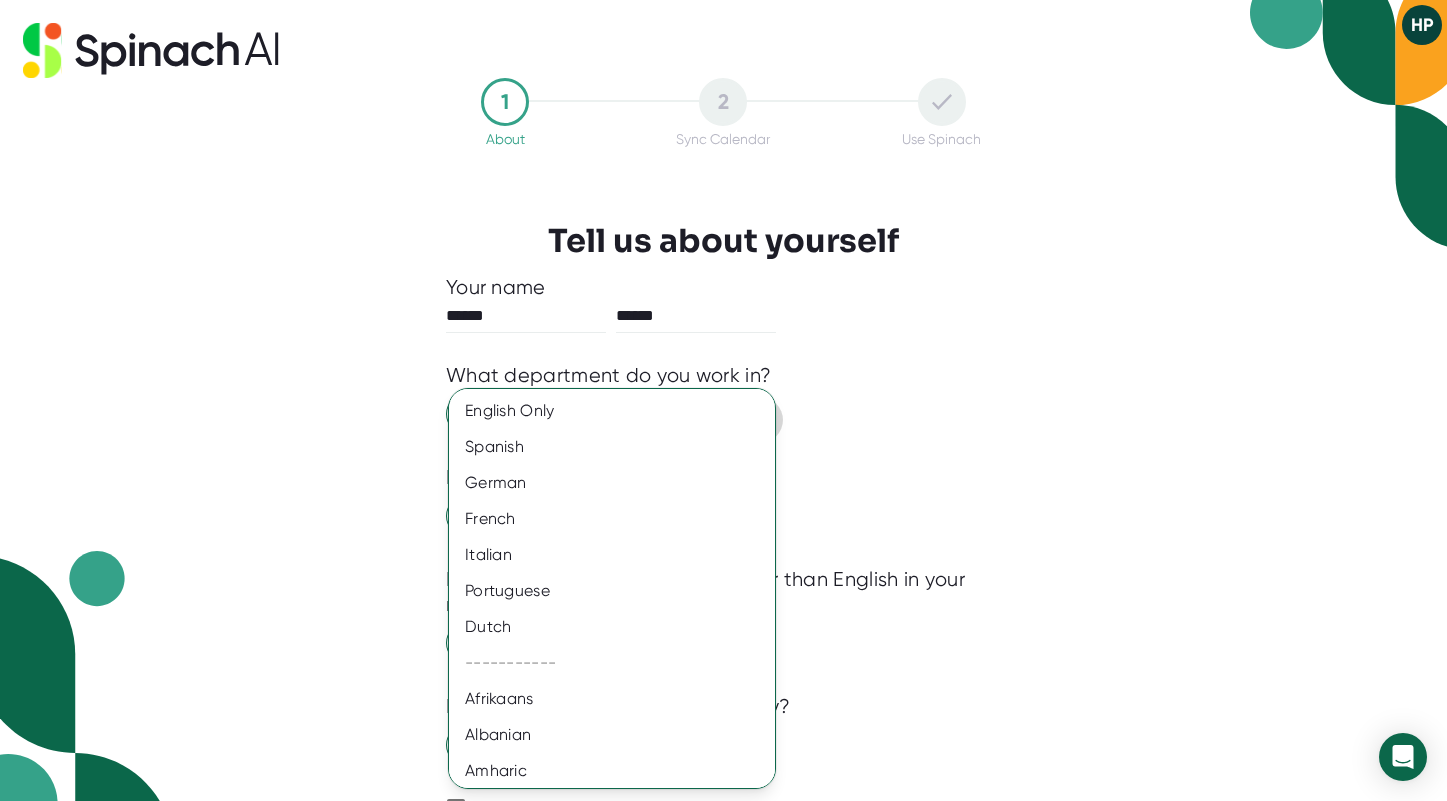 click at bounding box center (723, 400) 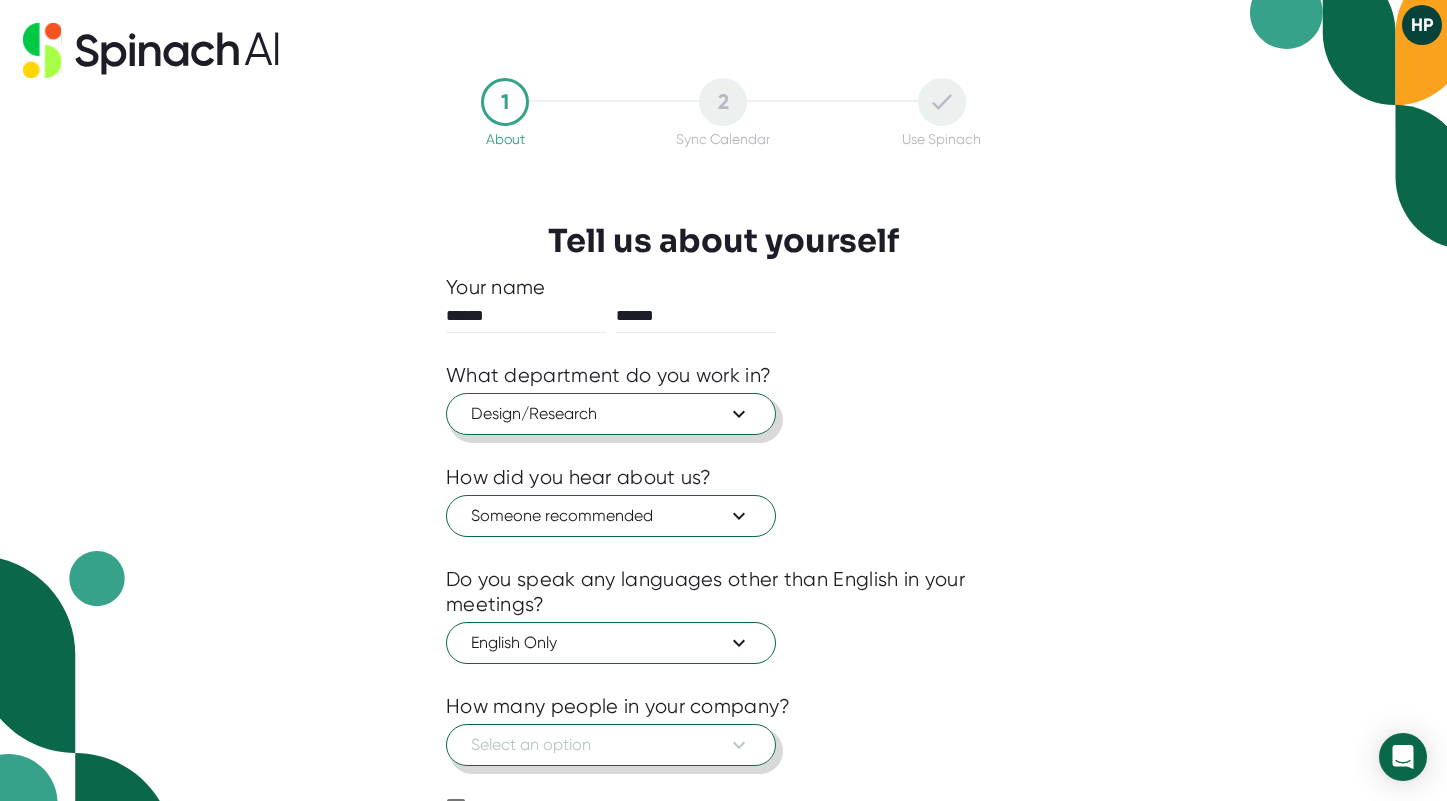 click 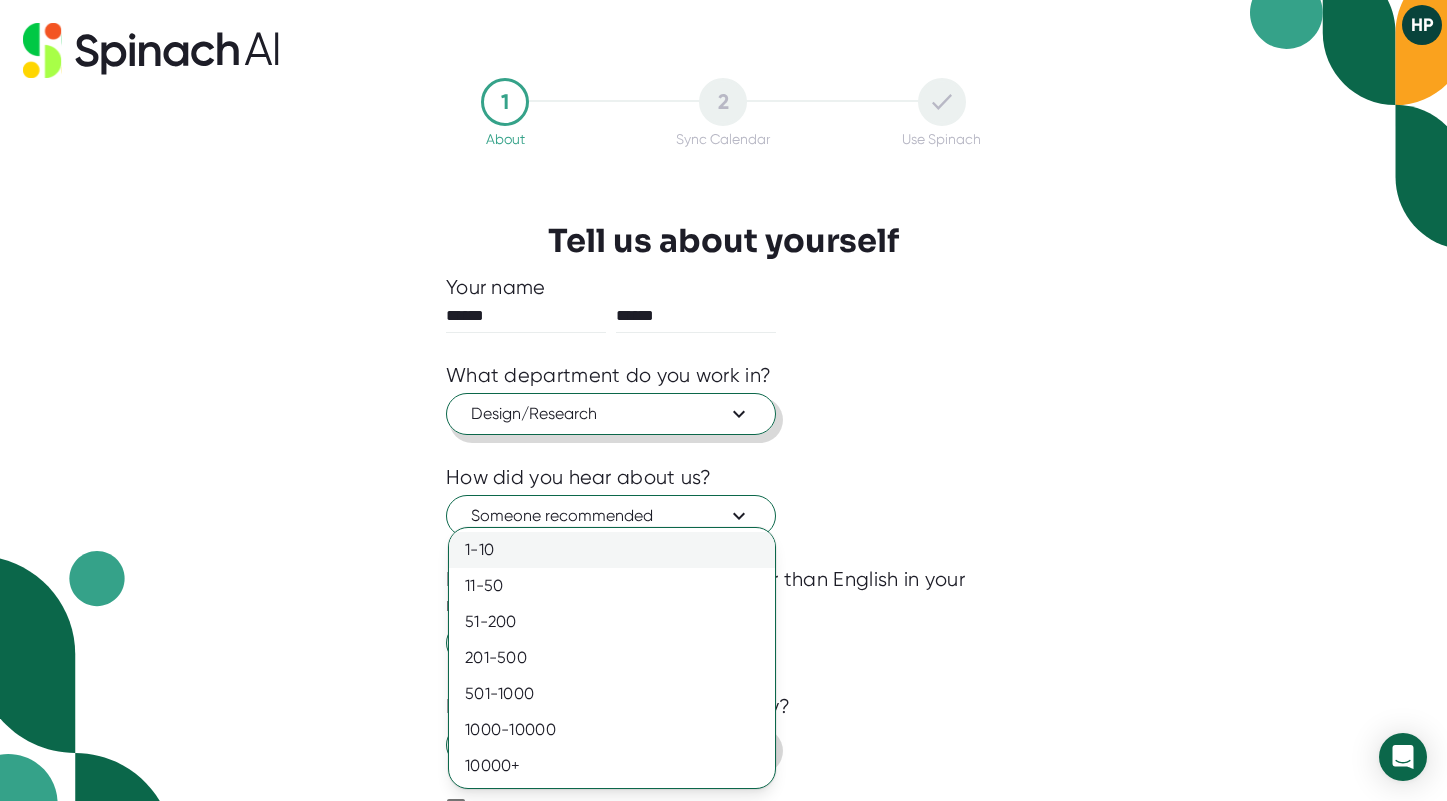 click on "1-10" at bounding box center (612, 550) 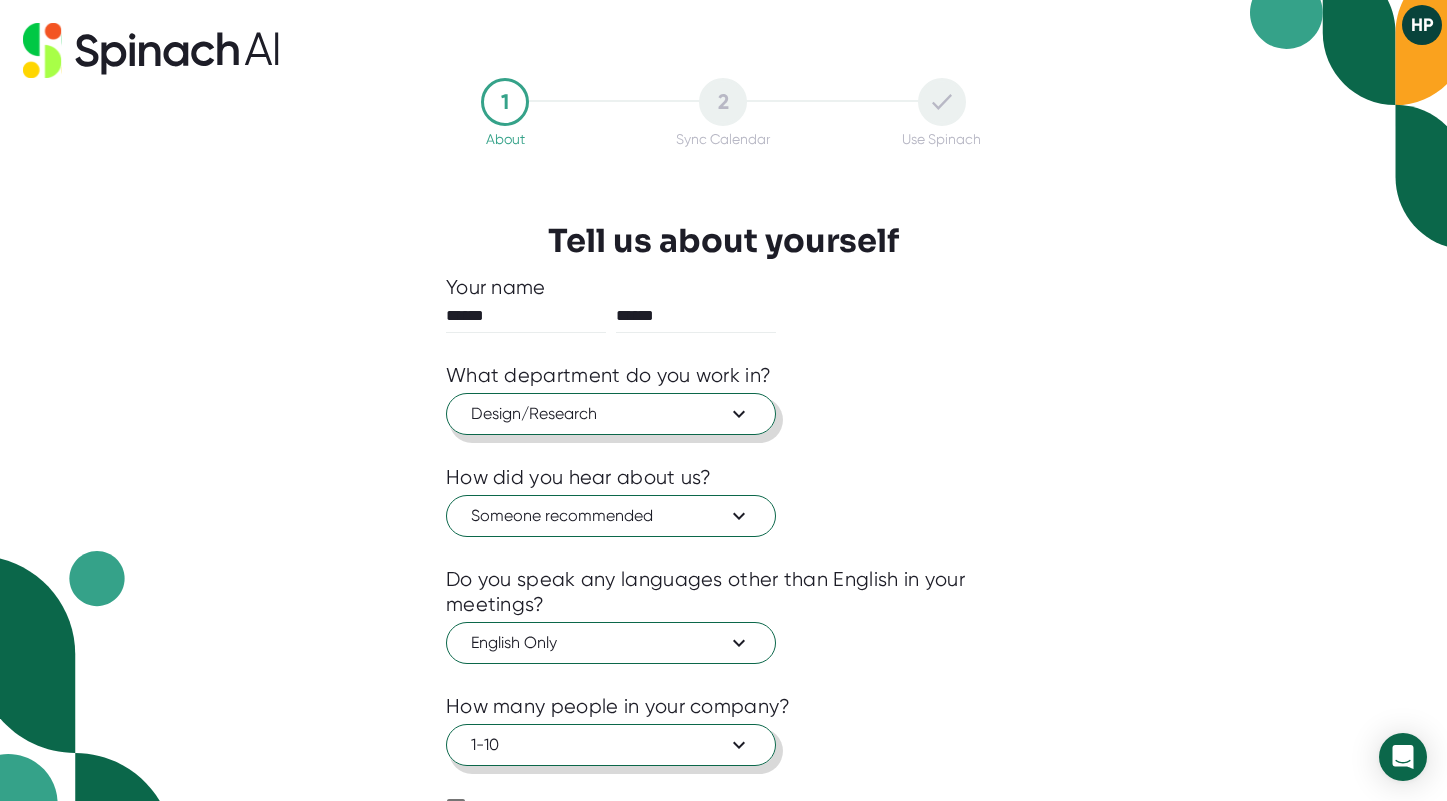 scroll, scrollTop: 106, scrollLeft: 0, axis: vertical 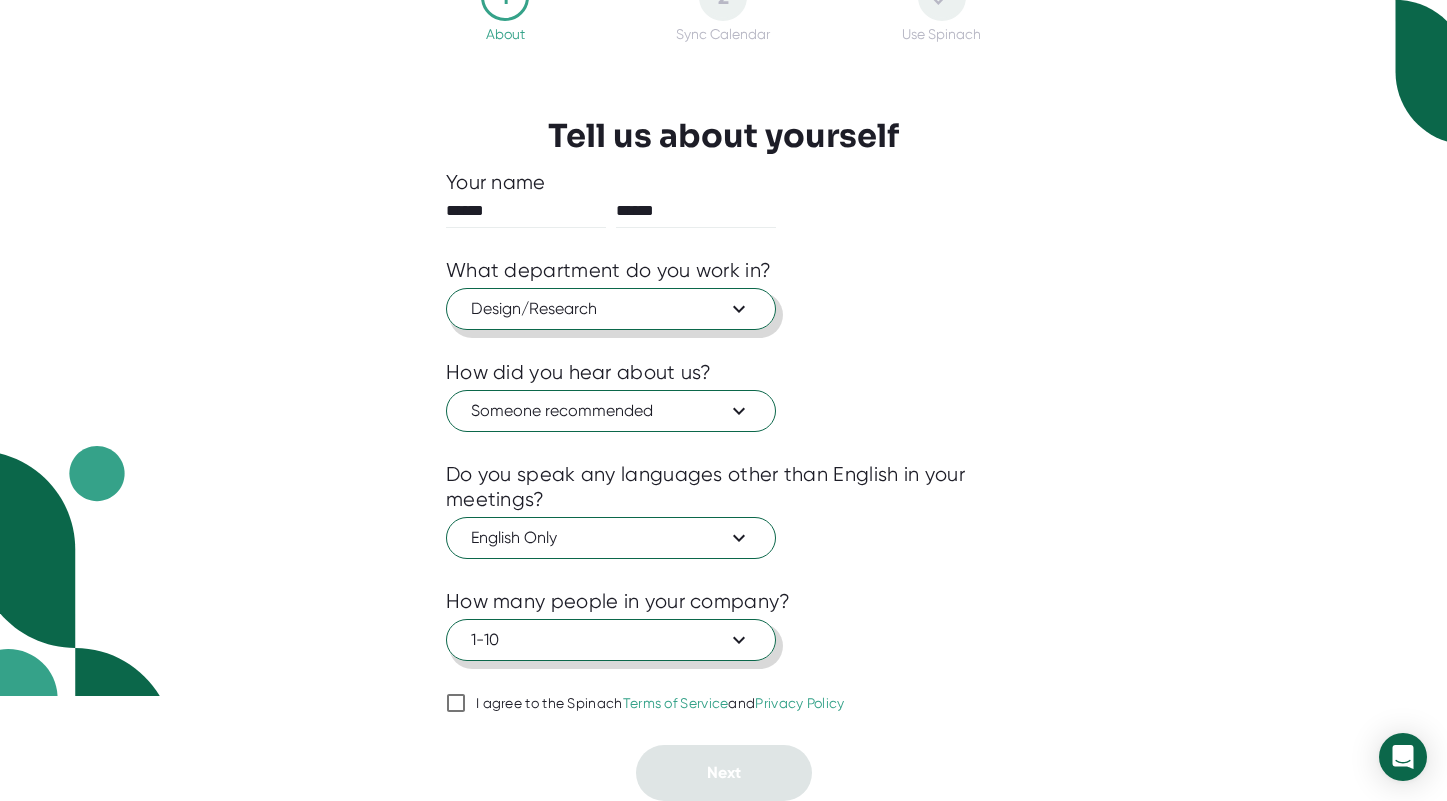 click on "I agree to the Spinach  Terms of Service  and  Privacy Policy" at bounding box center (456, 703) 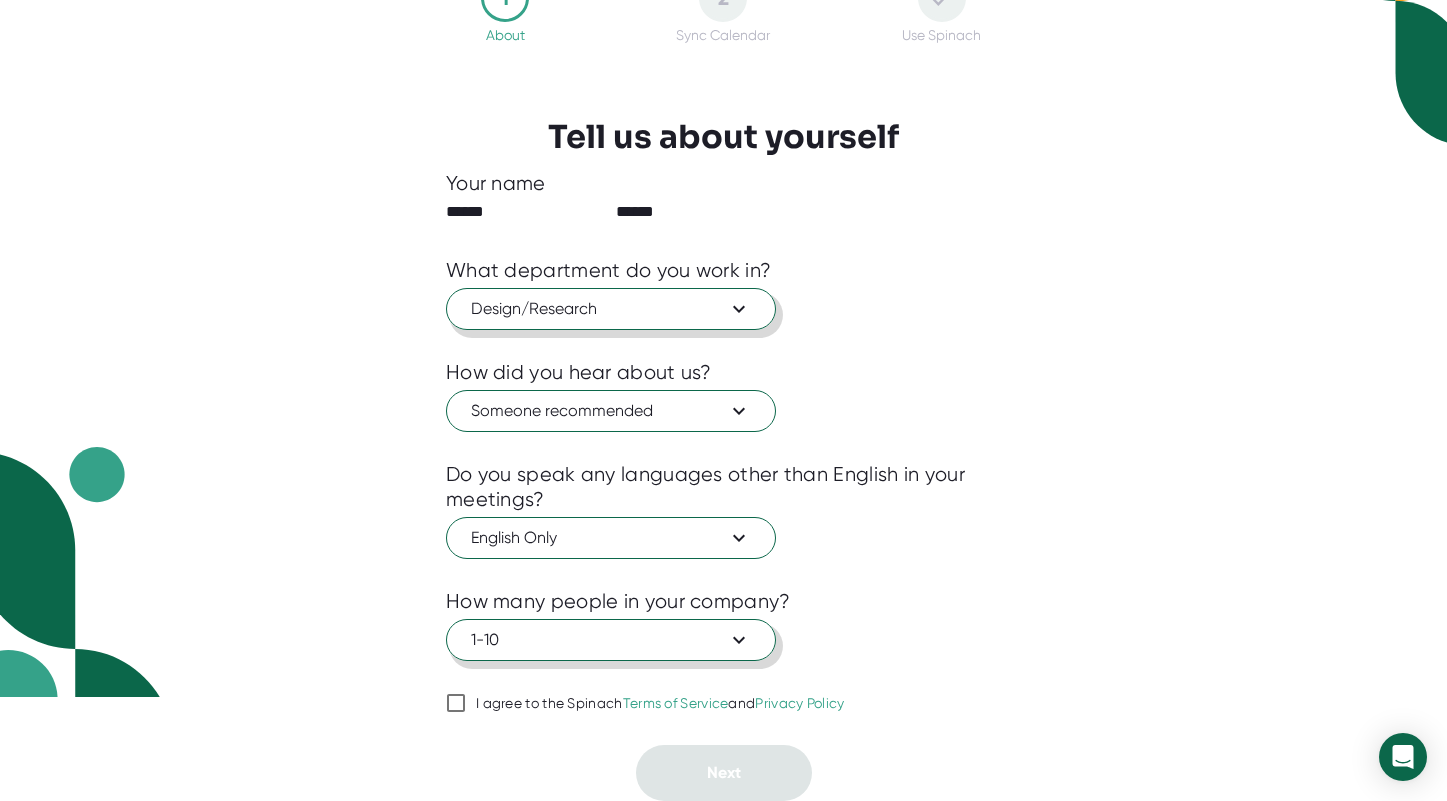 checkbox on "true" 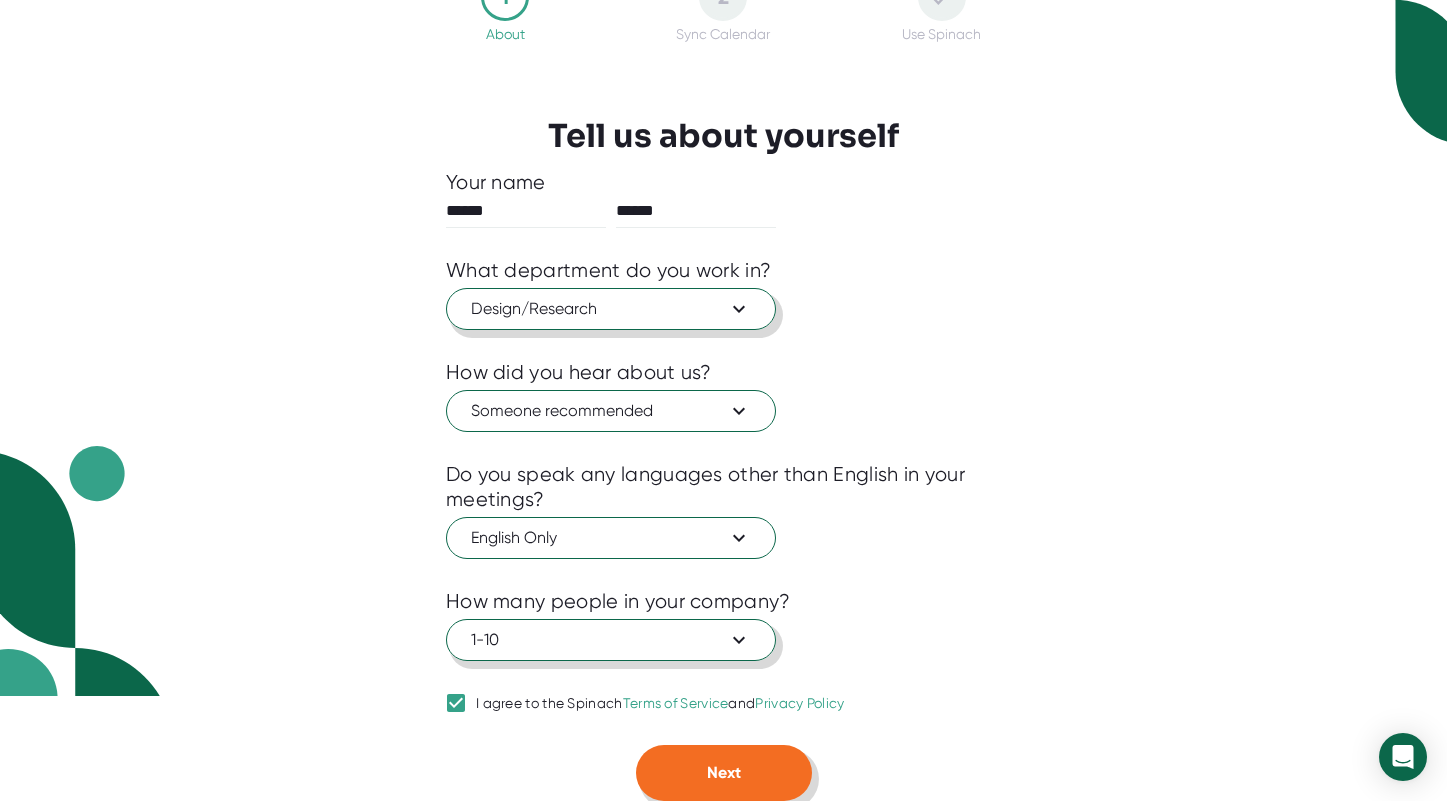 click on "Next" at bounding box center (724, 772) 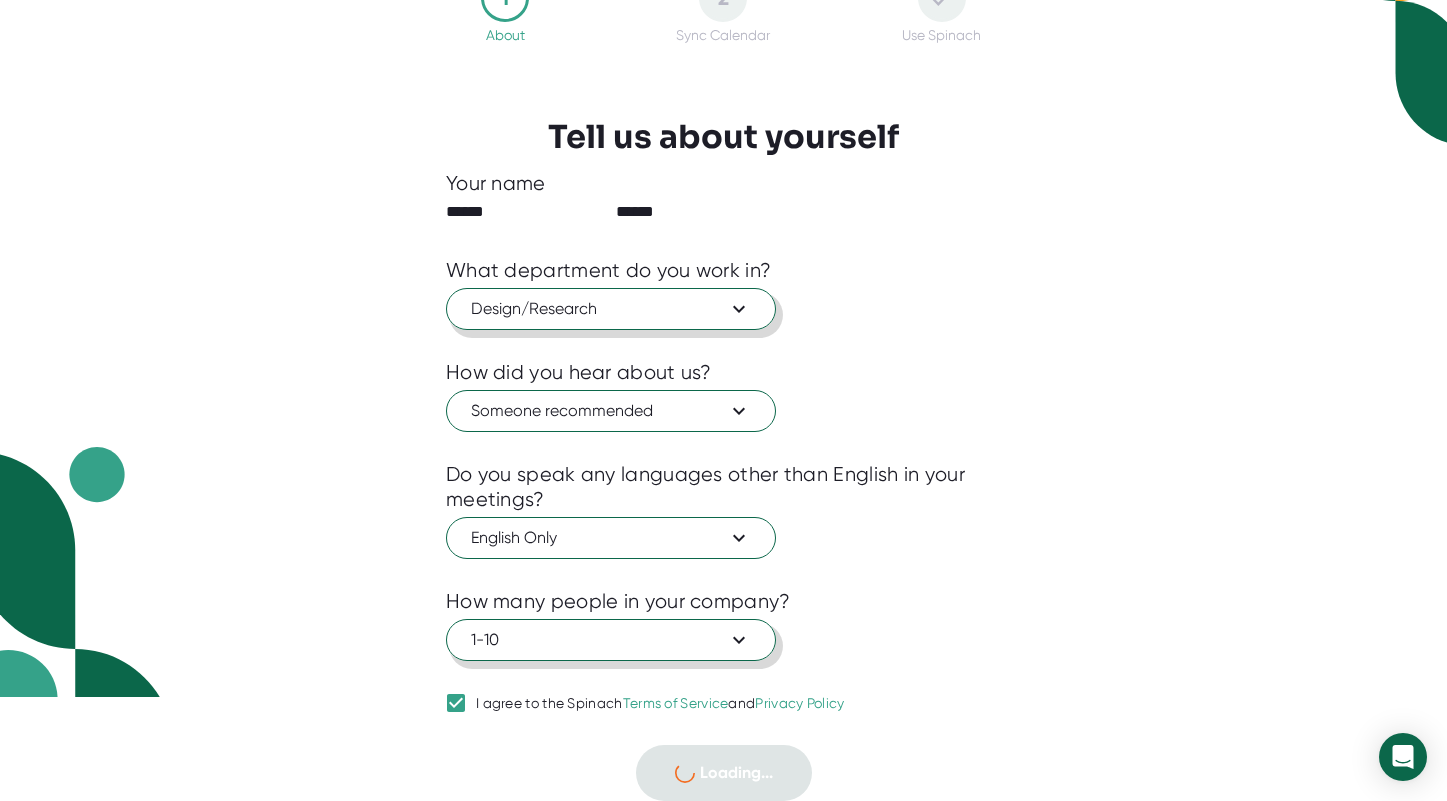 scroll, scrollTop: 0, scrollLeft: 0, axis: both 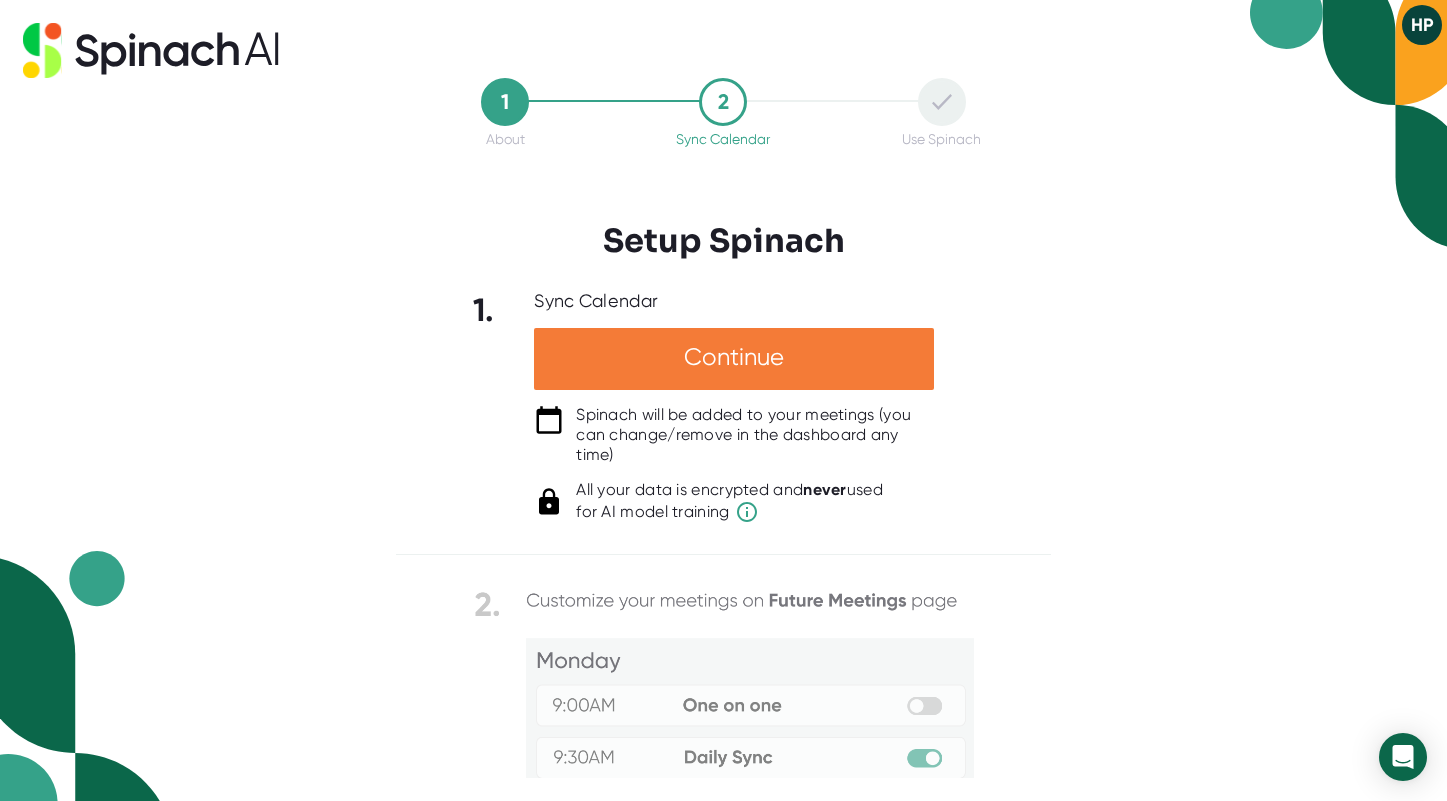 click on "Continue" at bounding box center [734, 359] 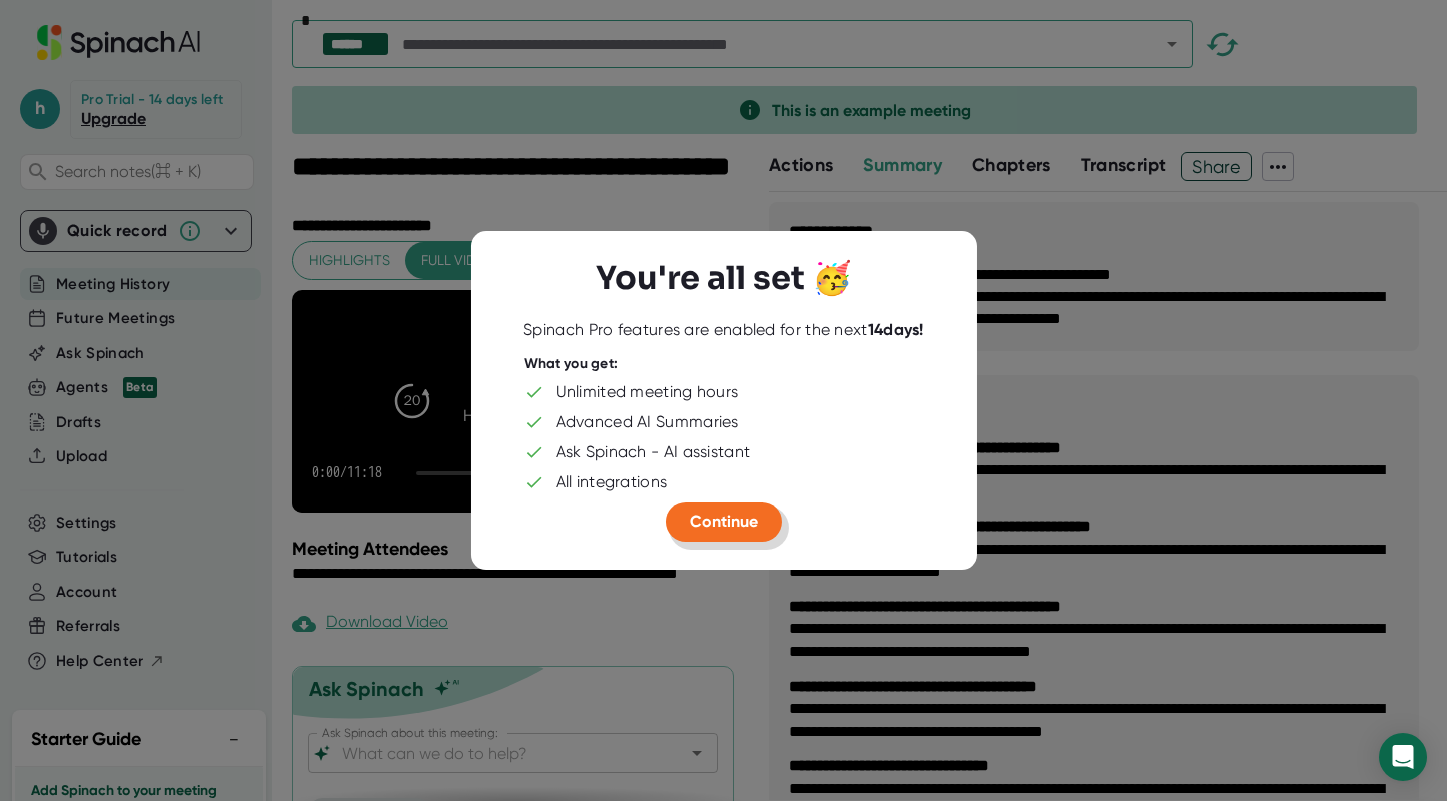 click on "Continue" at bounding box center (724, 521) 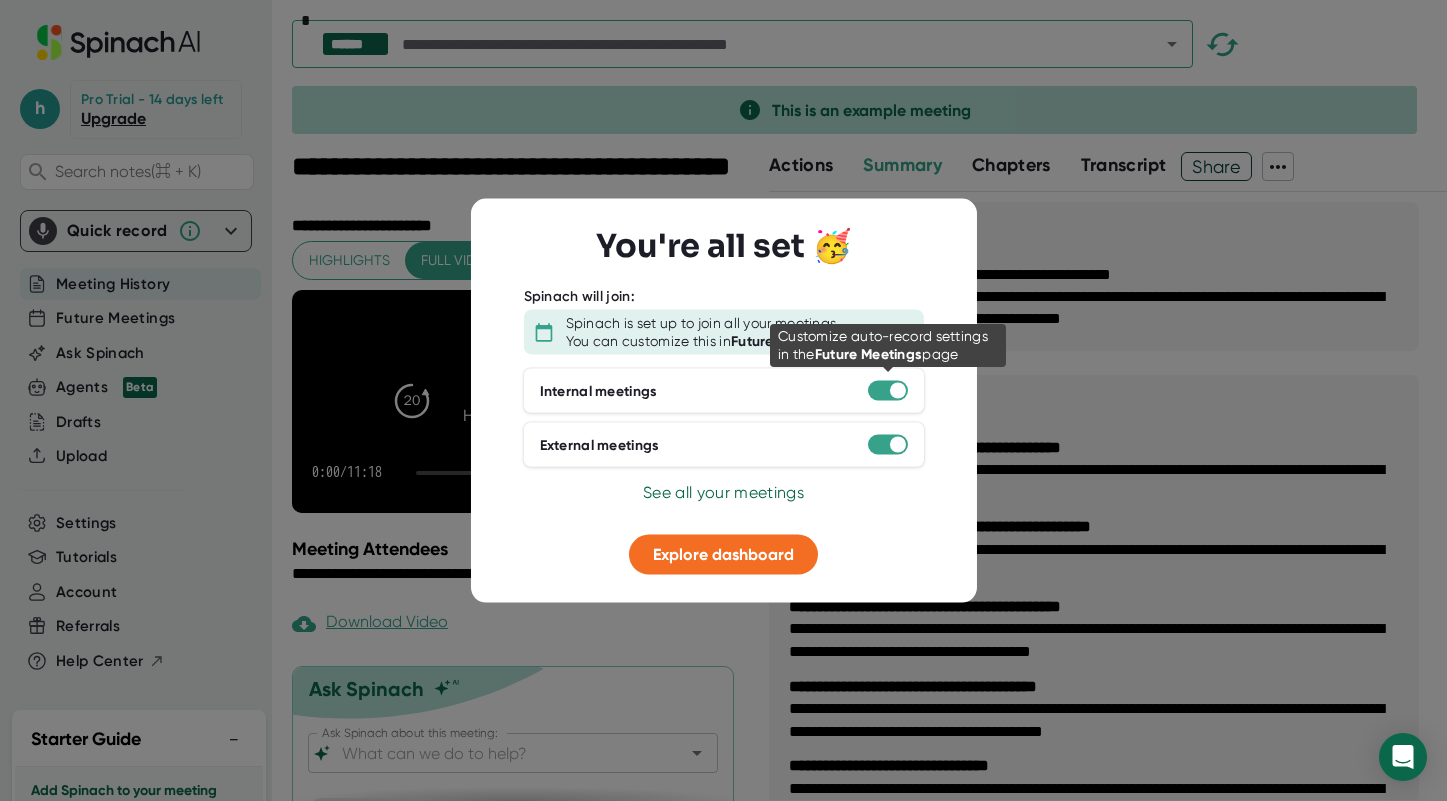 click at bounding box center (888, 391) 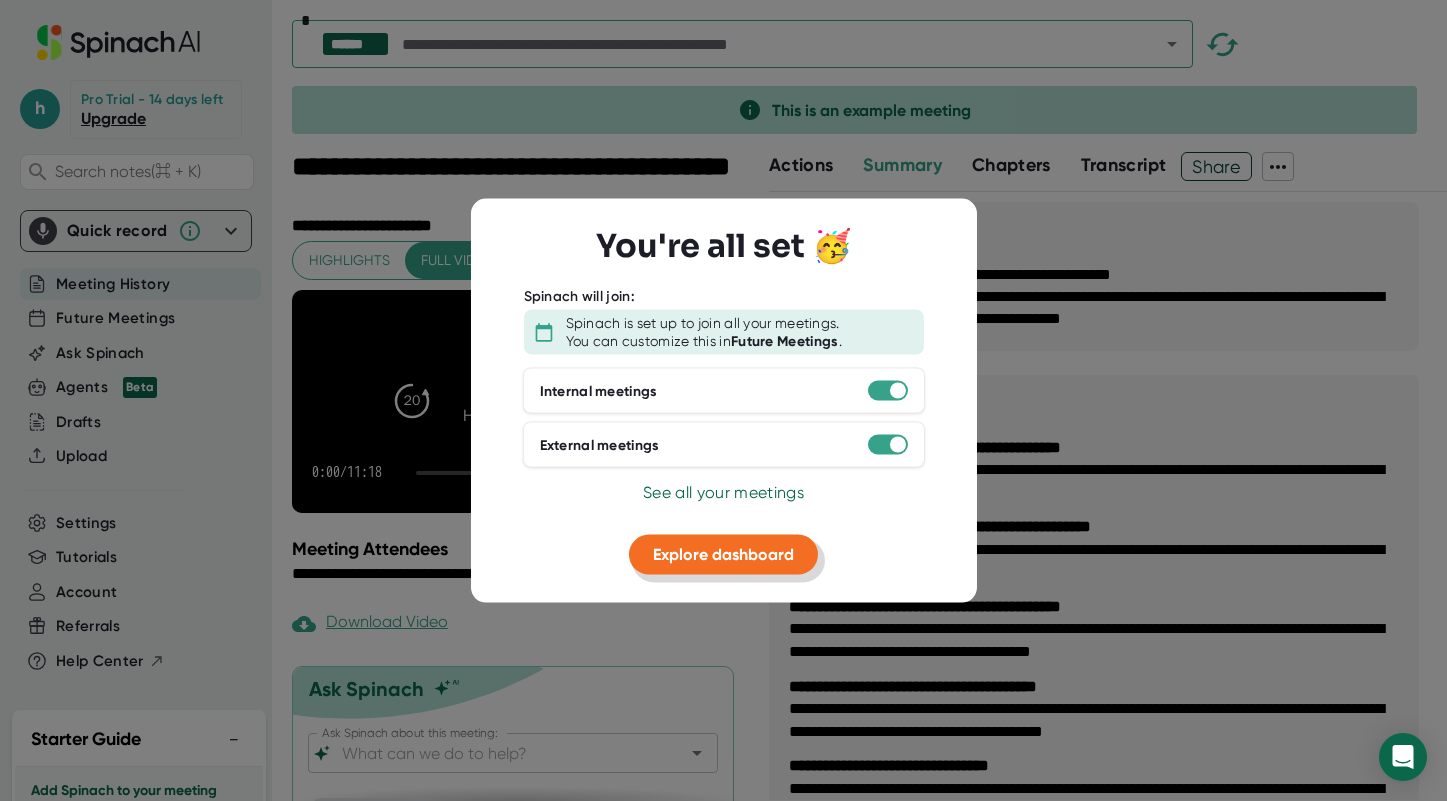 click on "Explore dashboard" at bounding box center [723, 554] 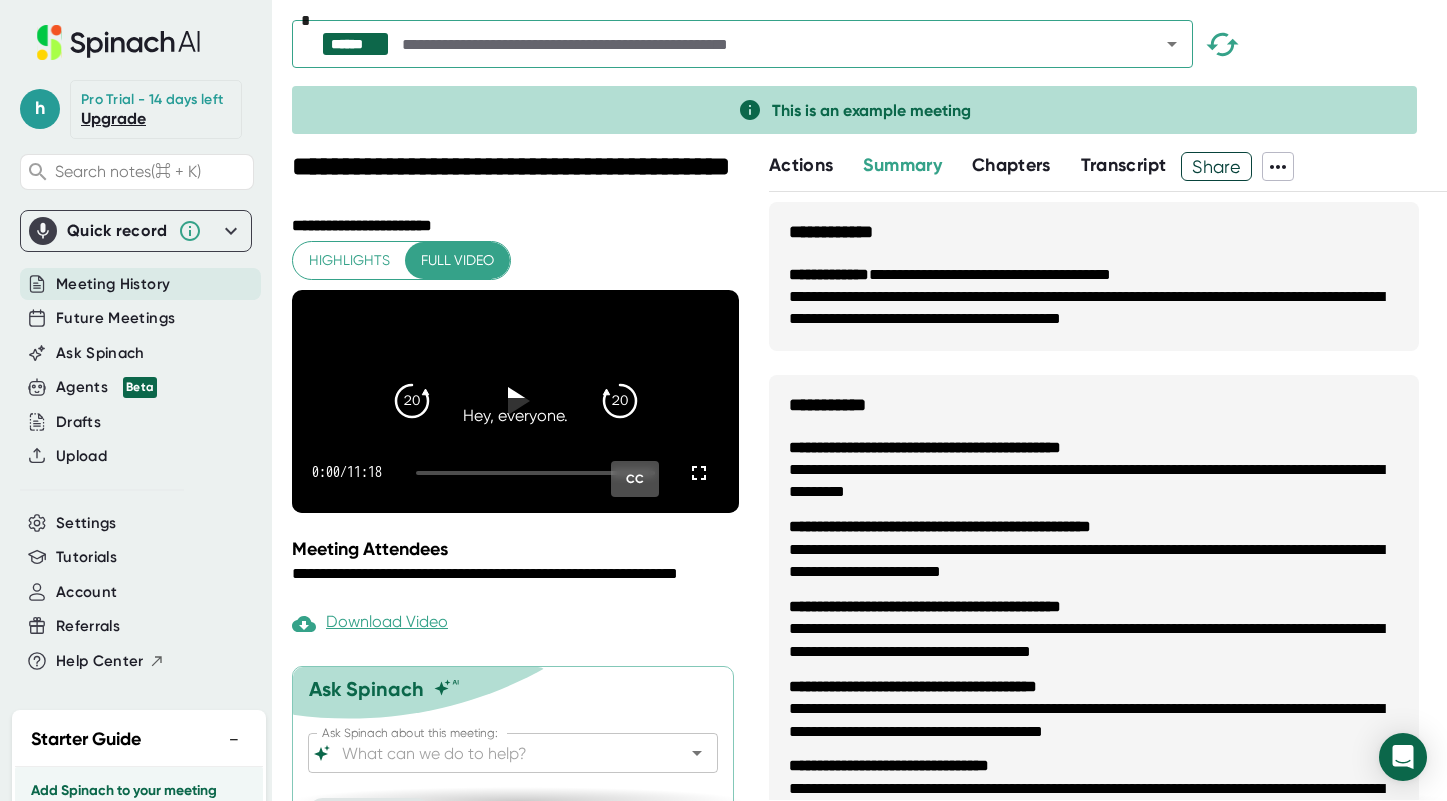 click on "Meeting History" at bounding box center [140, 284] 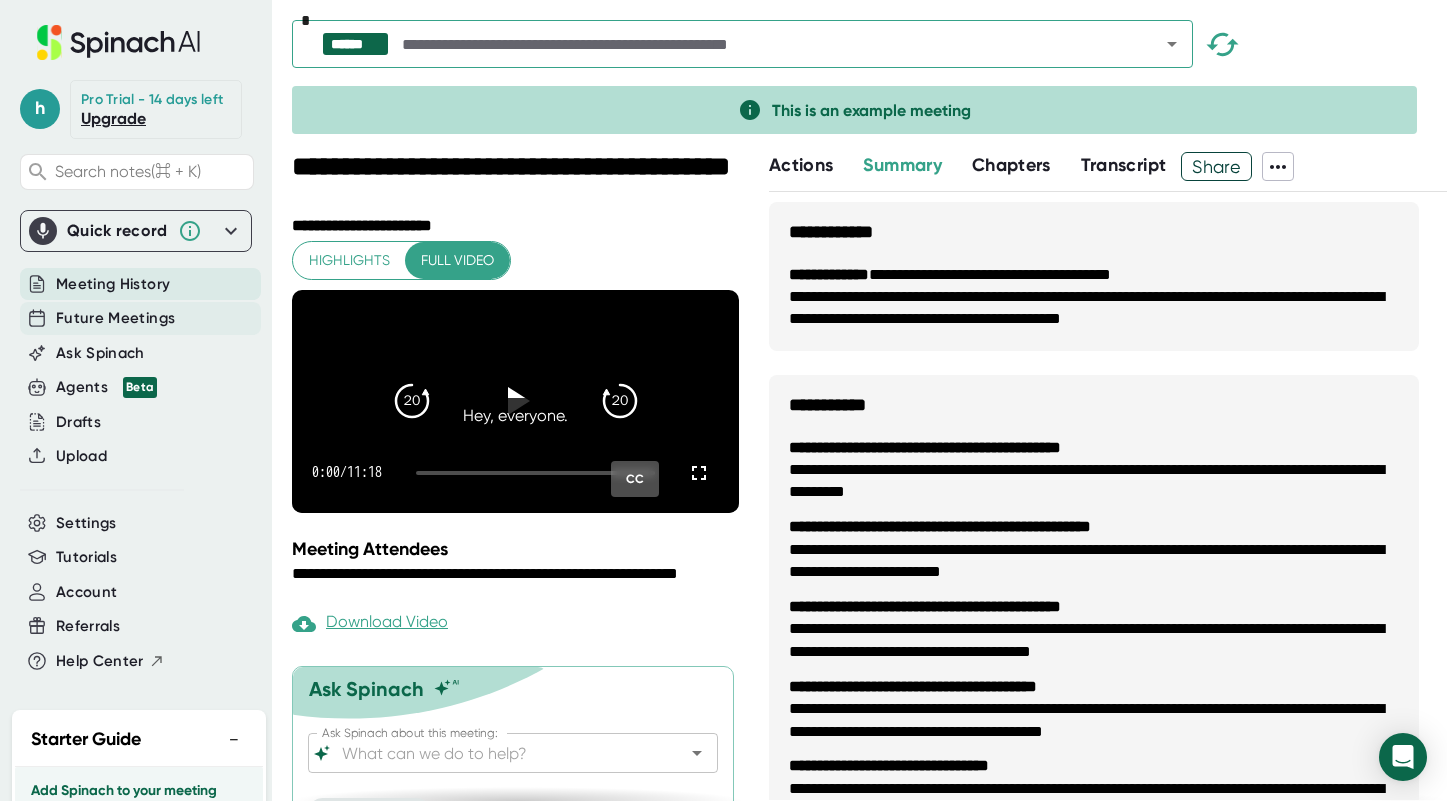 click on "Future Meetings" at bounding box center (115, 318) 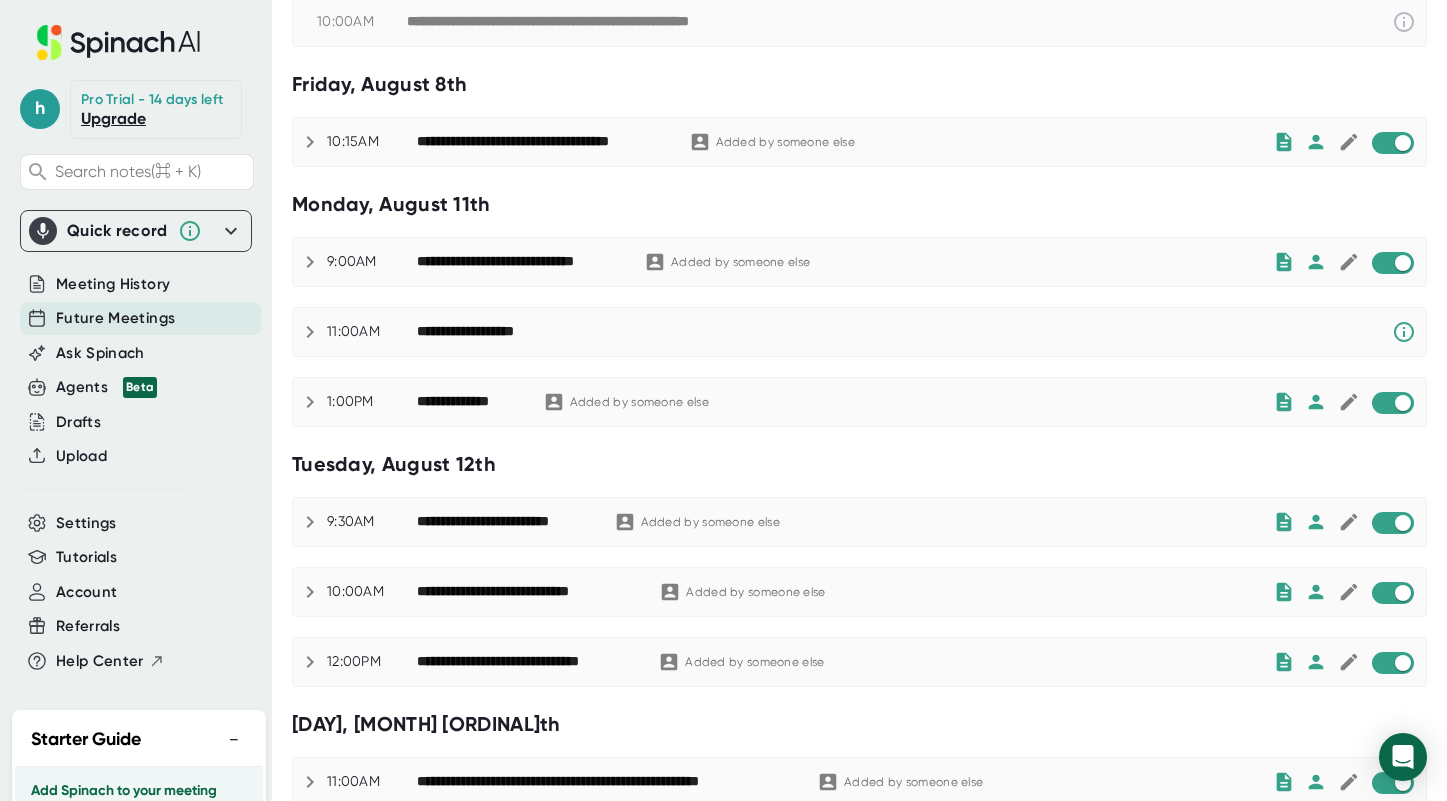 scroll, scrollTop: 0, scrollLeft: 0, axis: both 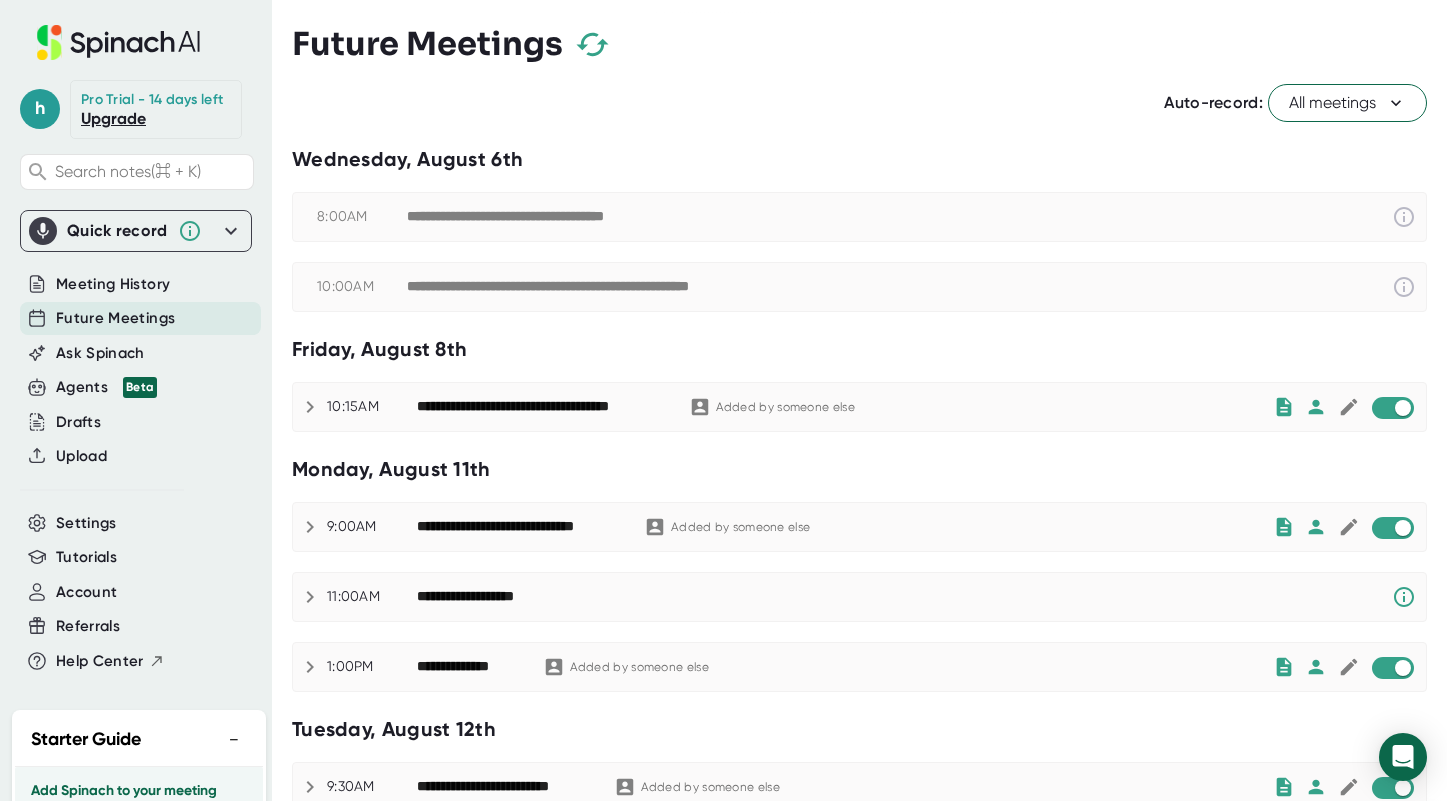 click 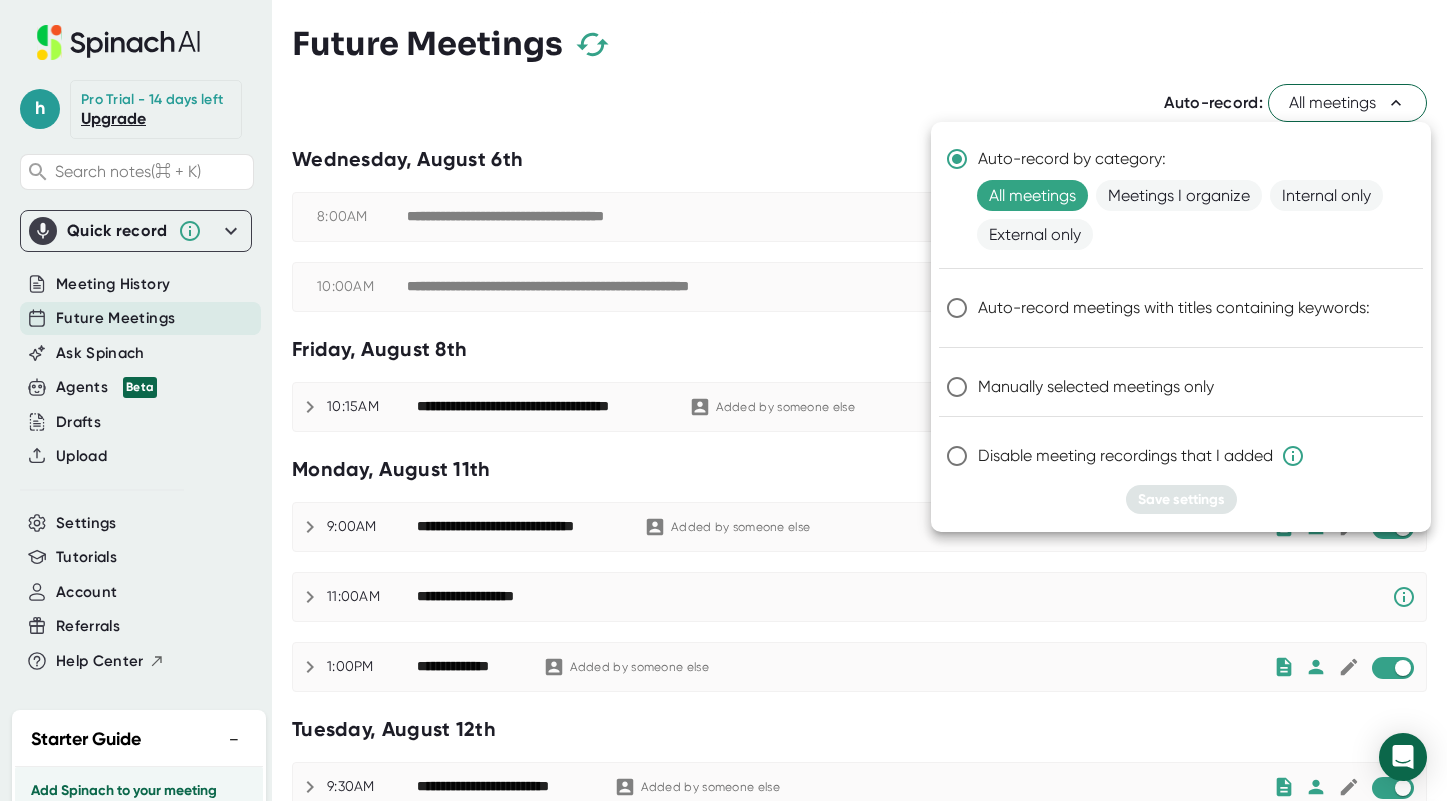 click on "Disable meeting recordings that I added" at bounding box center [957, 456] 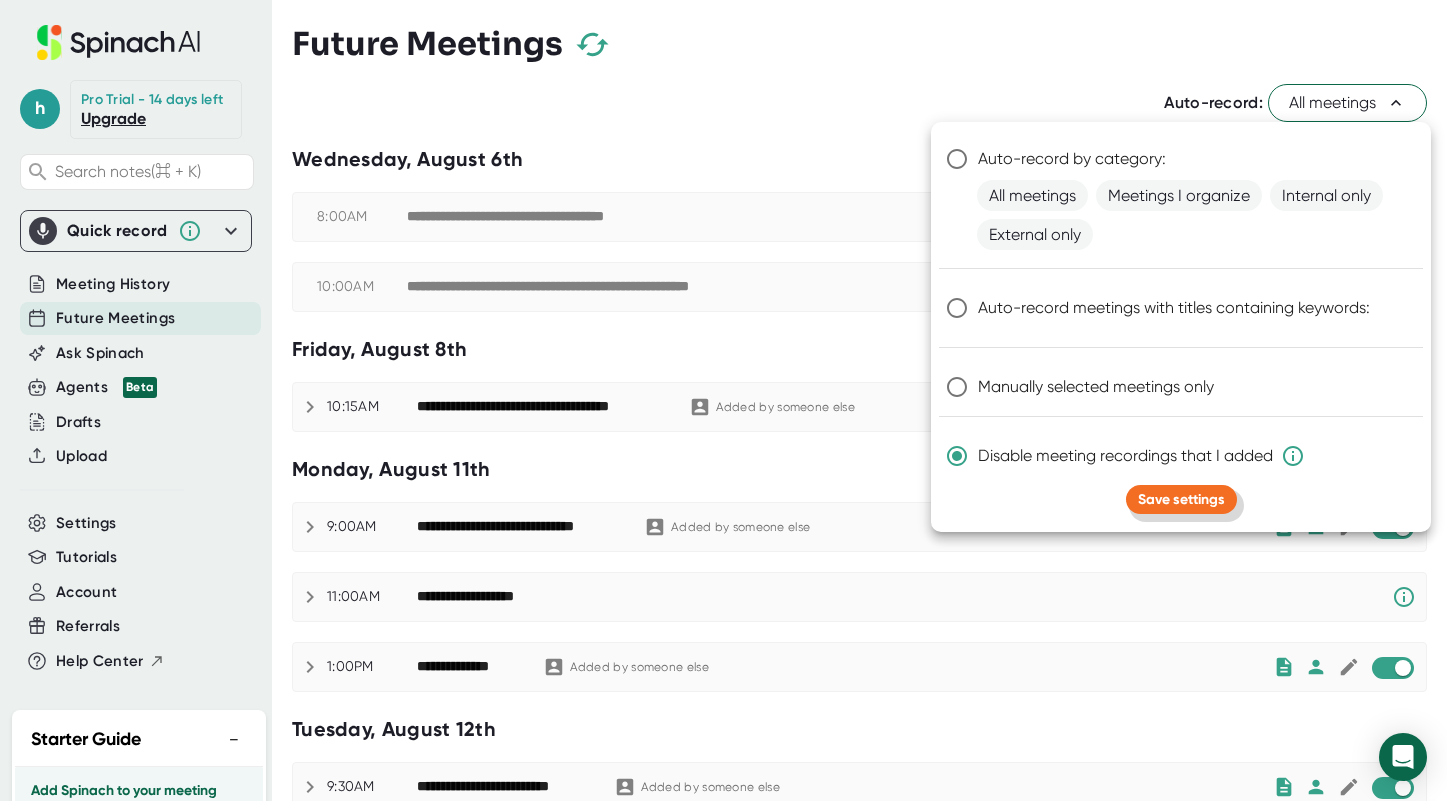 click on "Save settings" at bounding box center [1181, 499] 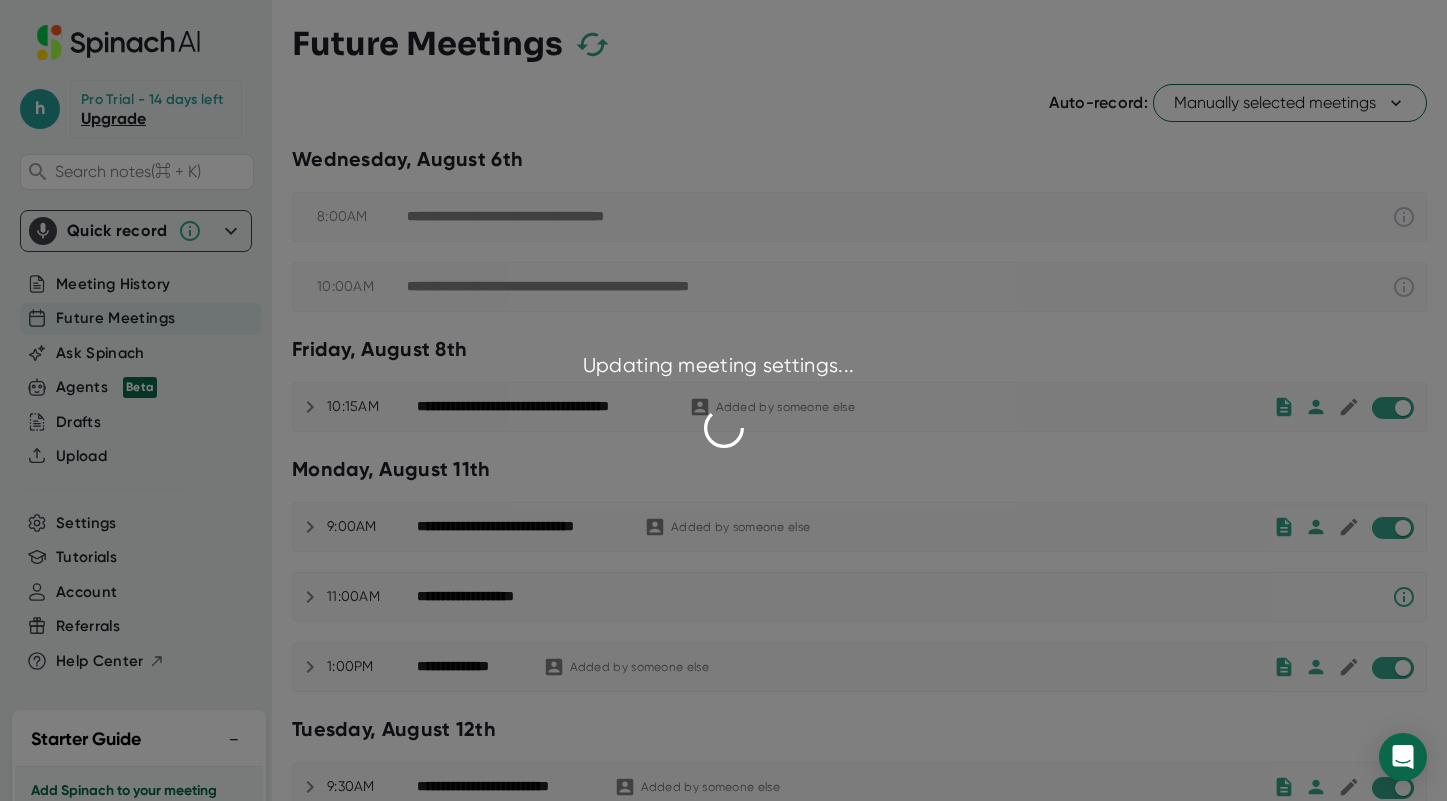 checkbox on "false" 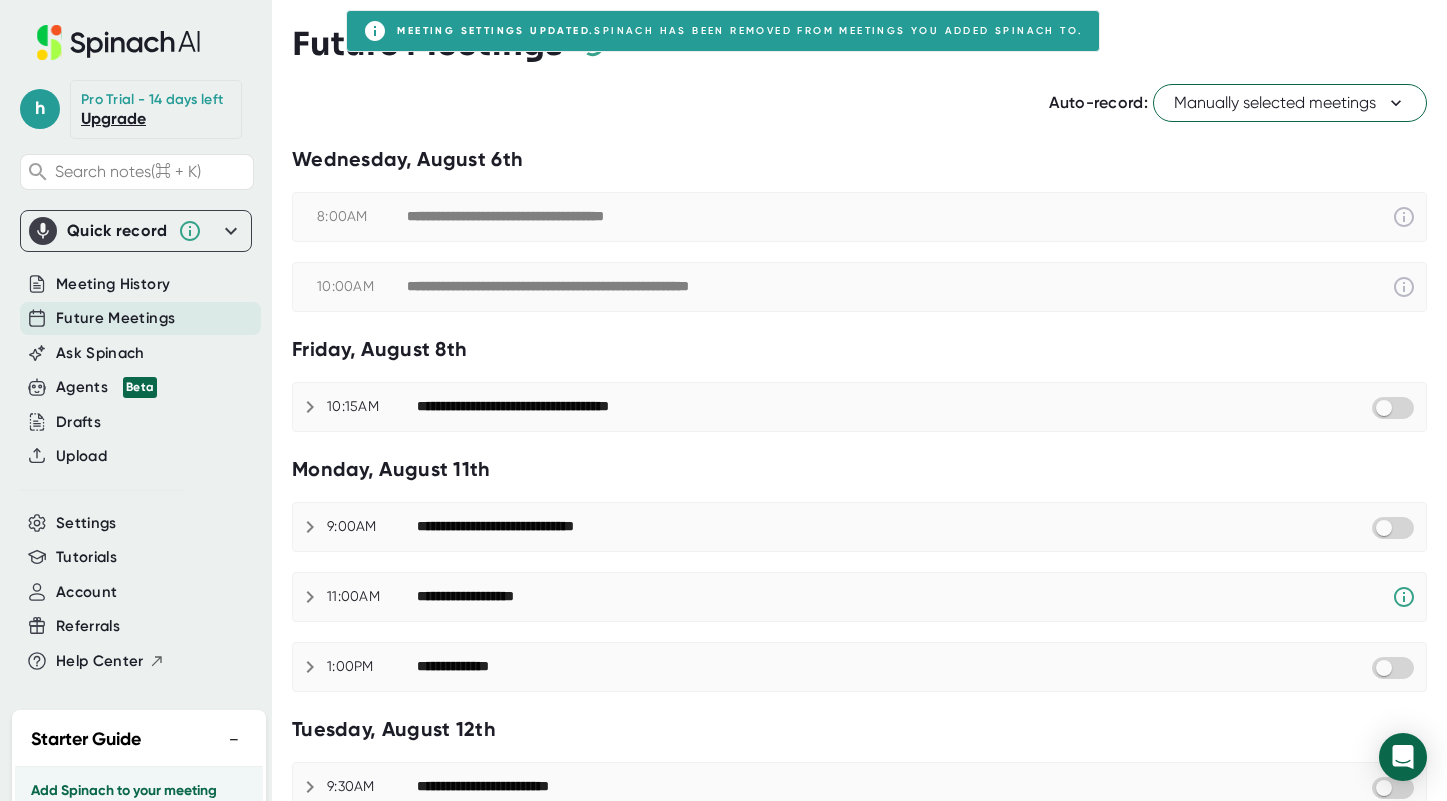click on "**********" at bounding box center [859, 1078] 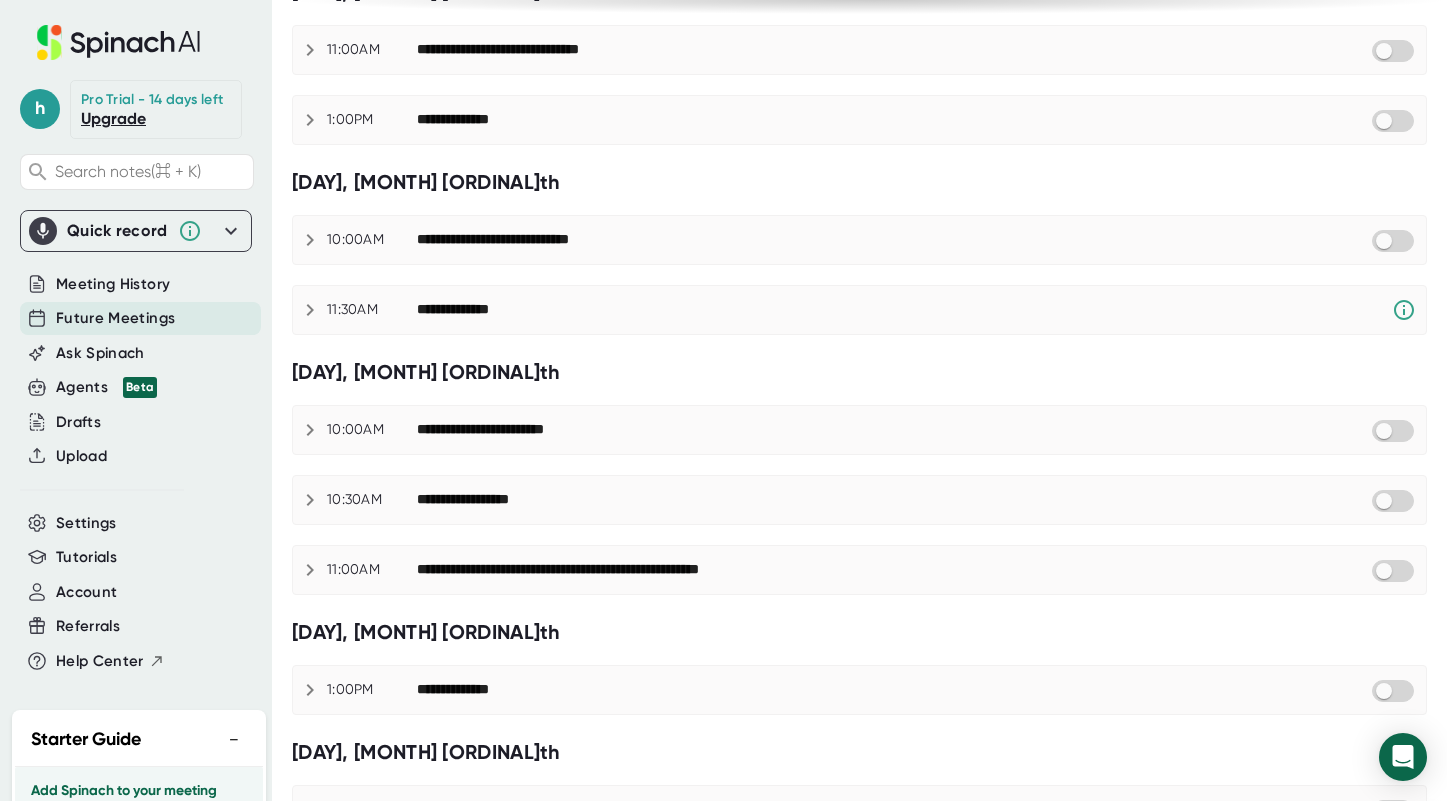 scroll, scrollTop: 1346, scrollLeft: 0, axis: vertical 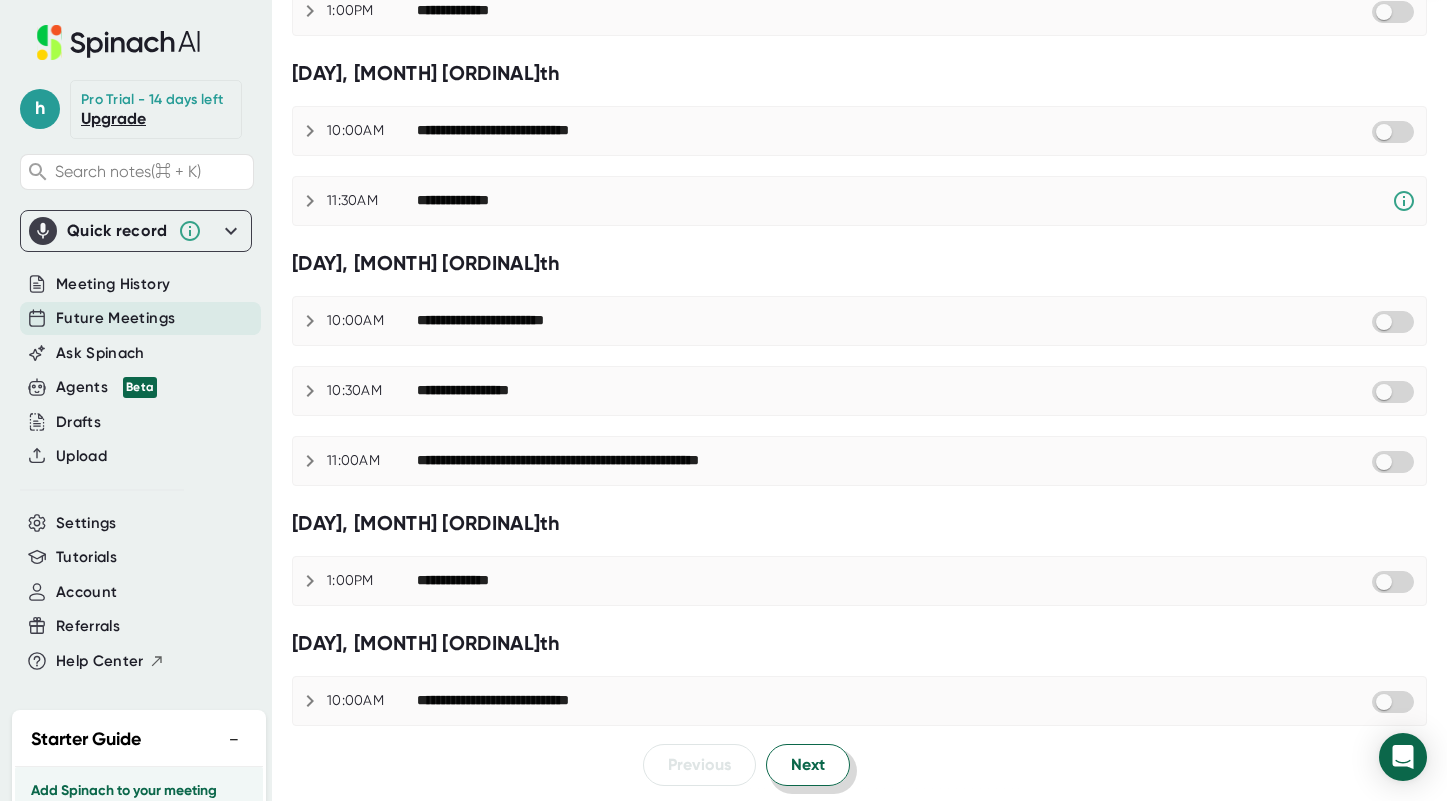 click on "Next" at bounding box center (808, 765) 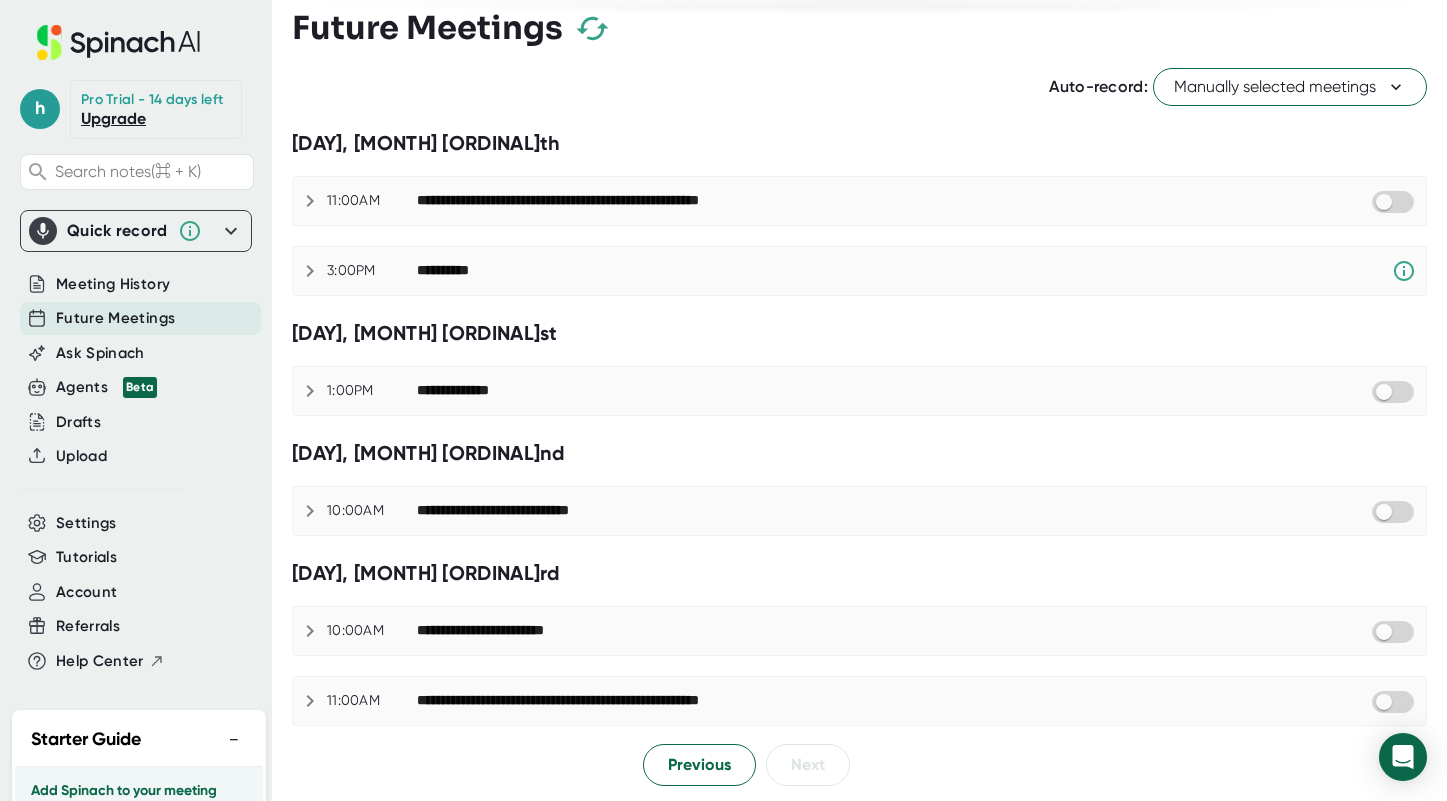 click 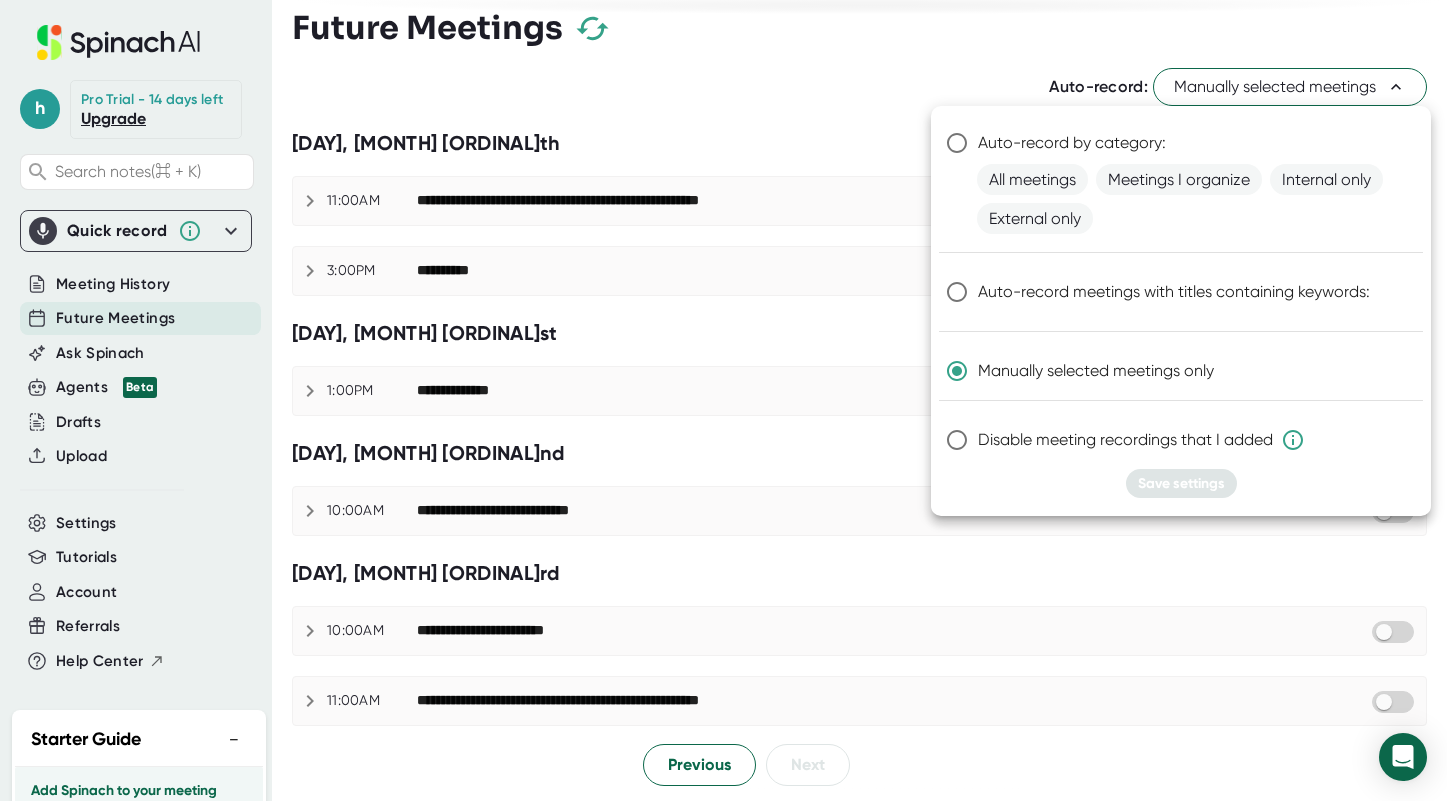 click on "Disable meeting recordings that I added" at bounding box center (957, 440) 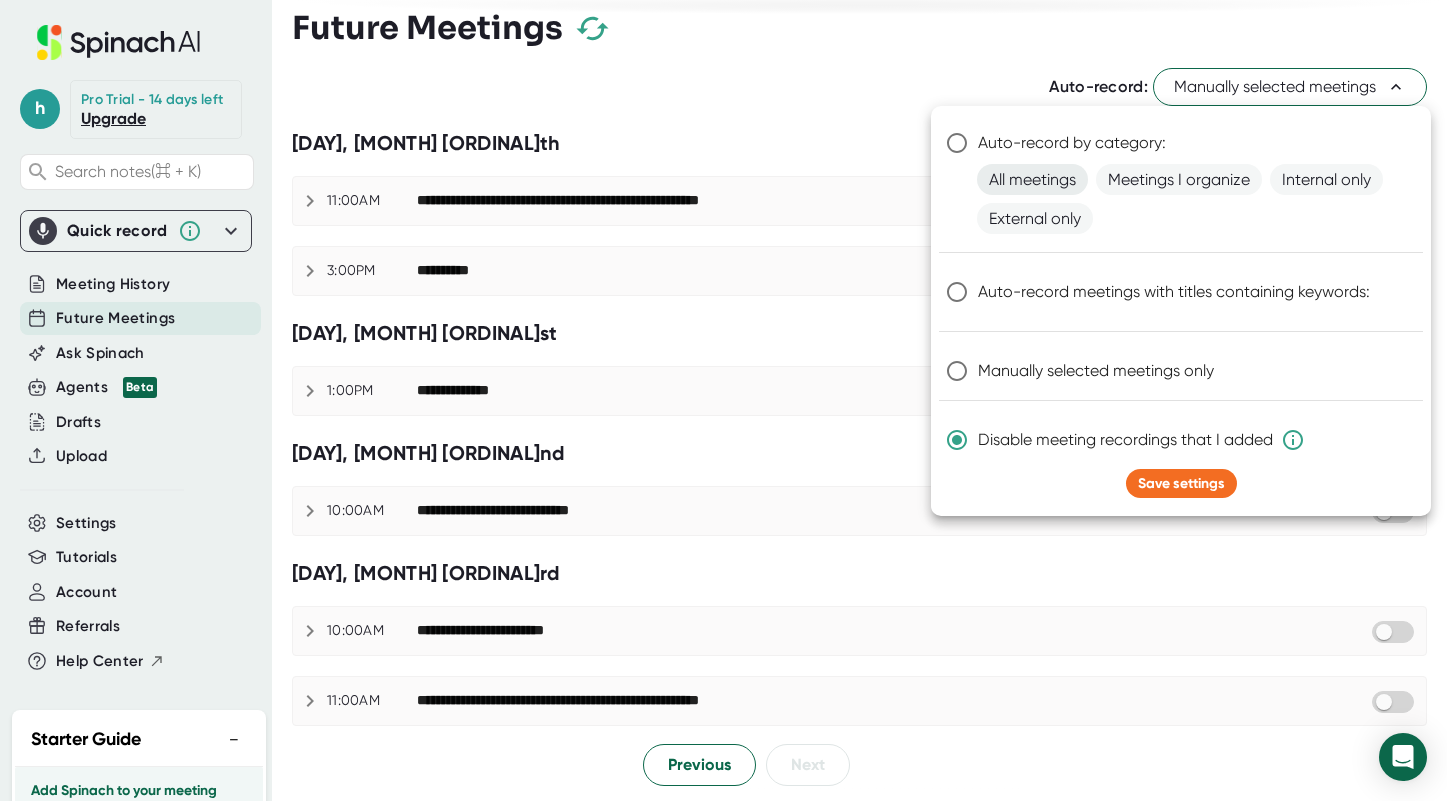 click on "All meetings" at bounding box center (1032, 179) 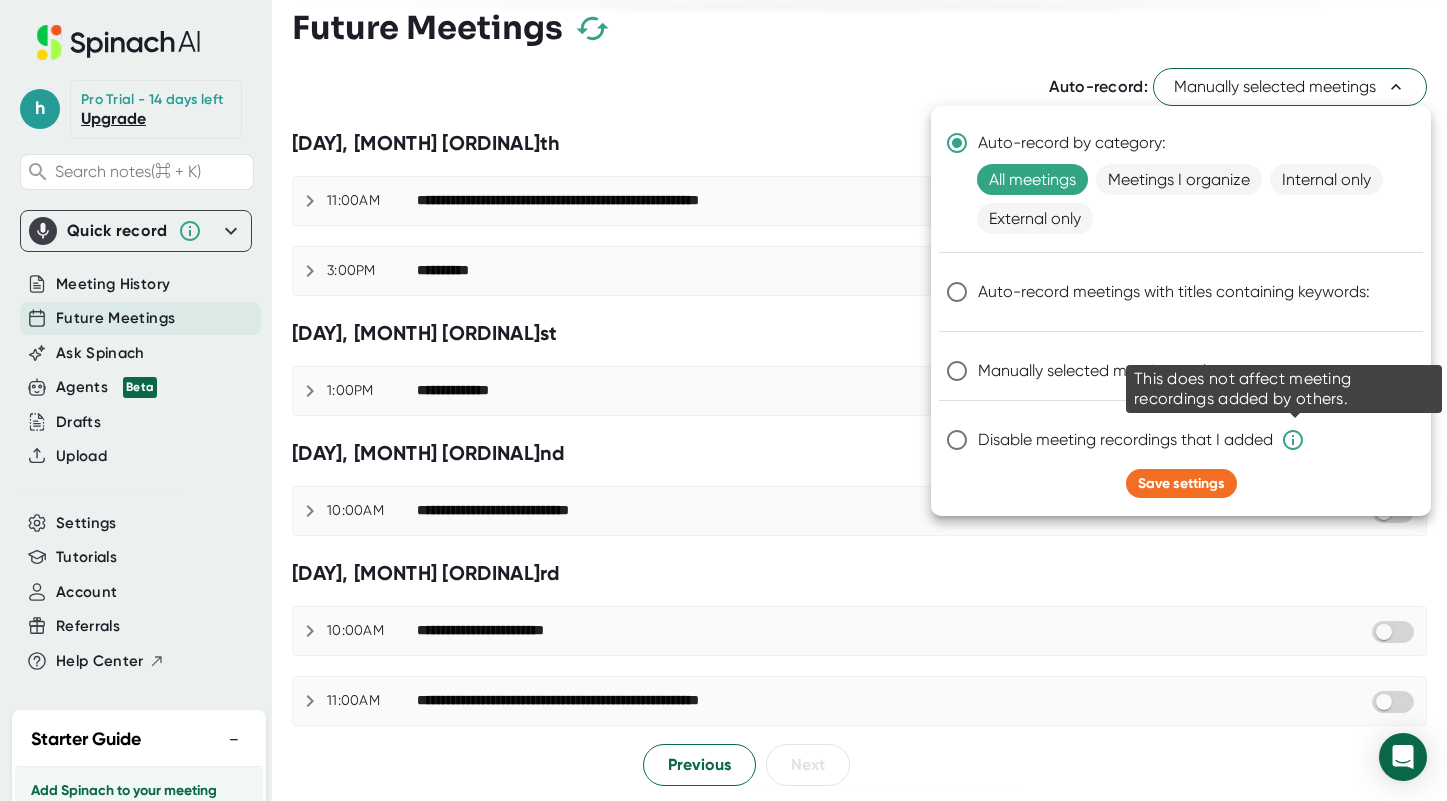 click 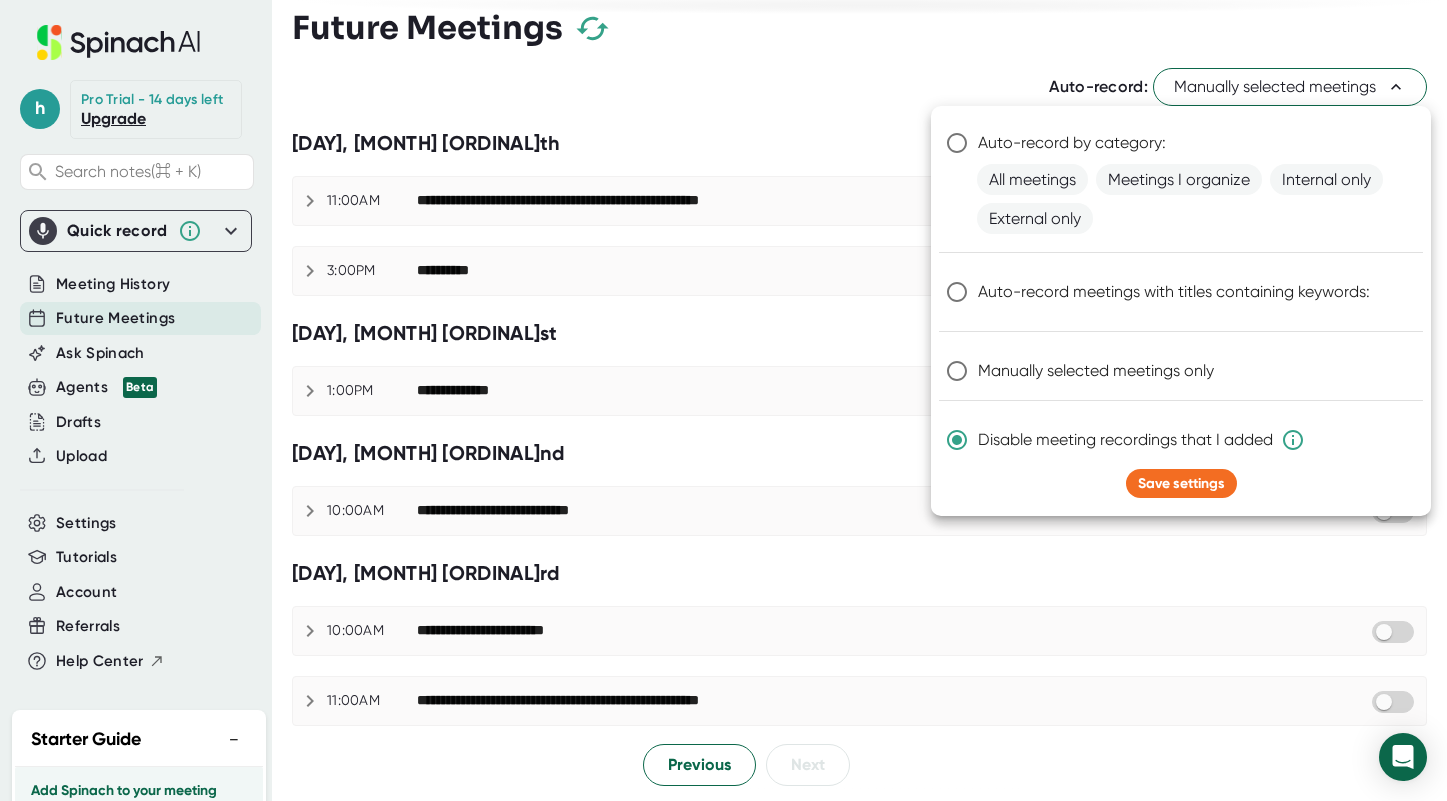 click on "Disable meeting recordings that I added" at bounding box center [1181, 435] 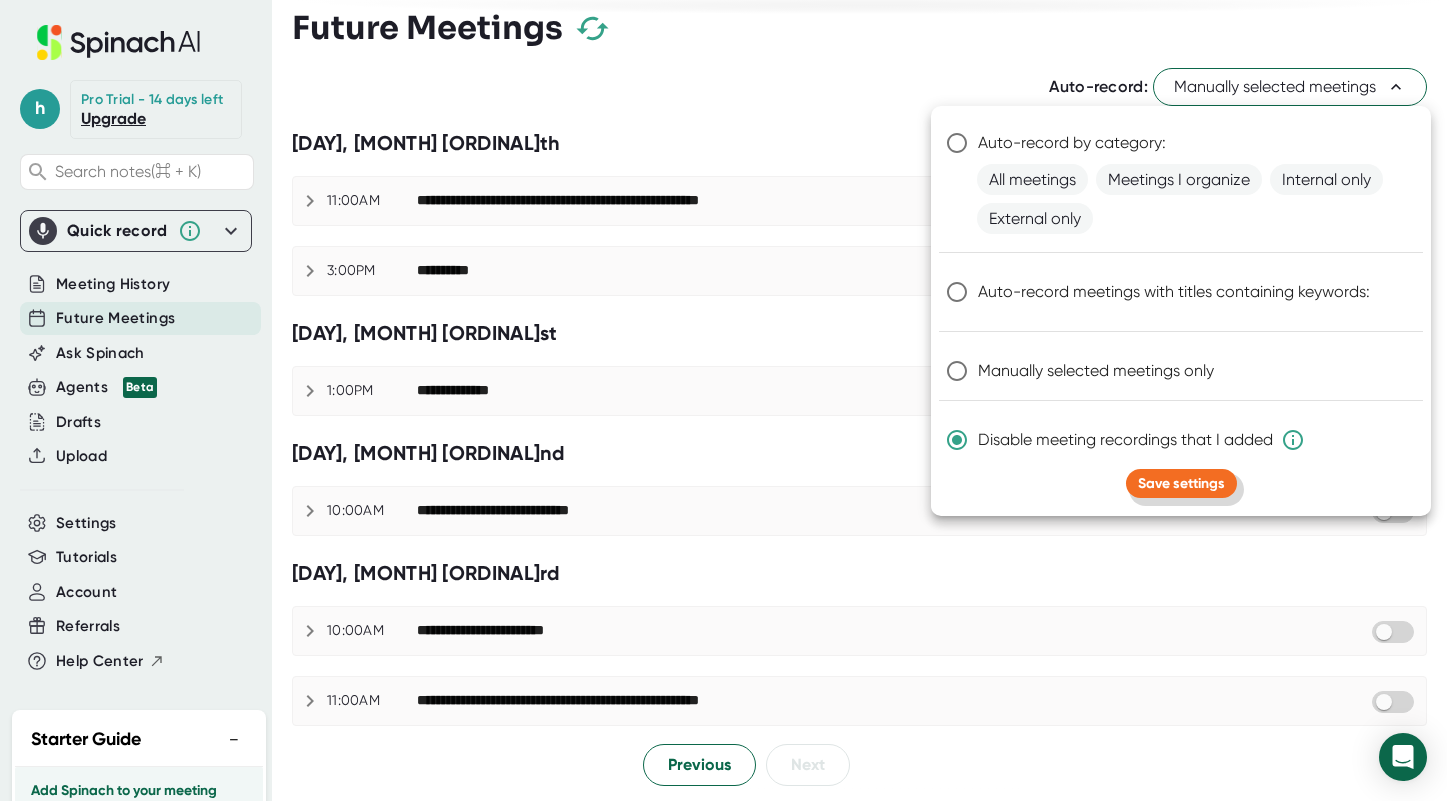 click on "Save settings" at bounding box center [1181, 483] 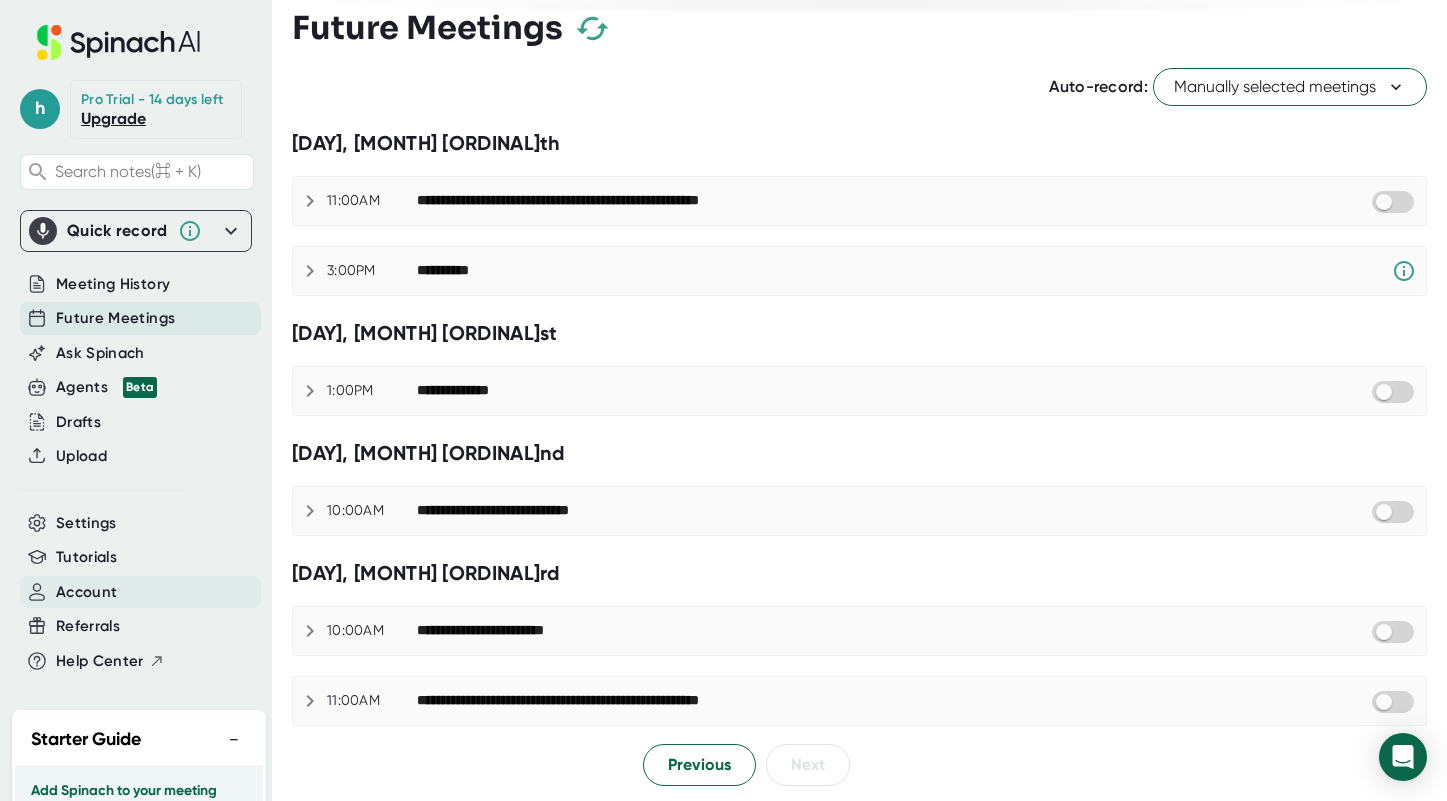 click on "Account" at bounding box center [86, 592] 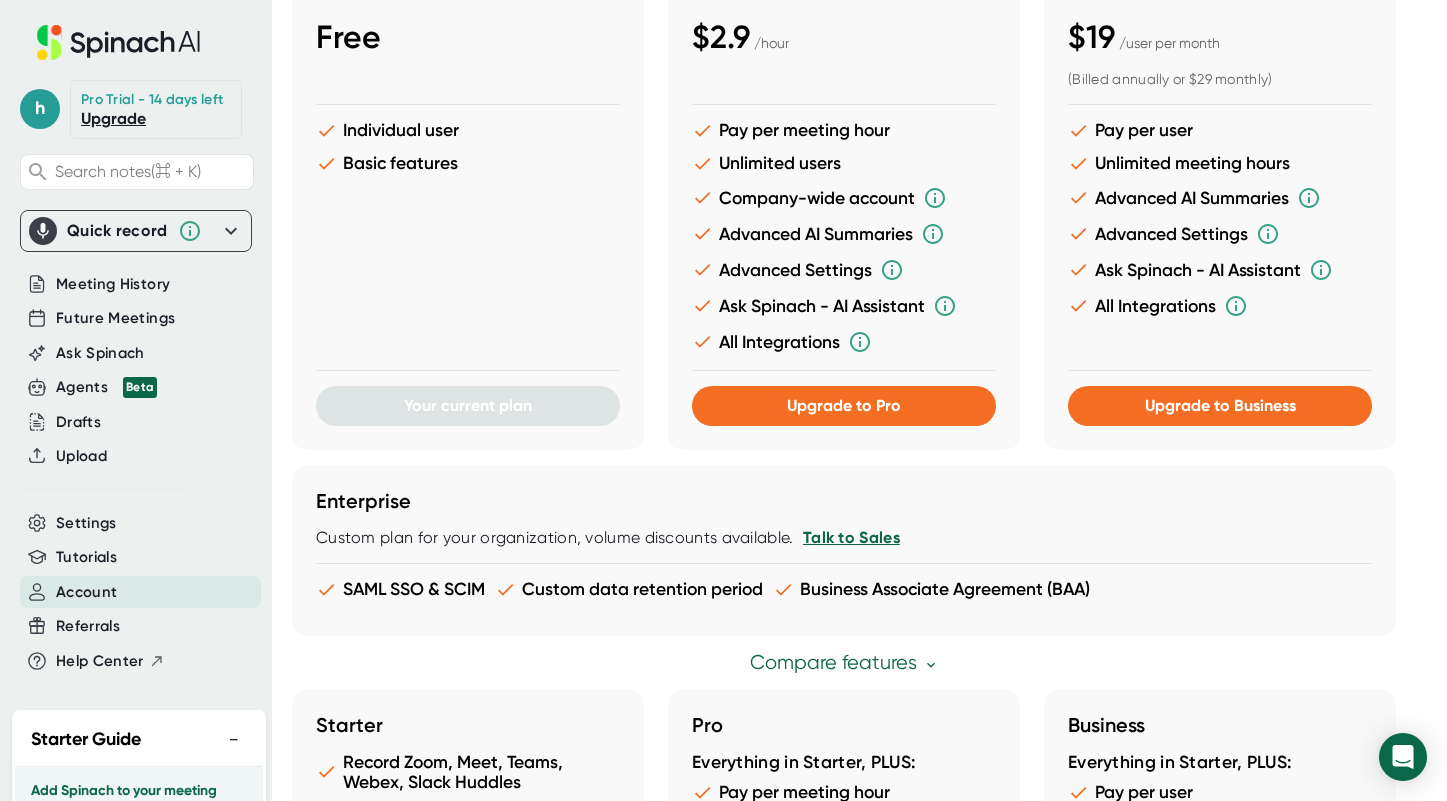 scroll, scrollTop: 1069, scrollLeft: 0, axis: vertical 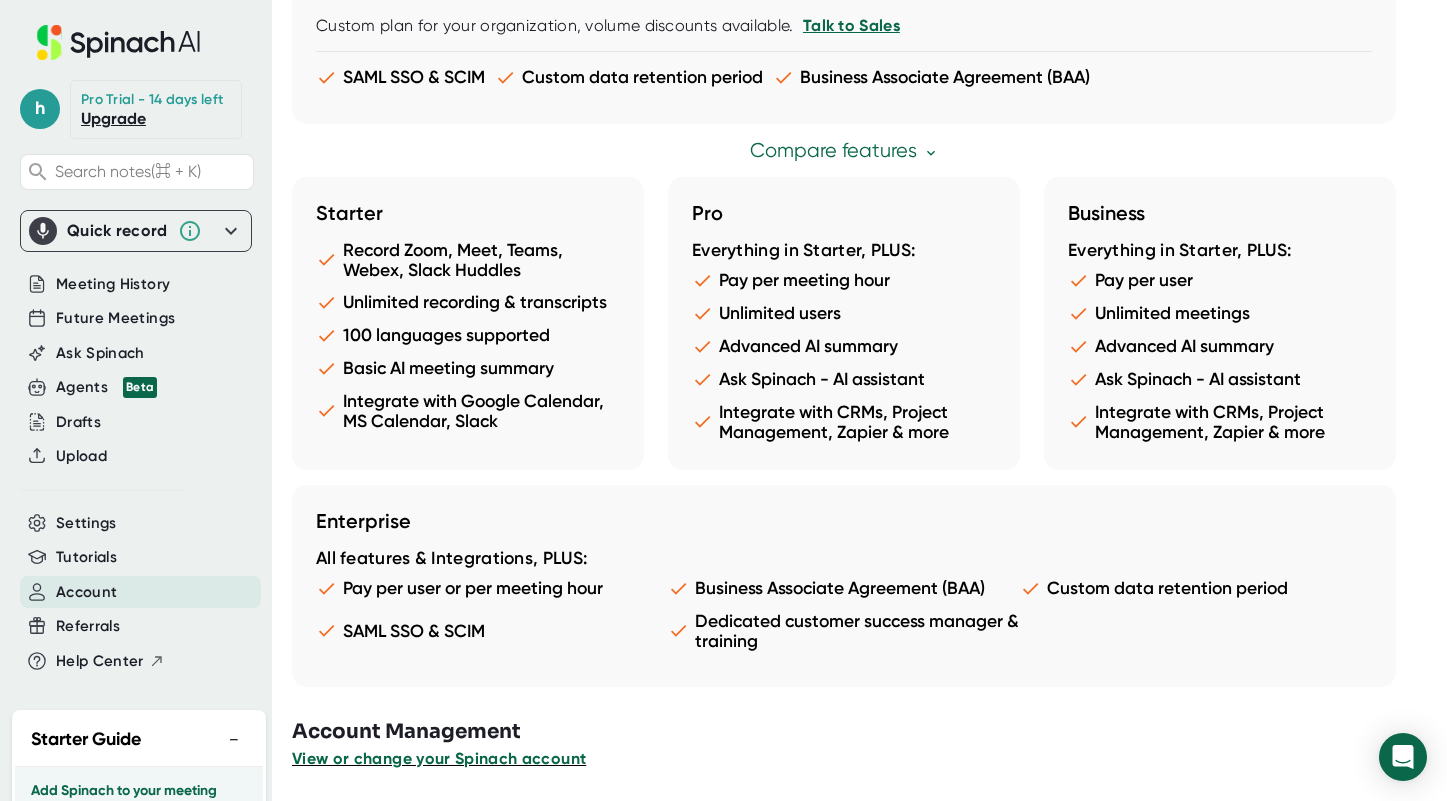 click on "View or change your Spinach account" at bounding box center (439, 758) 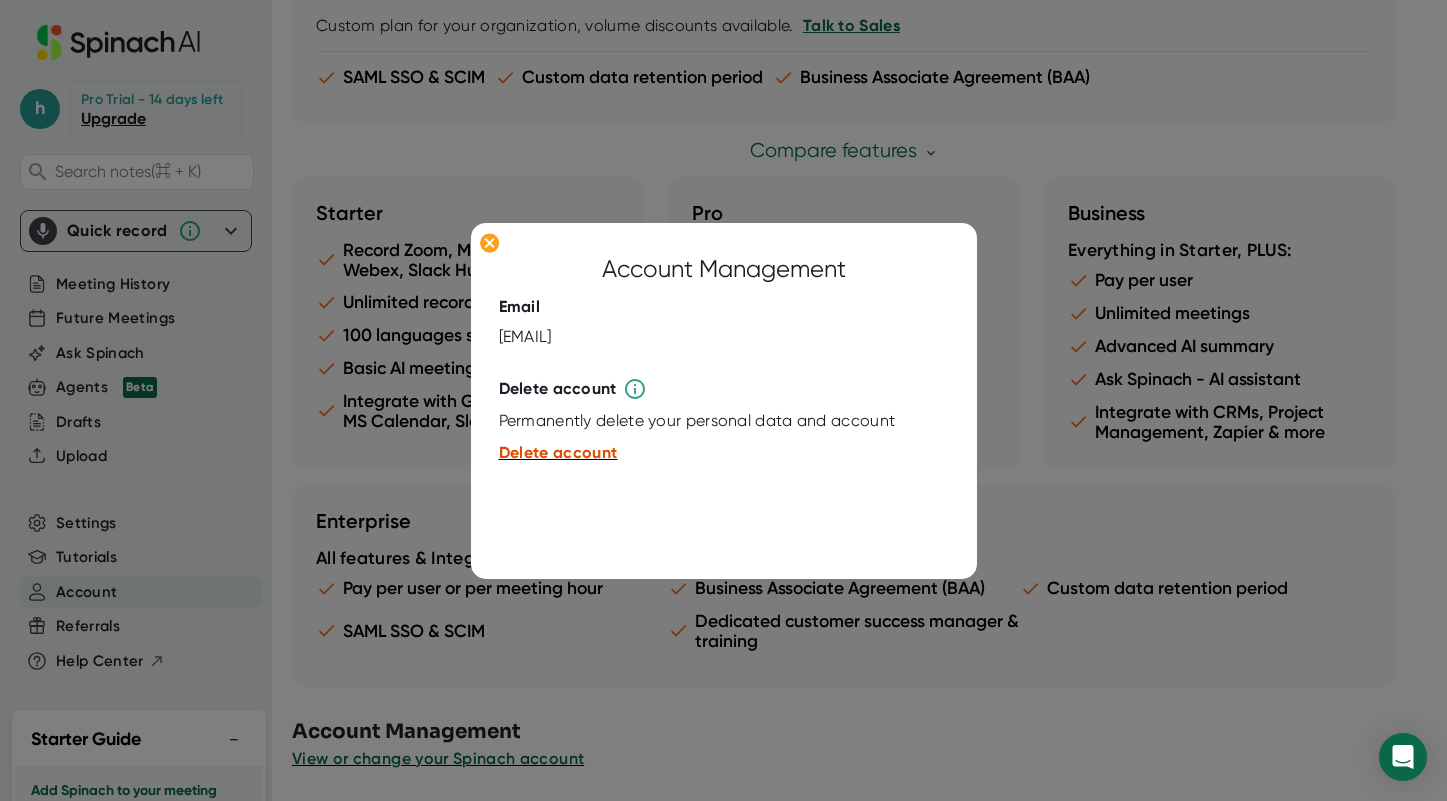 click on "Delete account" at bounding box center [558, 452] 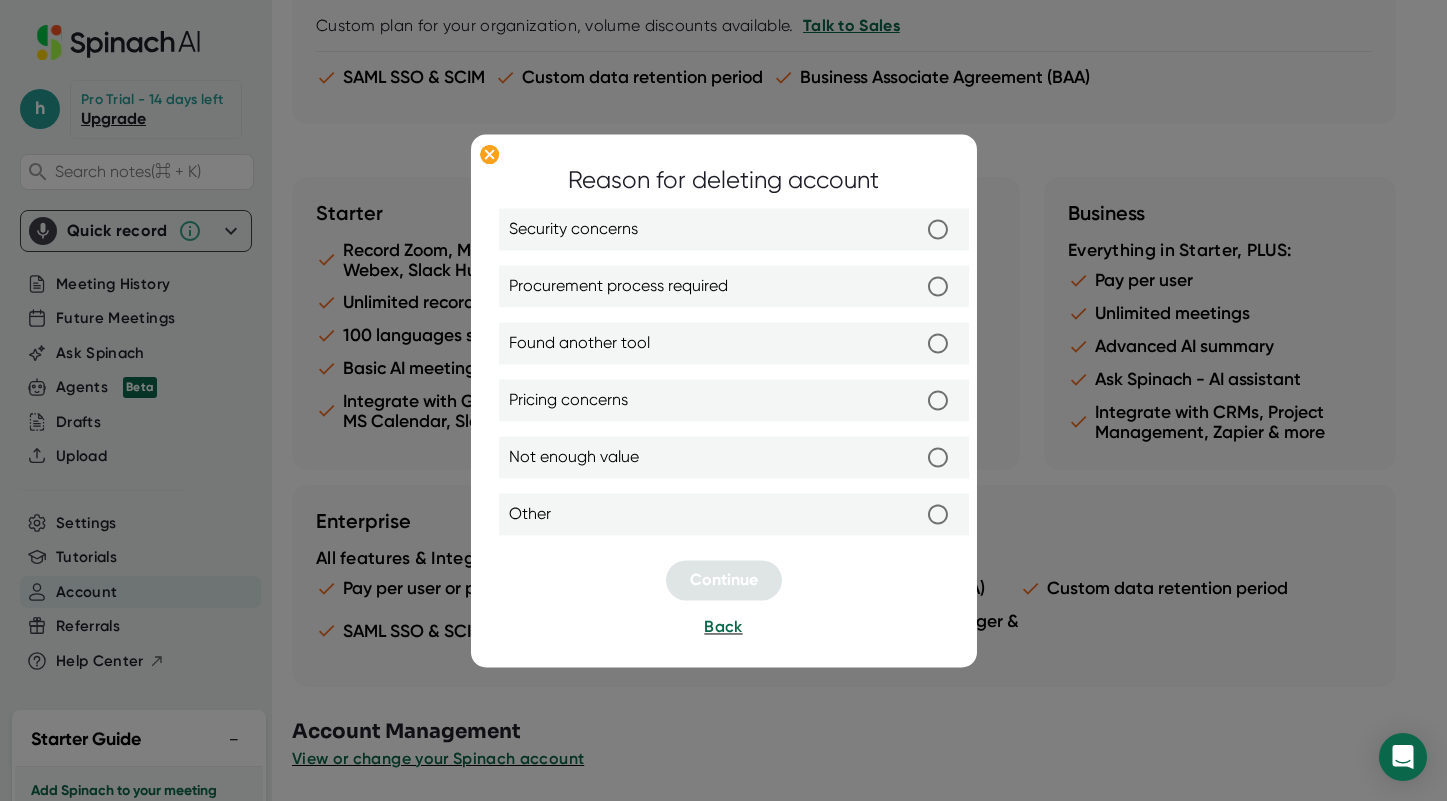 click on "Security concerns" at bounding box center (938, 229) 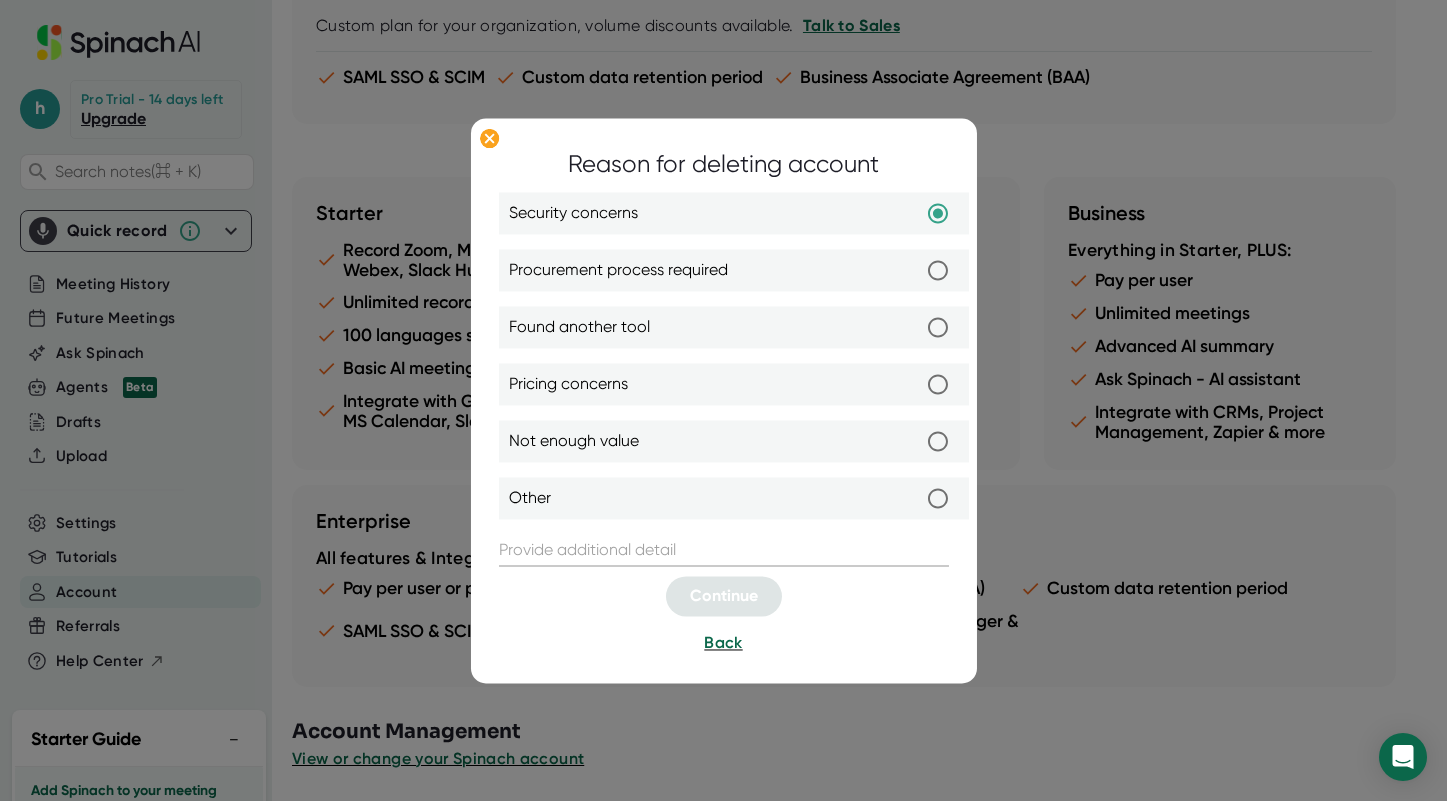 click at bounding box center (724, 550) 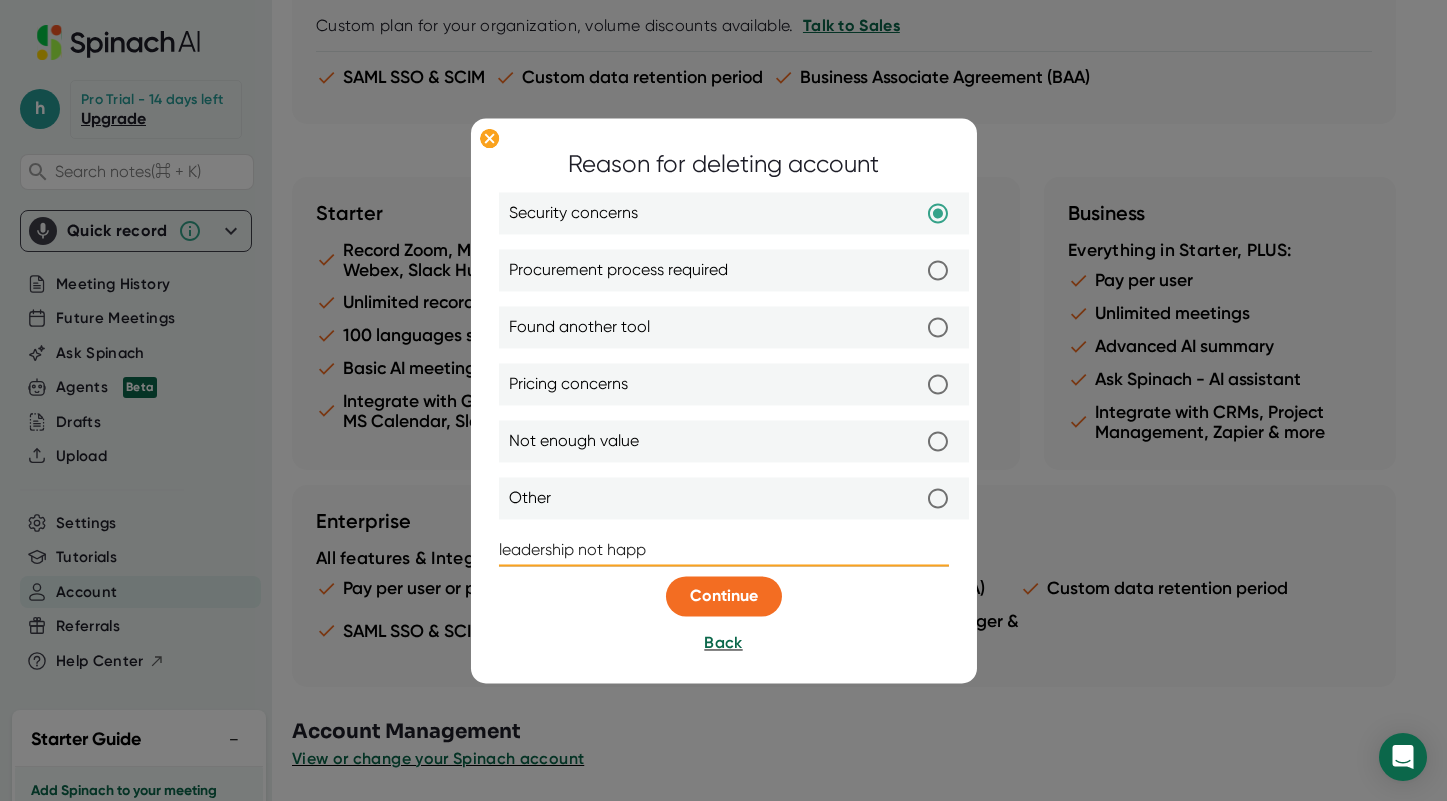 type on "leadership not happy" 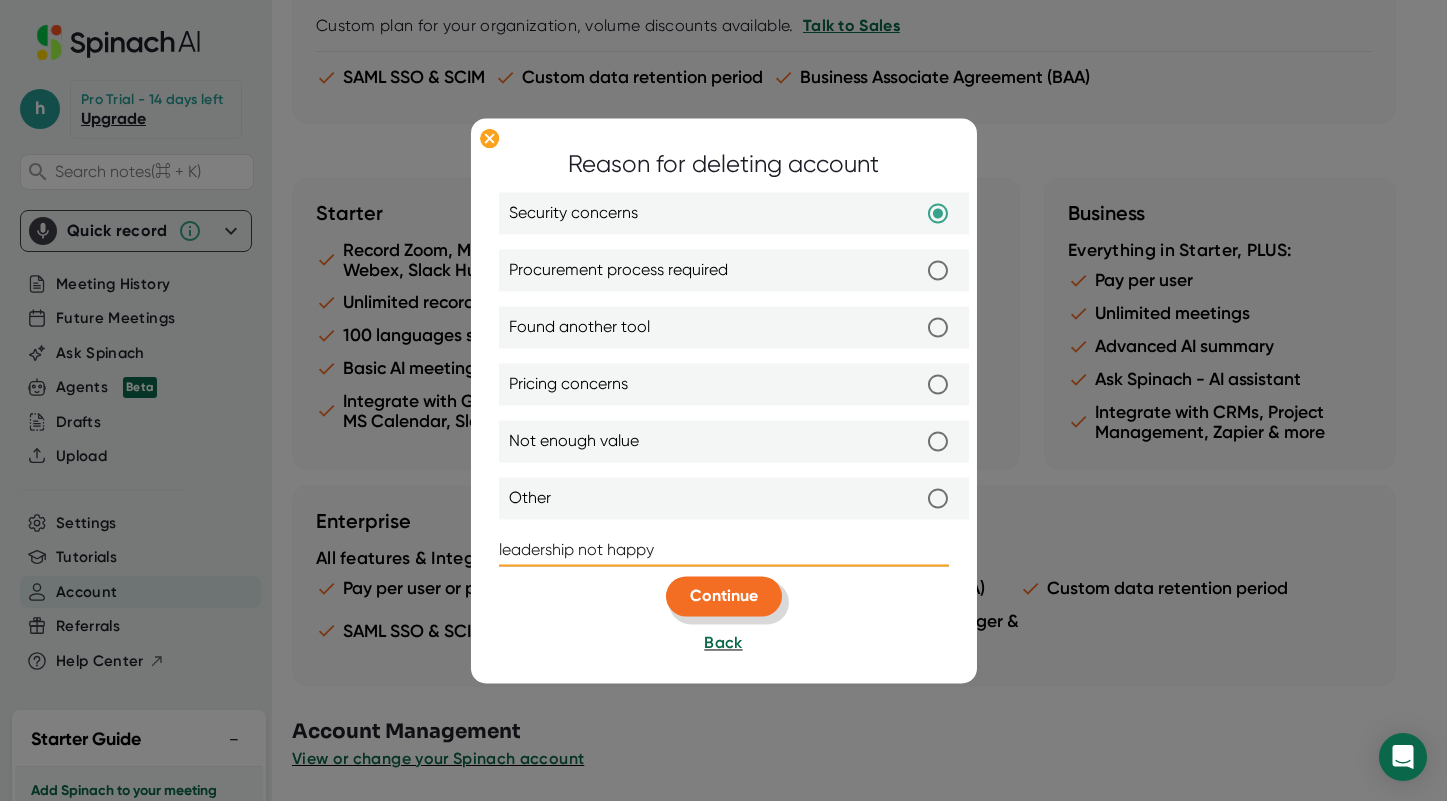 click on "Continue" at bounding box center [724, 595] 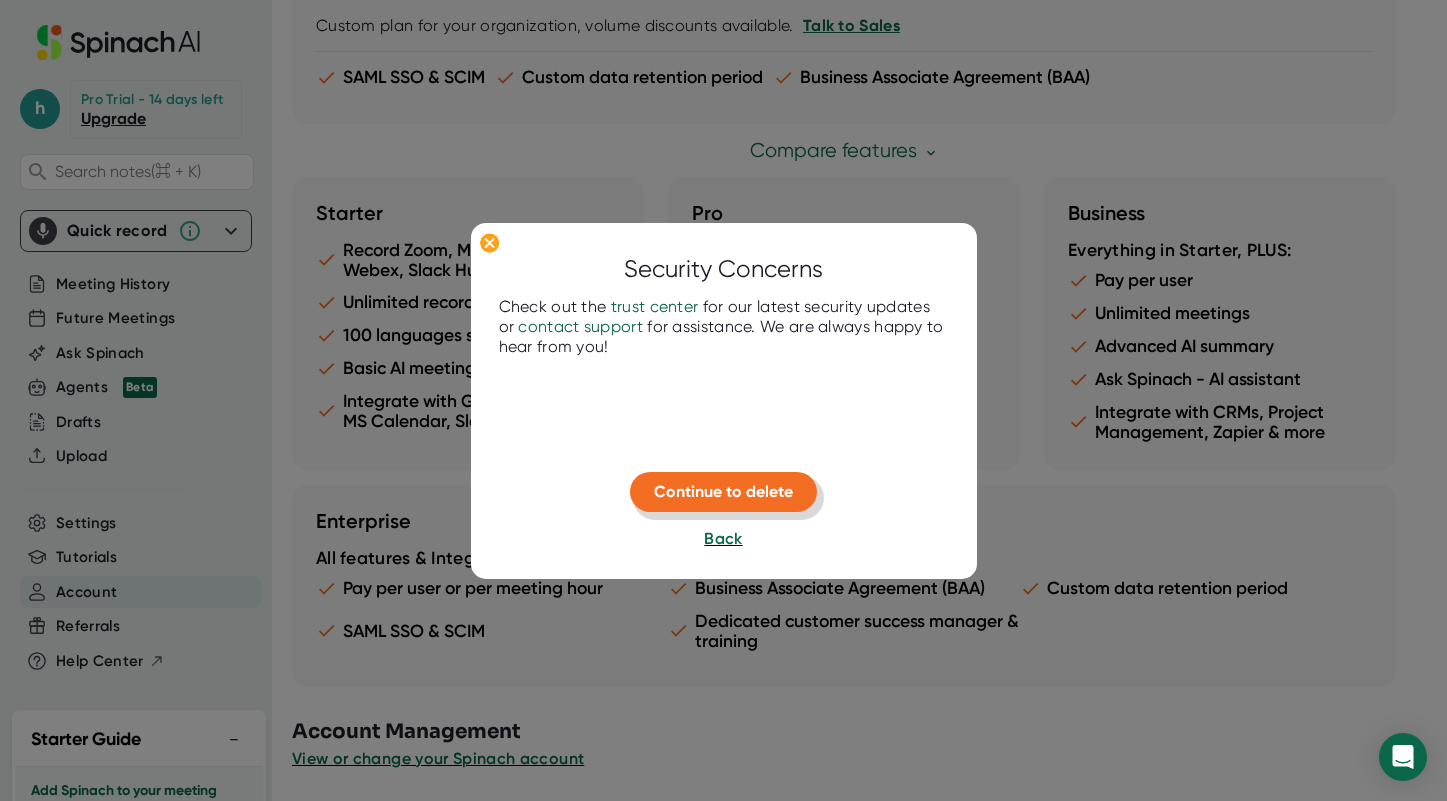 click on "Continue to delete" at bounding box center (723, 491) 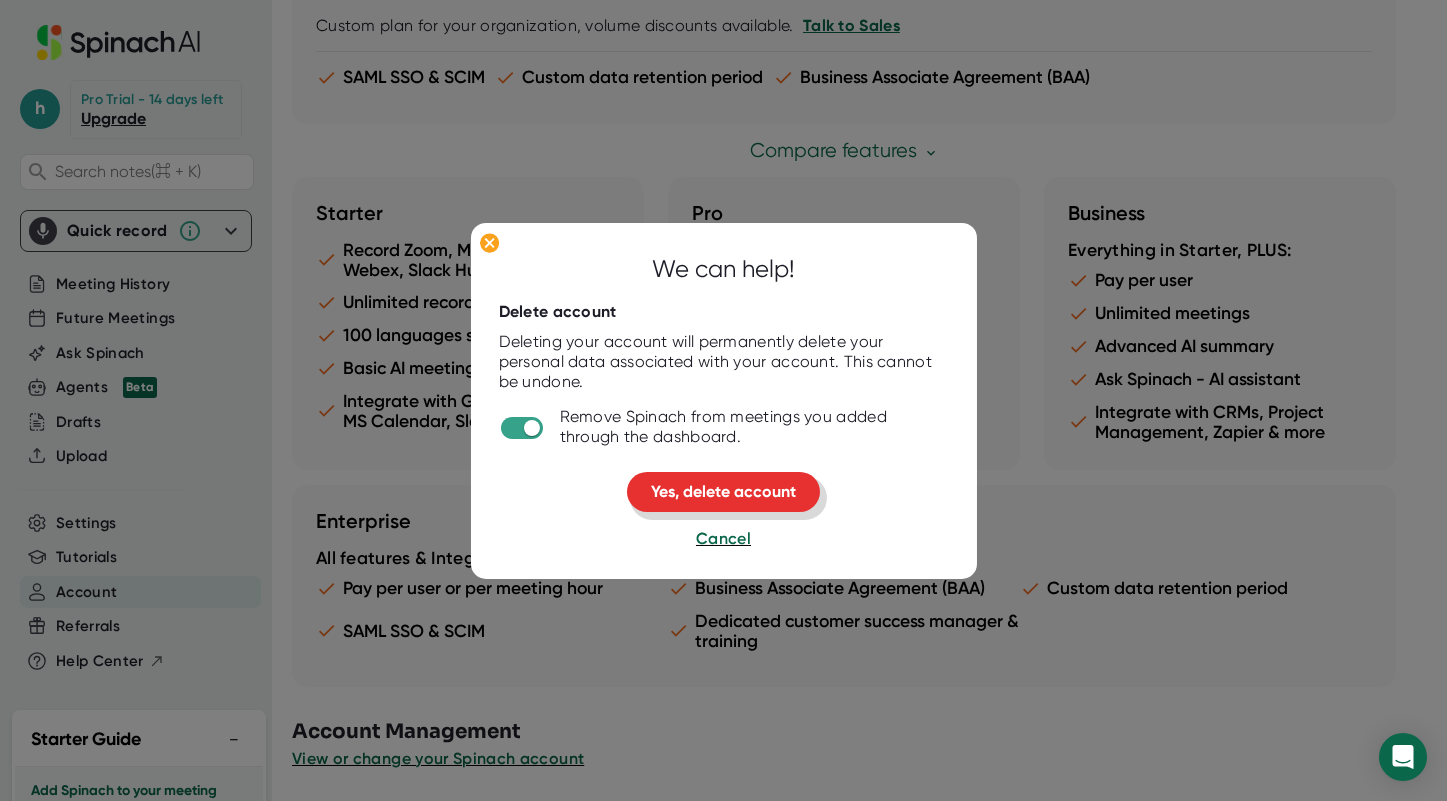 click on "Yes, delete account" at bounding box center (723, 491) 